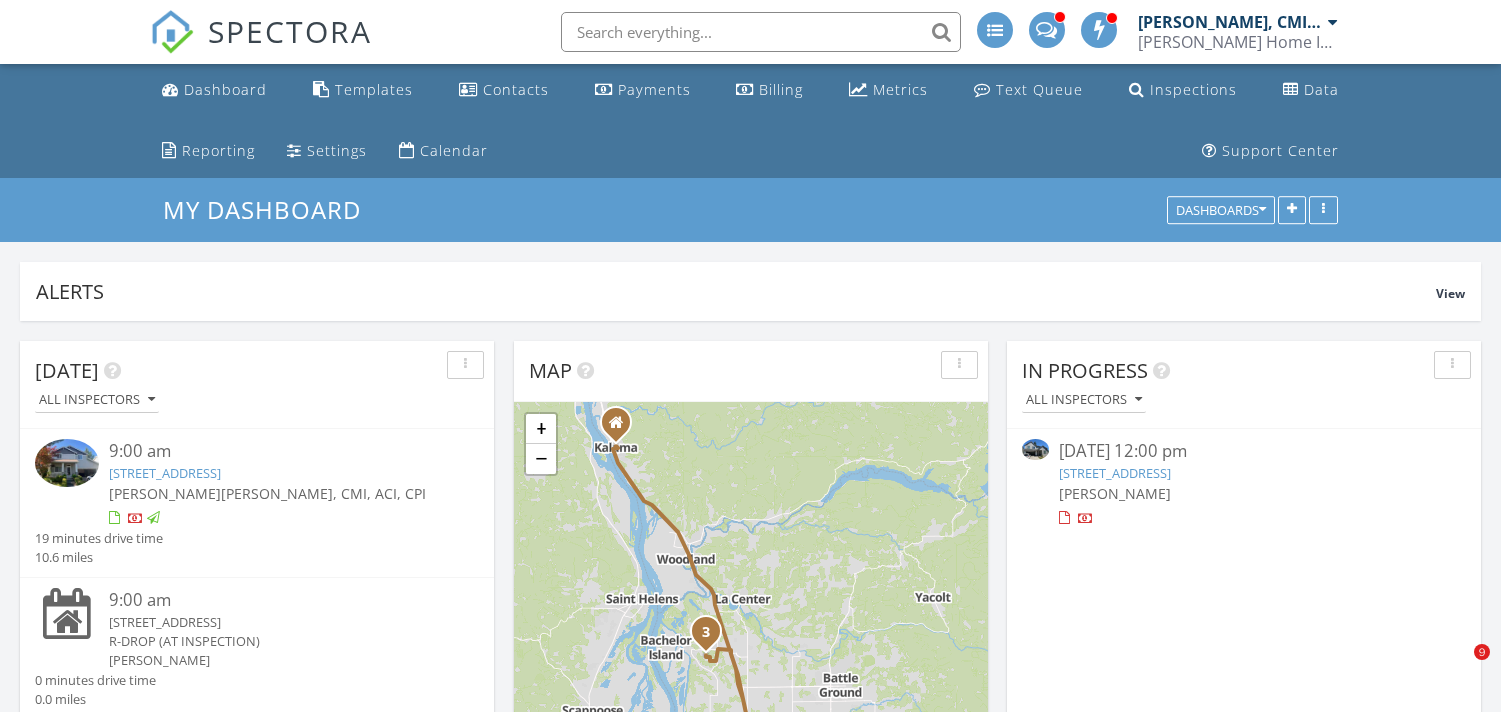 scroll, scrollTop: 404, scrollLeft: 0, axis: vertical 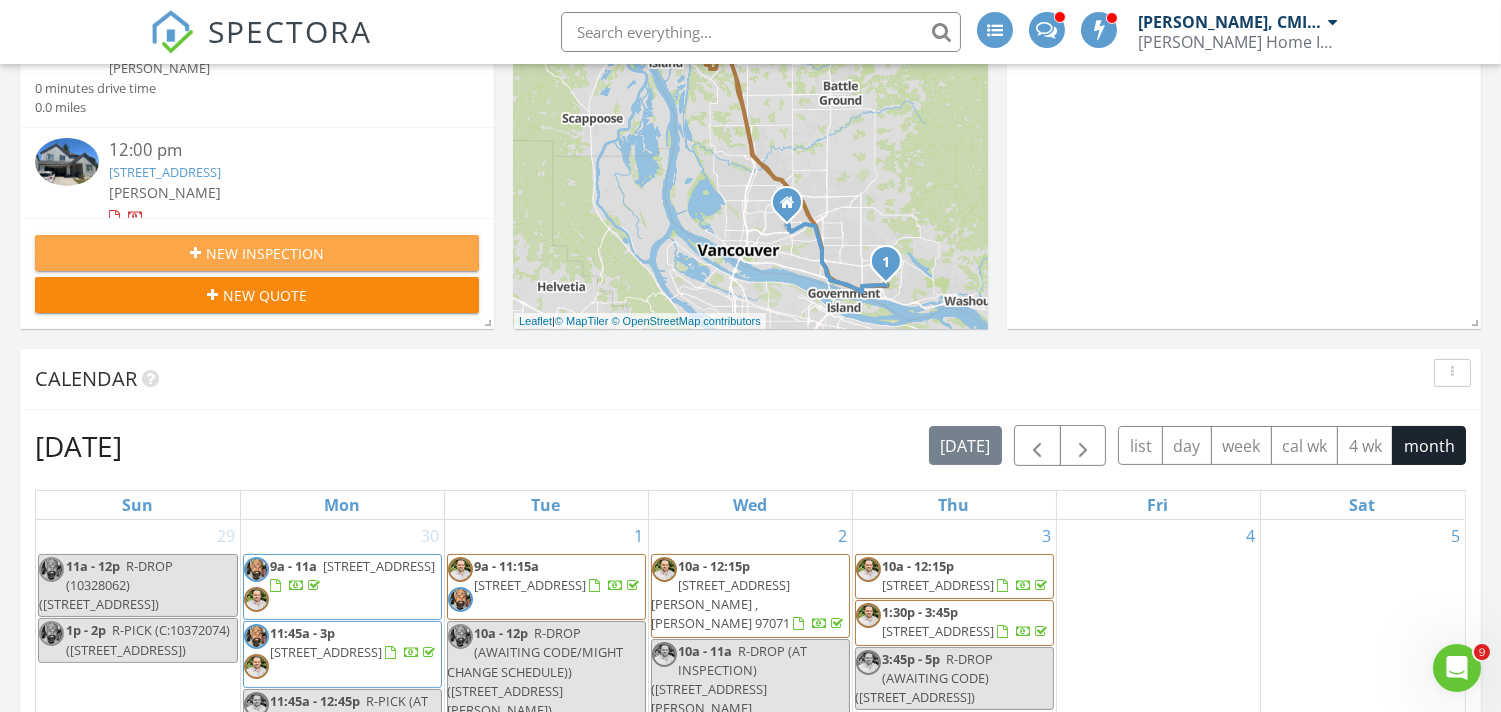 click on "New Inspection" at bounding box center [265, 253] 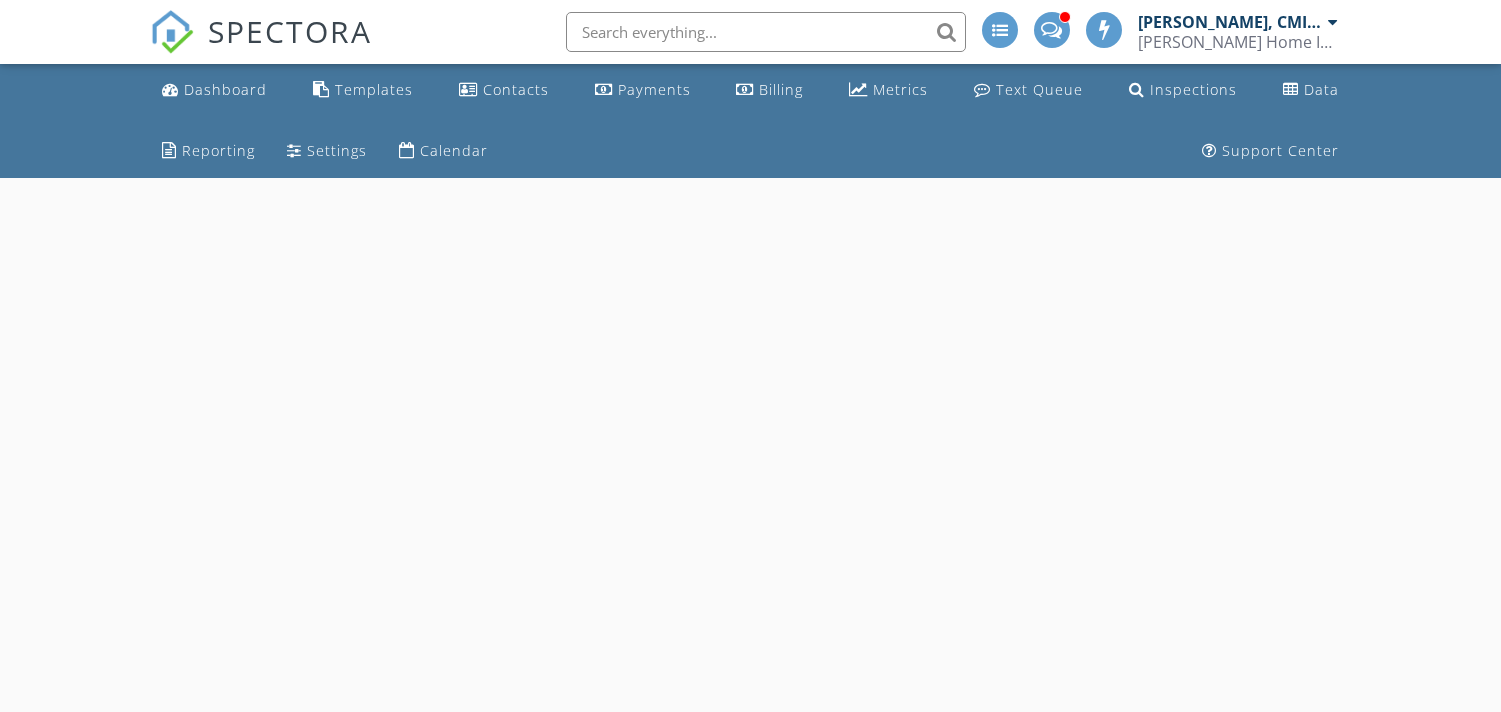 scroll, scrollTop: 0, scrollLeft: 0, axis: both 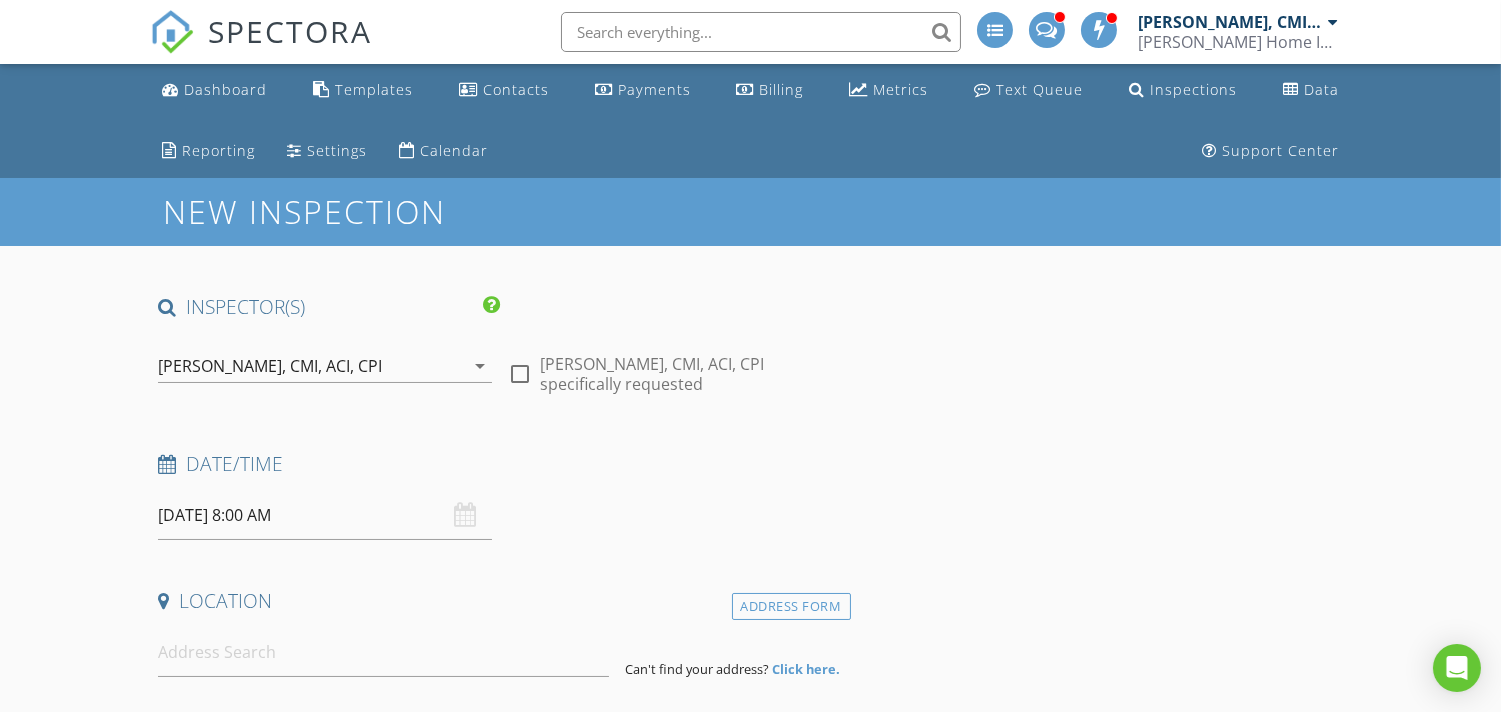 click on "[PERSON_NAME], CMI, ACI, CPI" at bounding box center (270, 366) 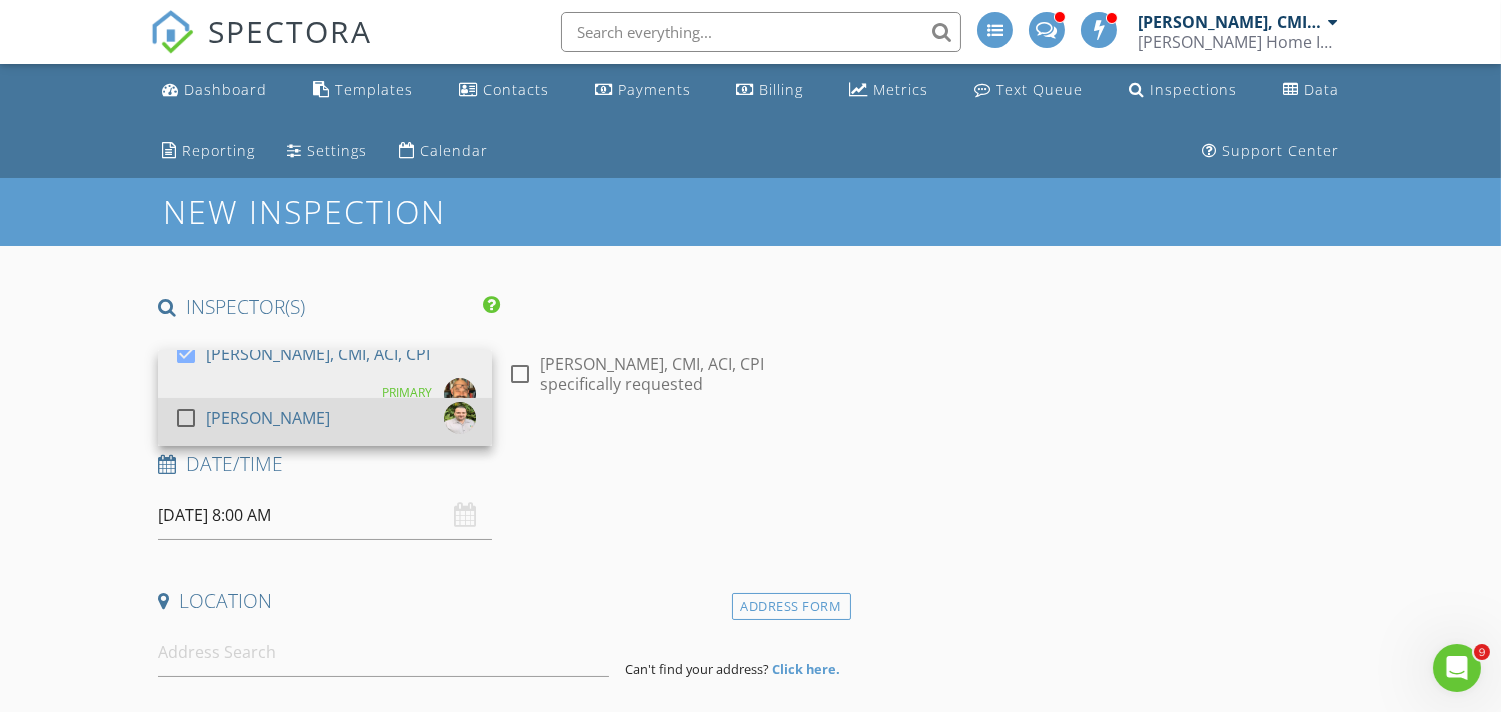 drag, startPoint x: 194, startPoint y: 357, endPoint x: 196, endPoint y: 403, distance: 46.043457 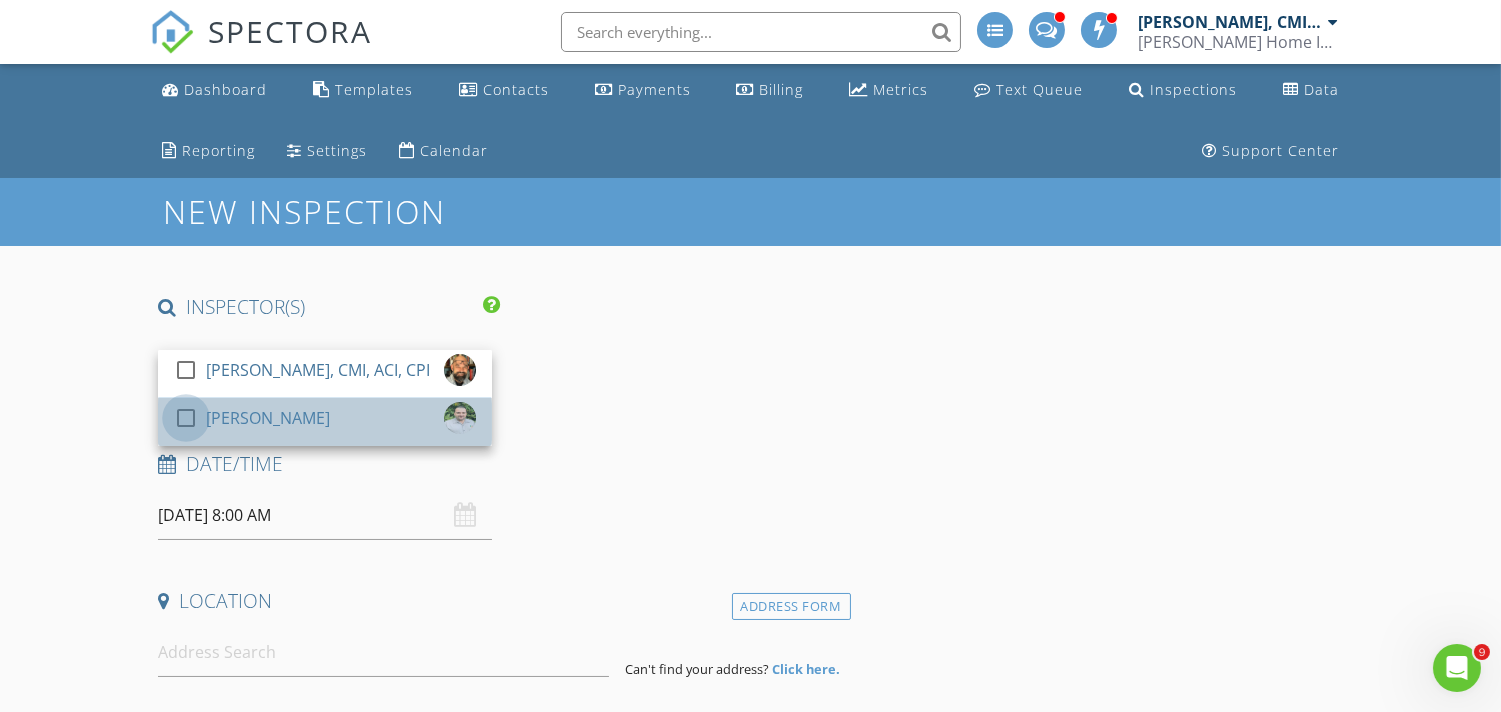 click at bounding box center [186, 418] 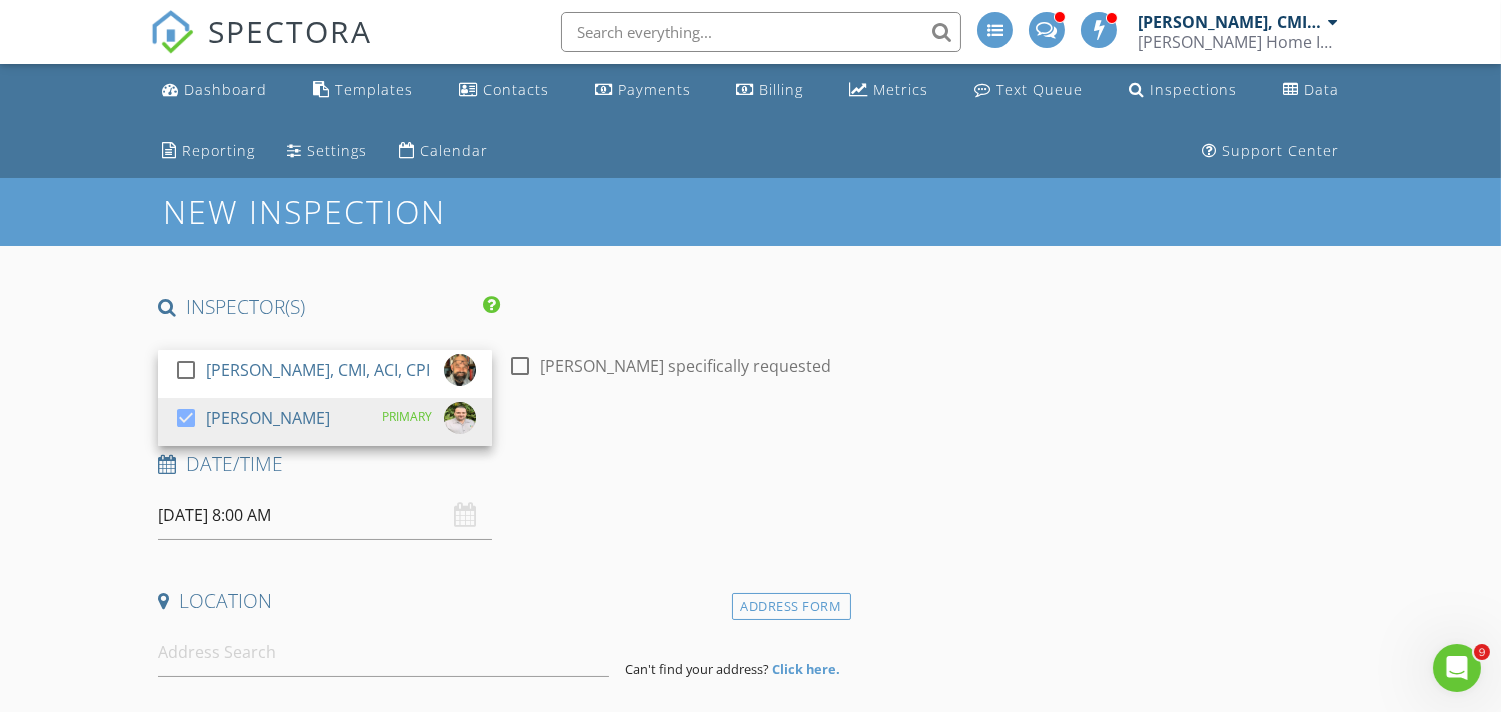 click on "07/12/2025 8:00 AM" at bounding box center (325, 515) 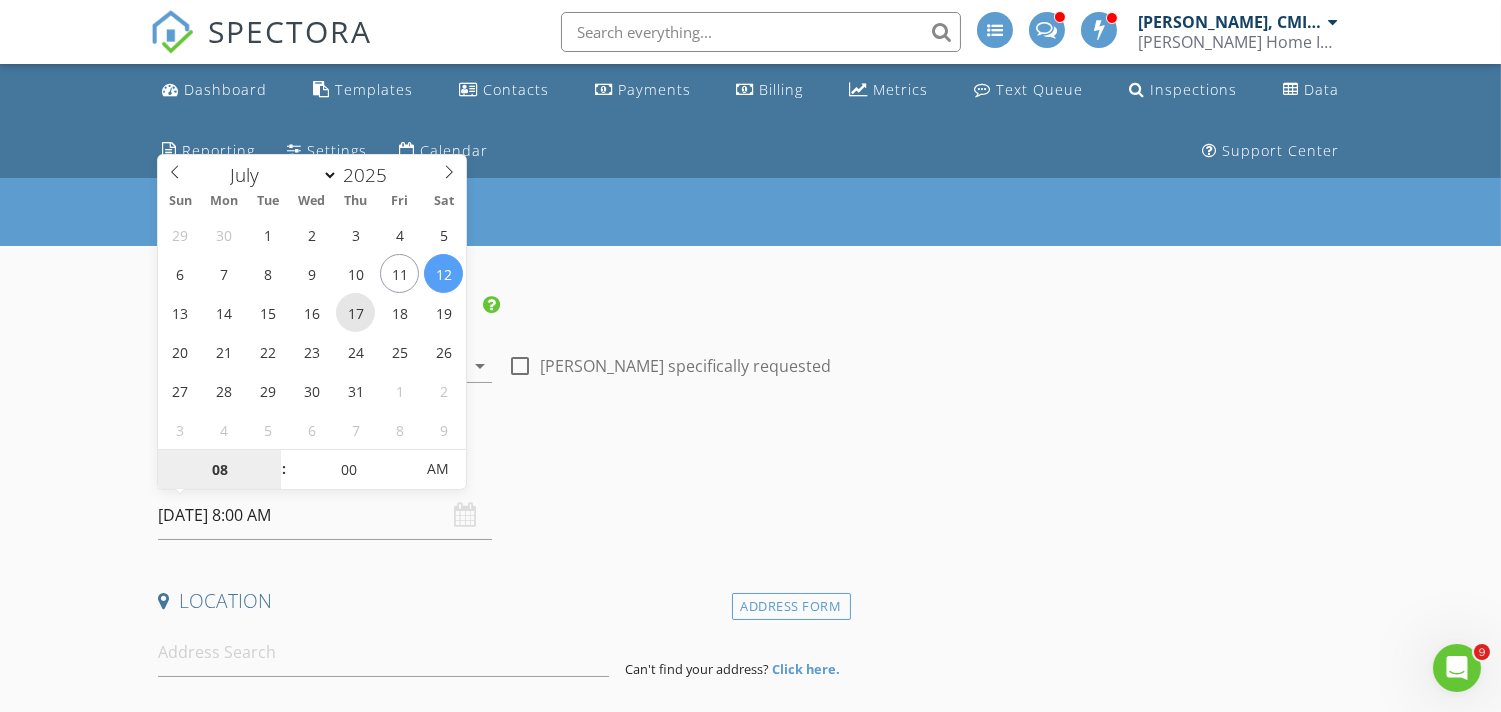 type on "07/17/2025 8:00 AM" 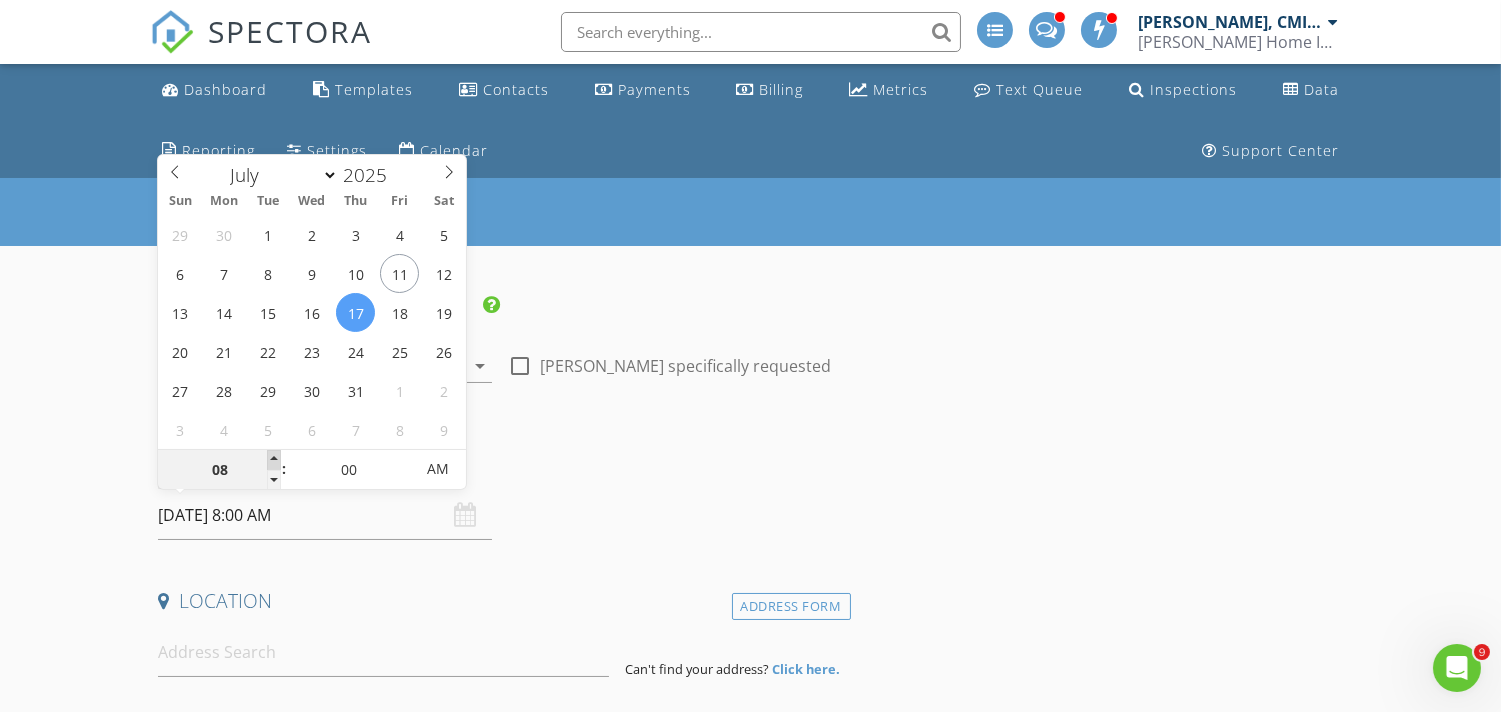 type on "09" 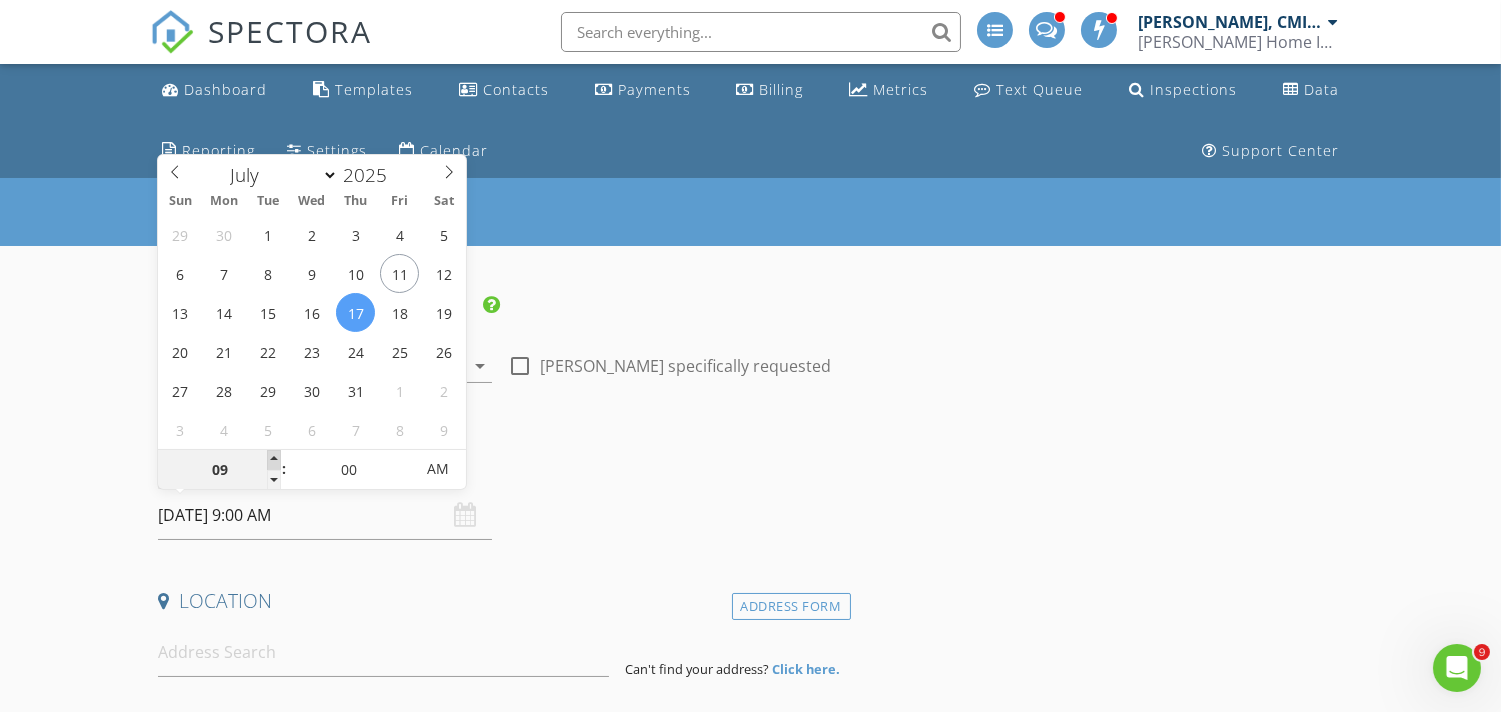 click at bounding box center (274, 460) 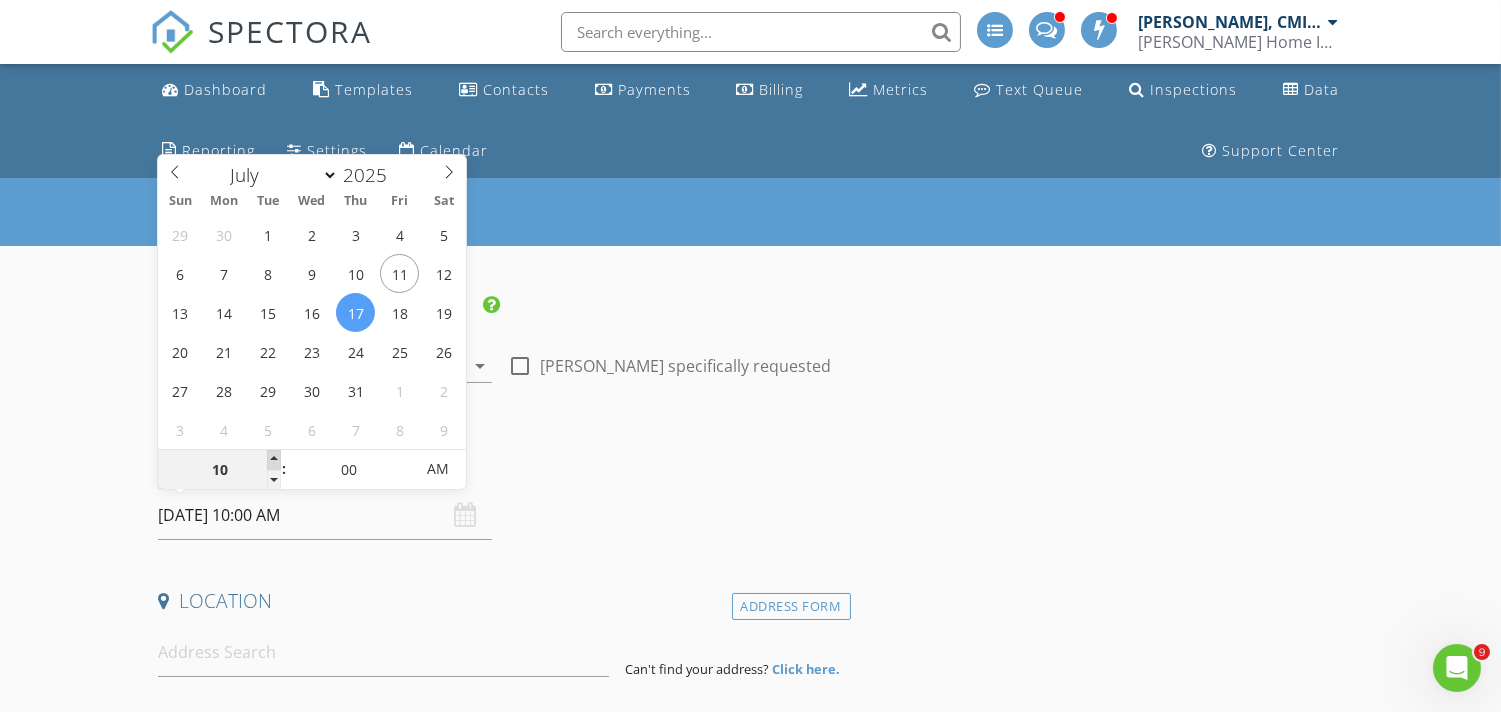 click at bounding box center (274, 460) 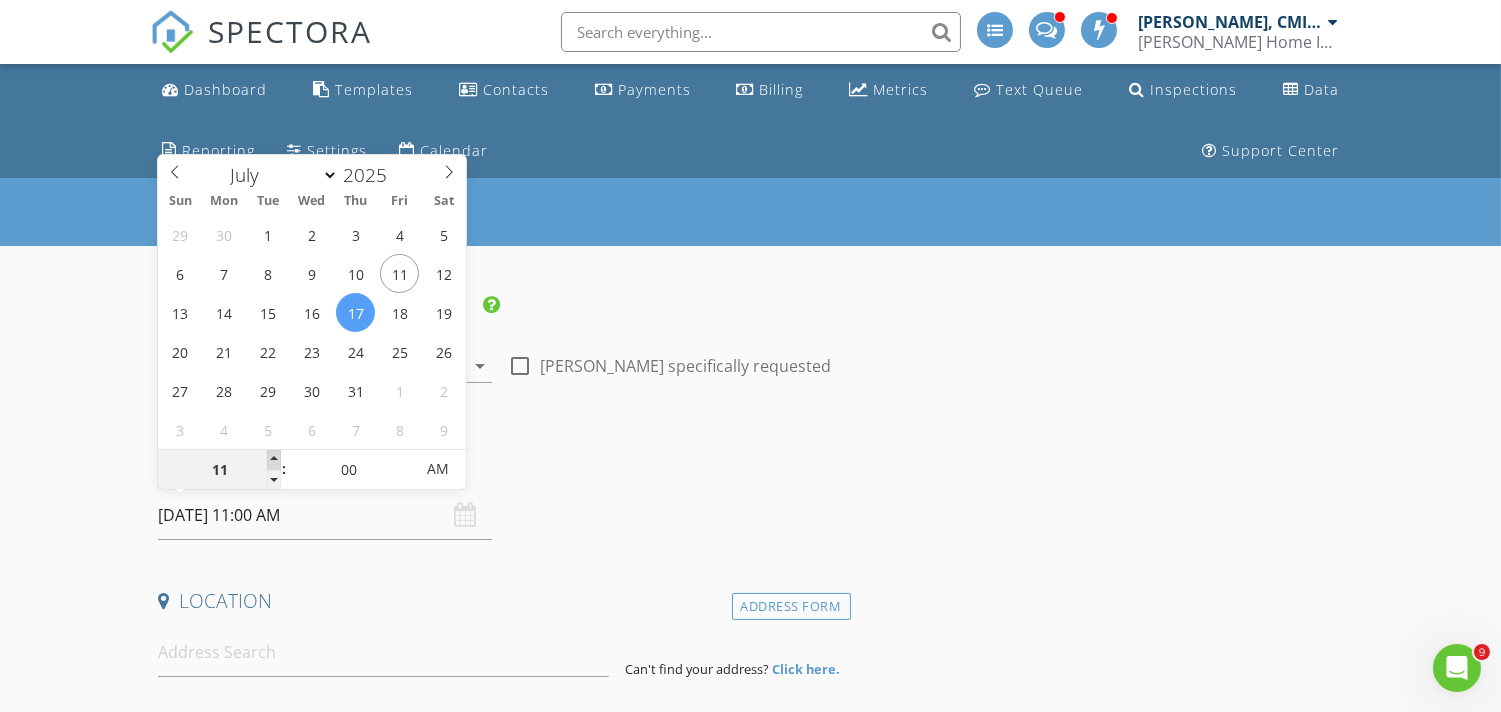 click at bounding box center (274, 460) 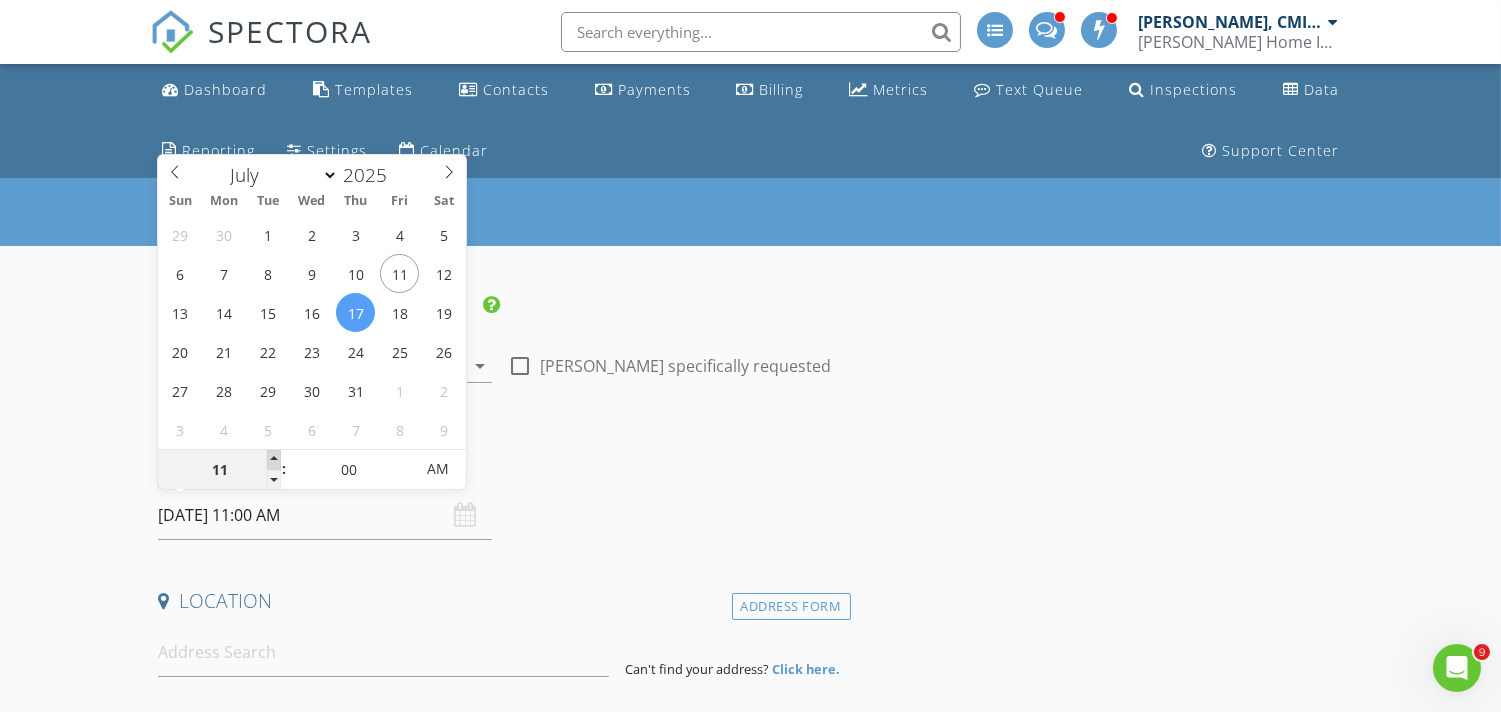 type on "12" 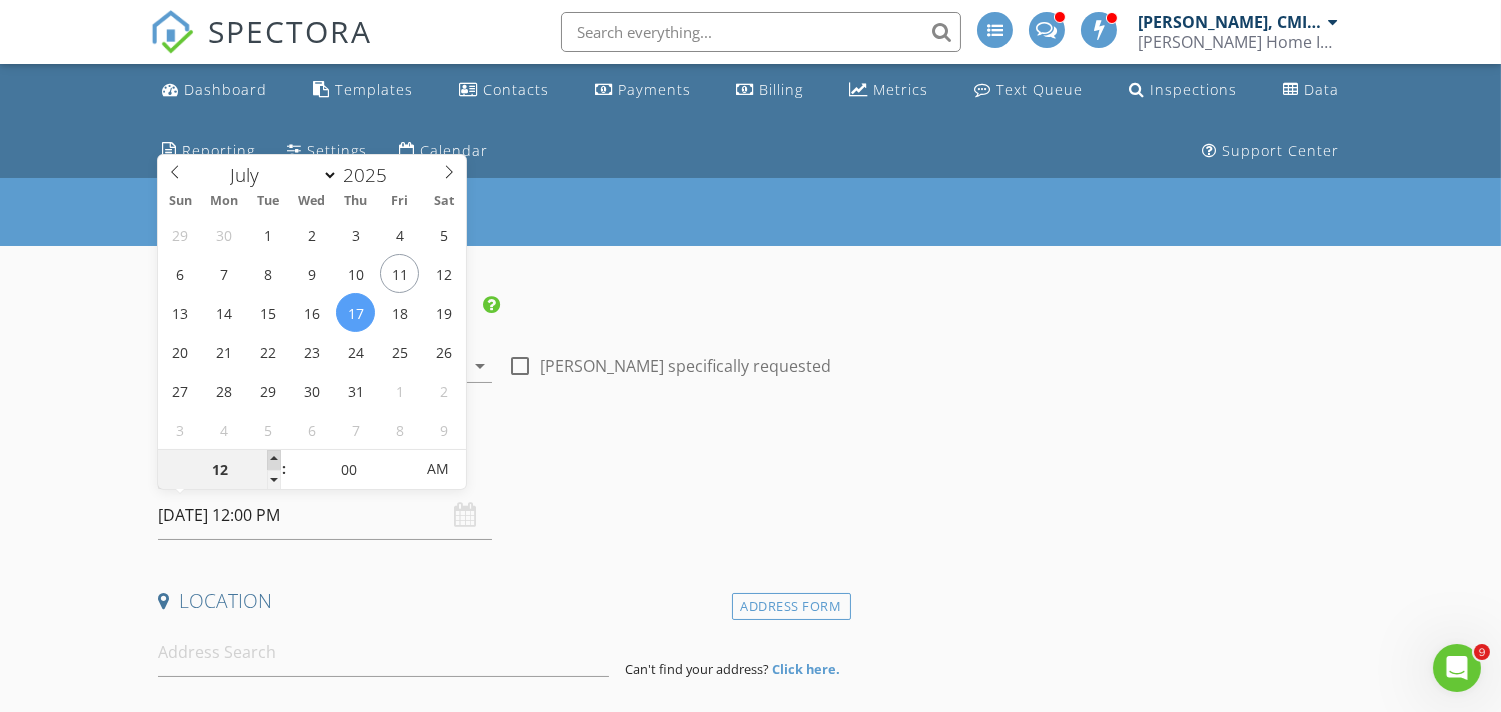 click at bounding box center (274, 460) 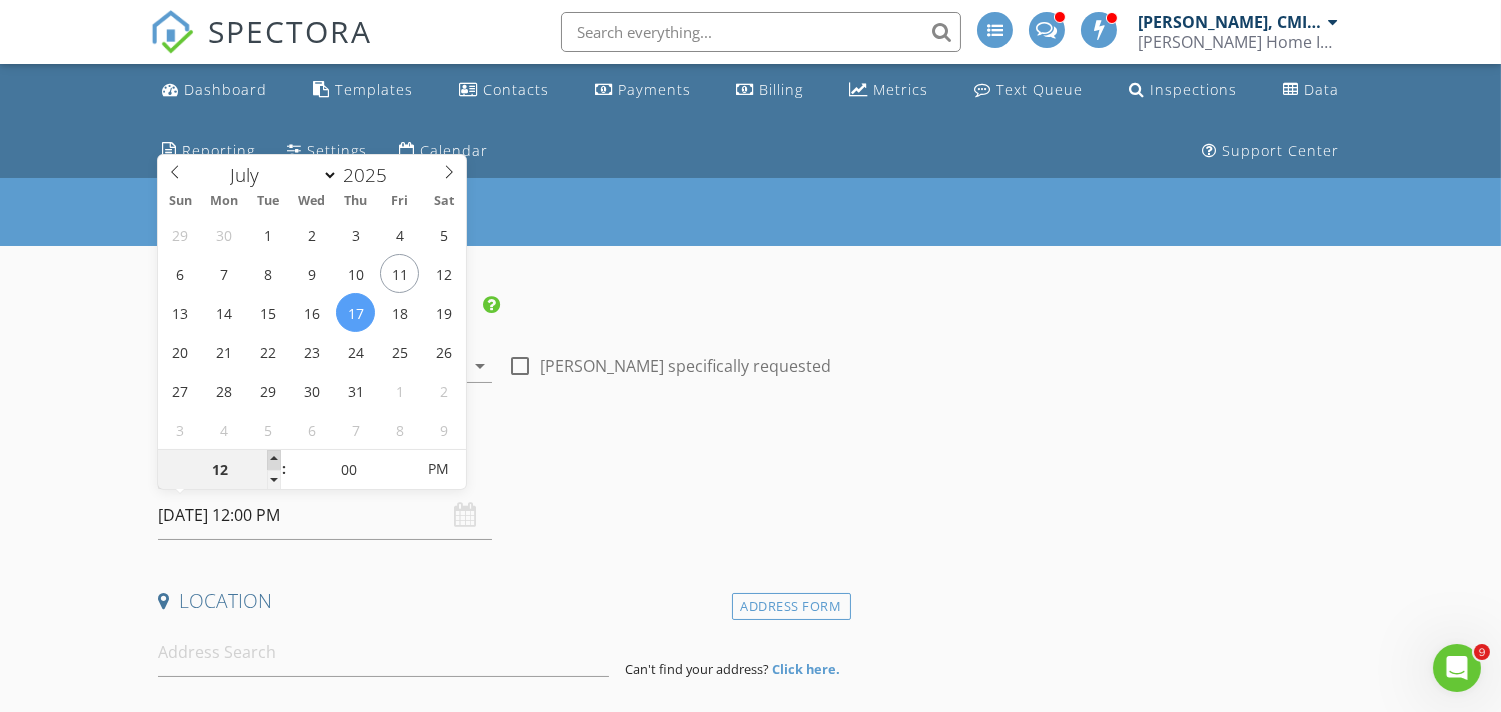 type on "01" 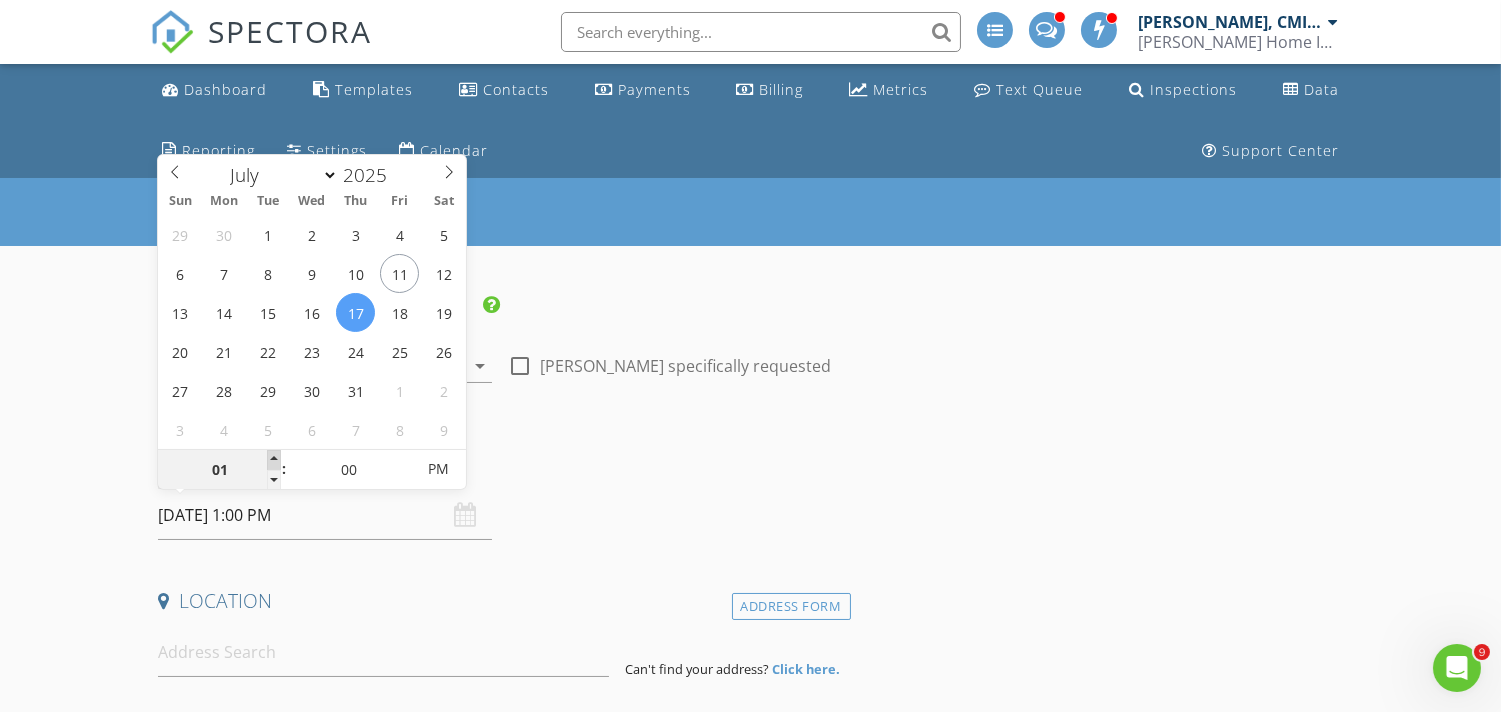 click at bounding box center (274, 460) 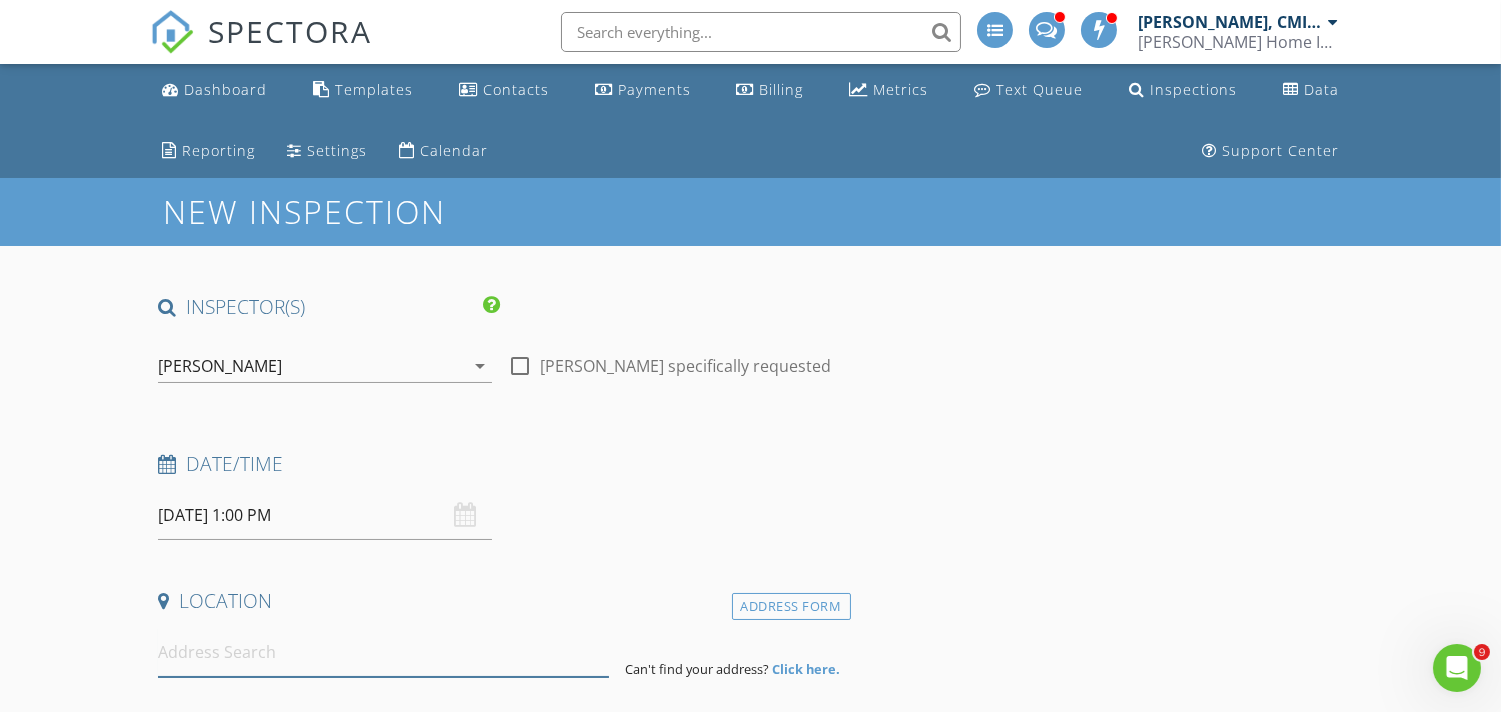 click at bounding box center (383, 652) 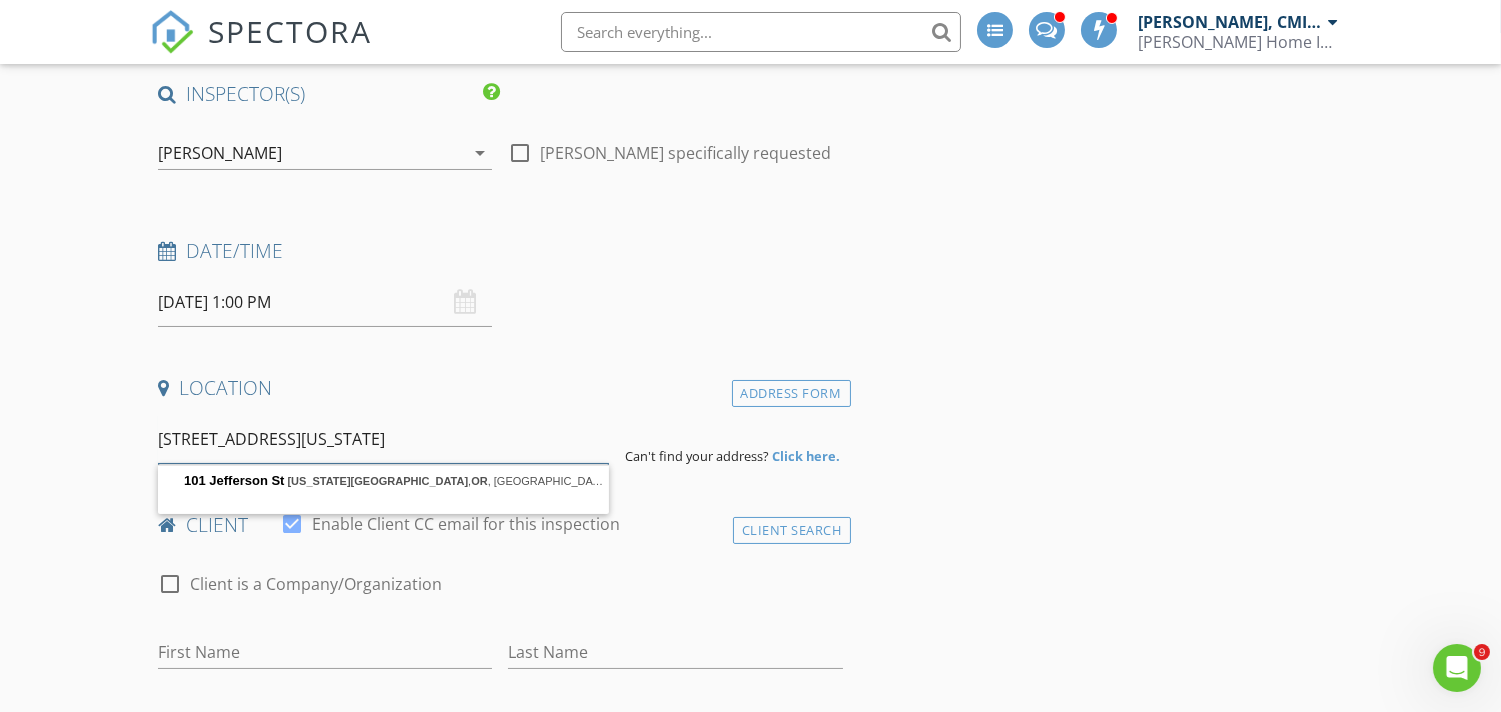 scroll, scrollTop: 222, scrollLeft: 0, axis: vertical 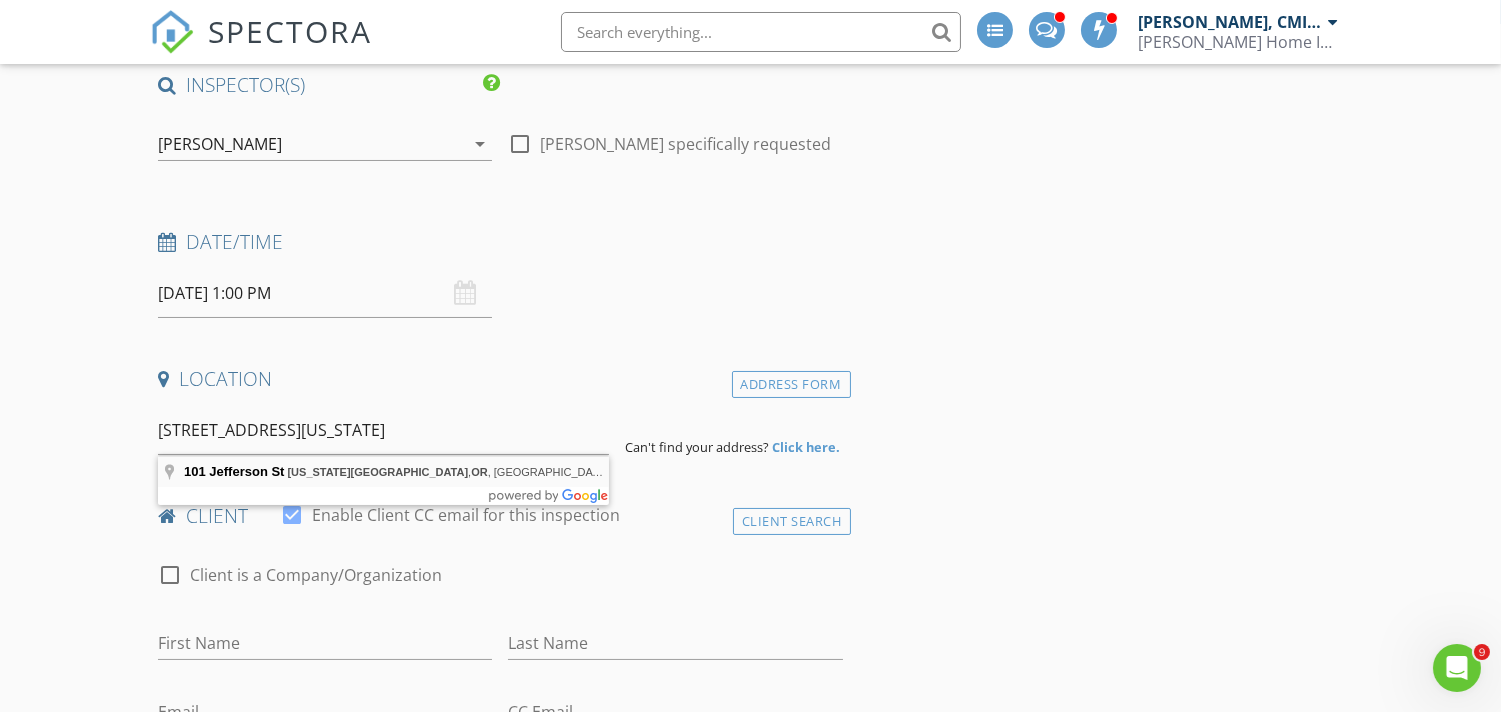 type on "101 Jefferson St, Oregon City, OR, USA" 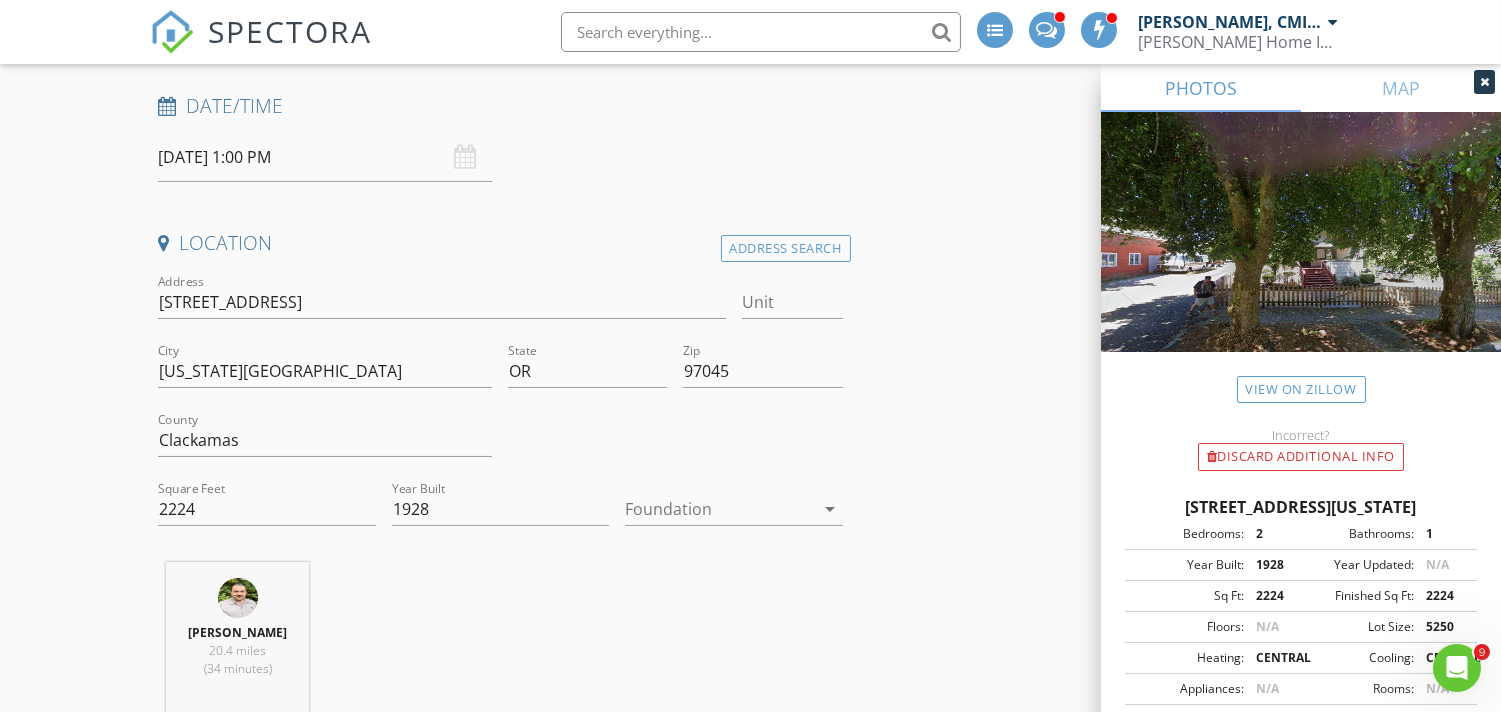 scroll, scrollTop: 370, scrollLeft: 0, axis: vertical 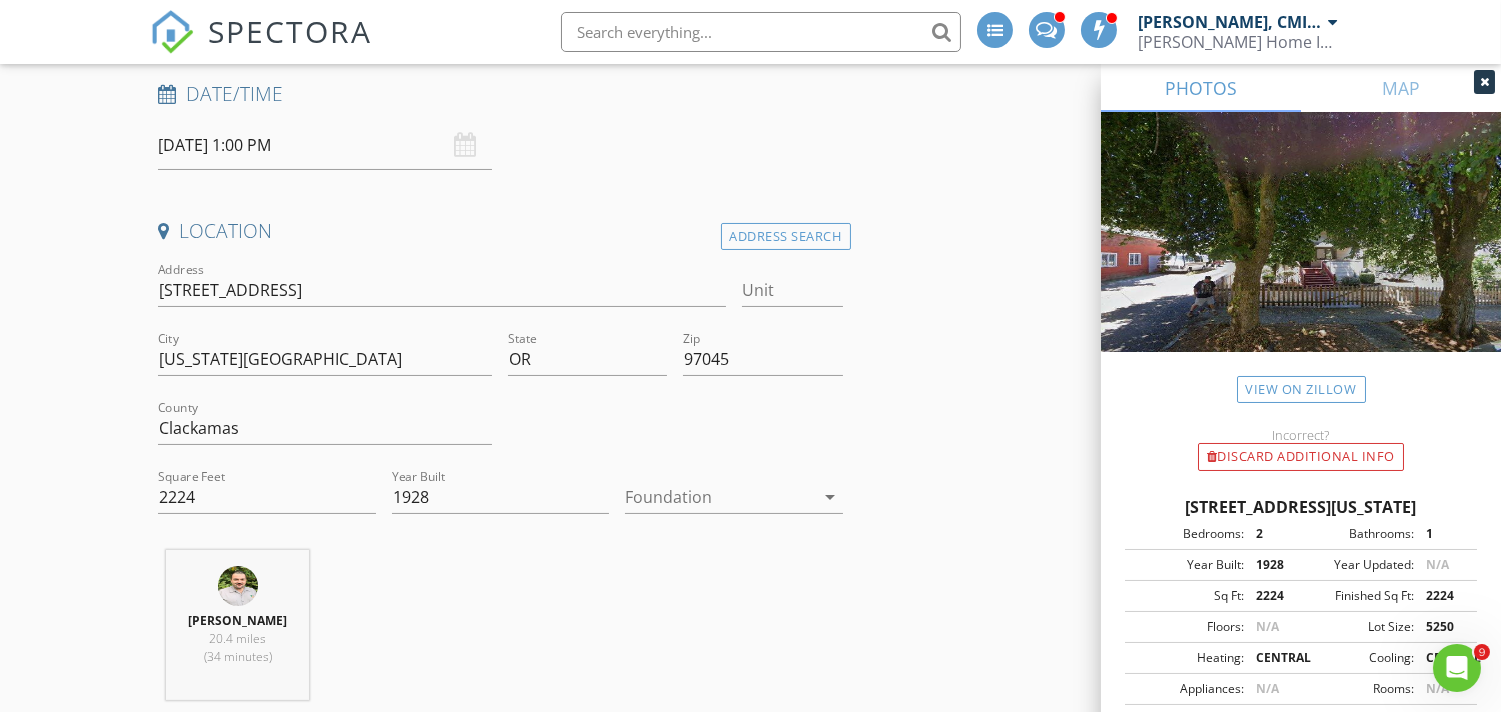 click at bounding box center [719, 497] 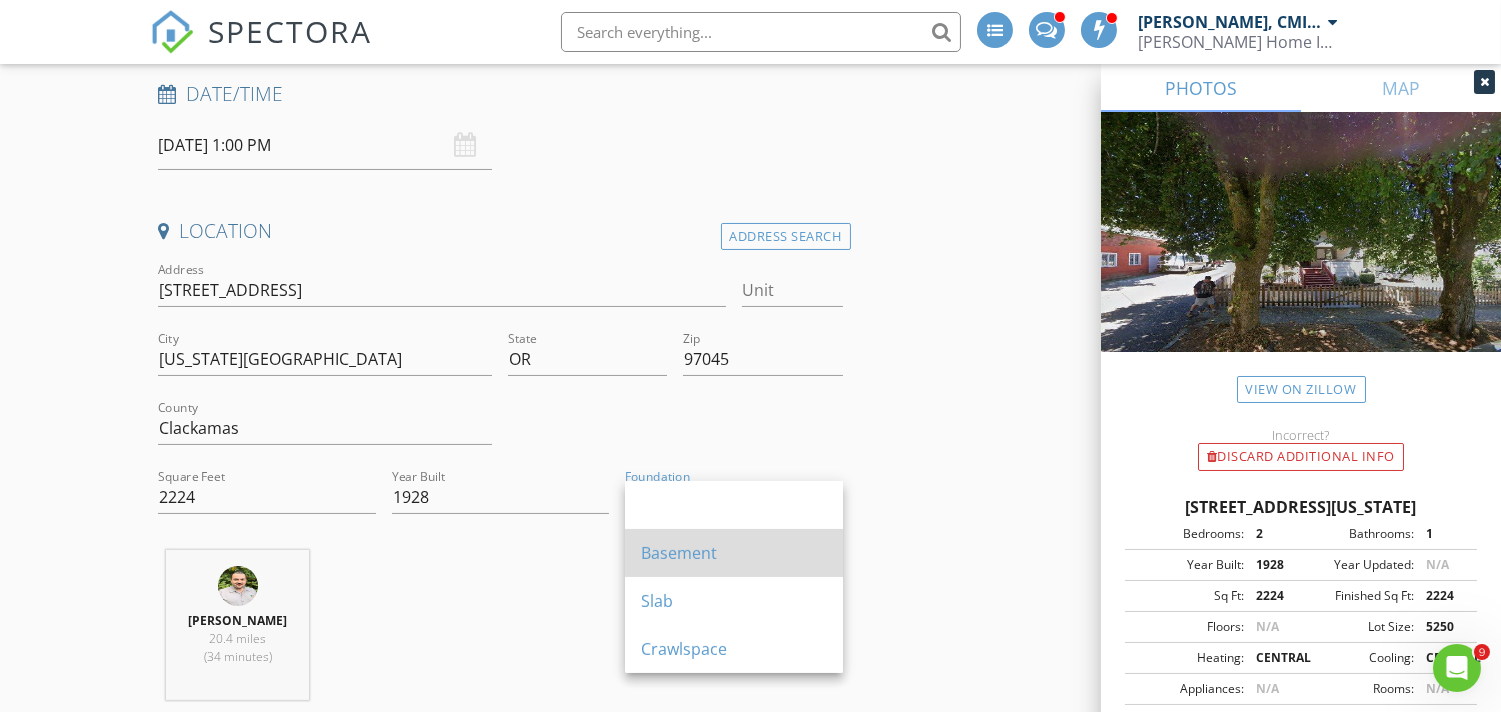 click on "Basement" at bounding box center (734, 553) 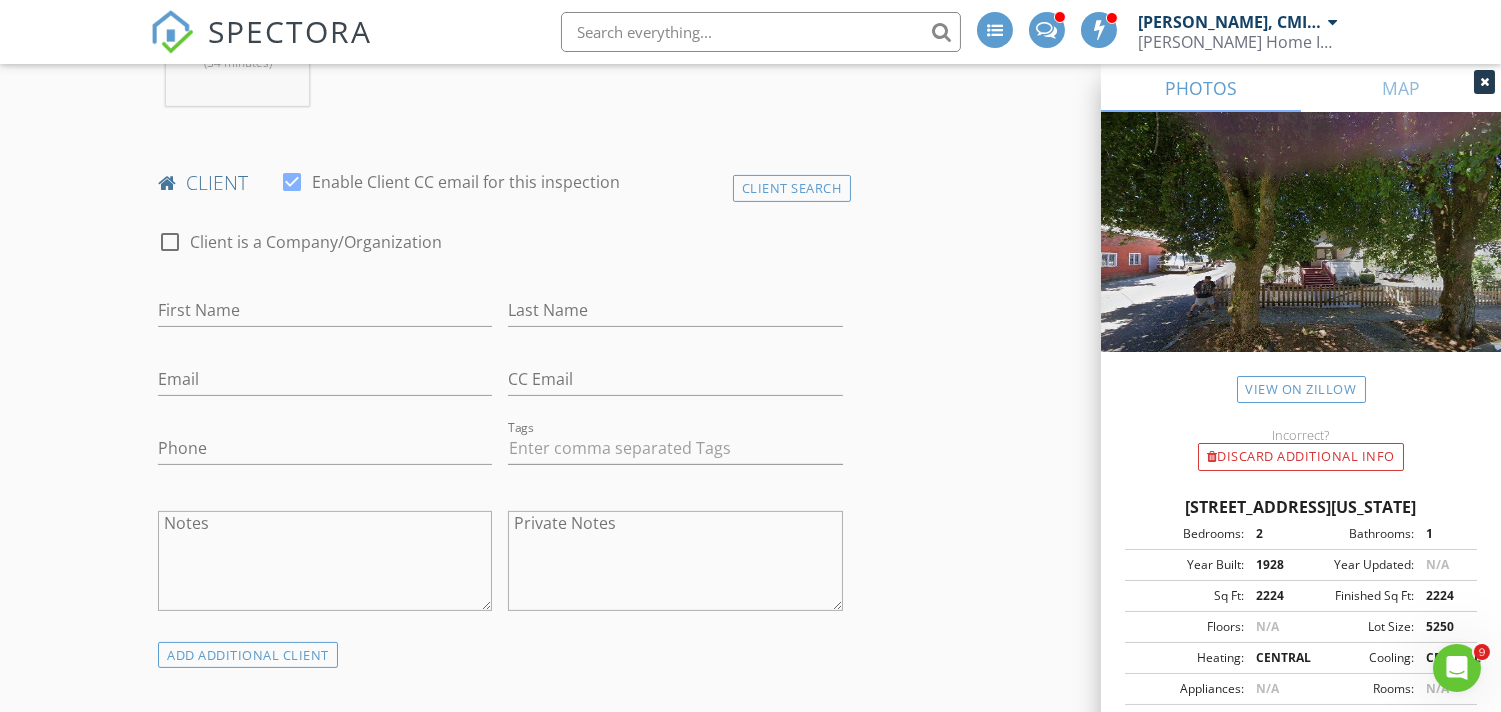 scroll, scrollTop: 963, scrollLeft: 0, axis: vertical 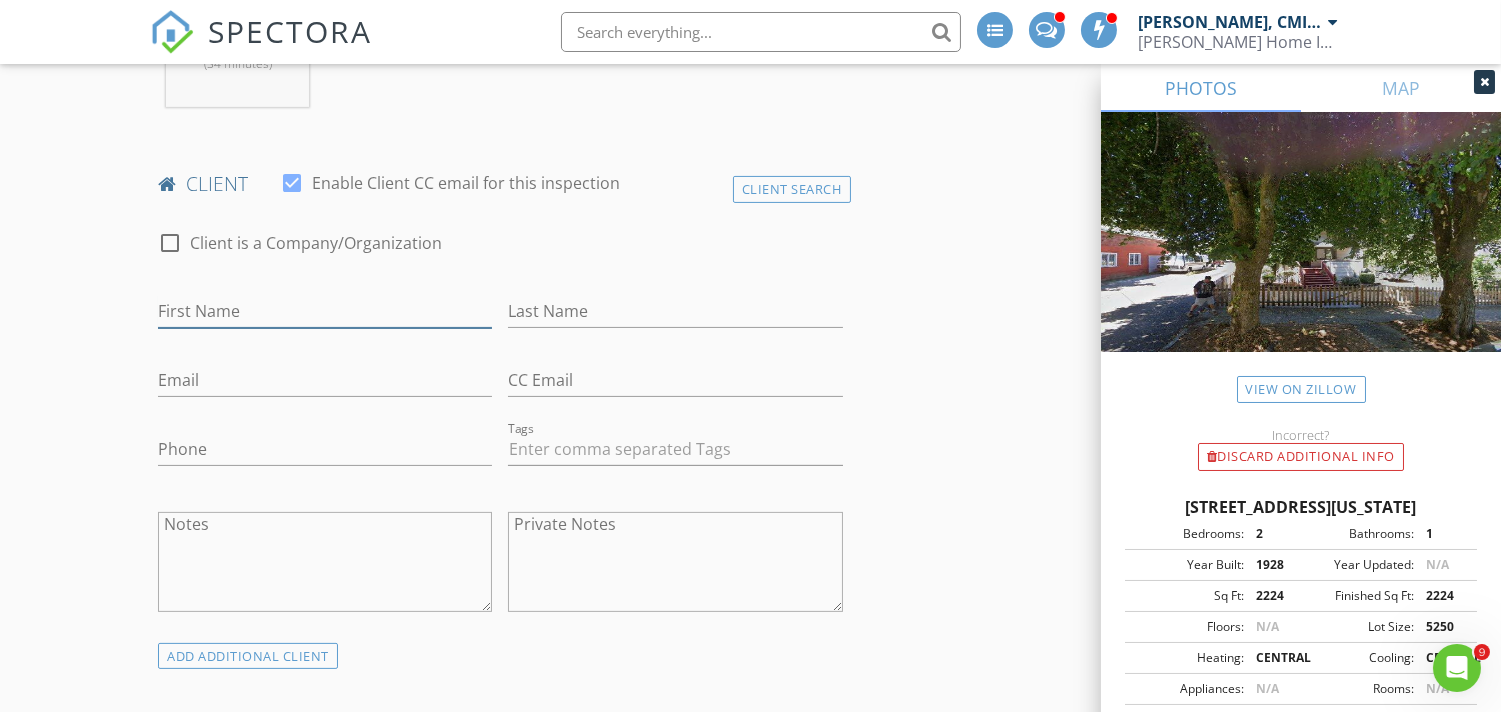 click on "First Name" at bounding box center (325, 311) 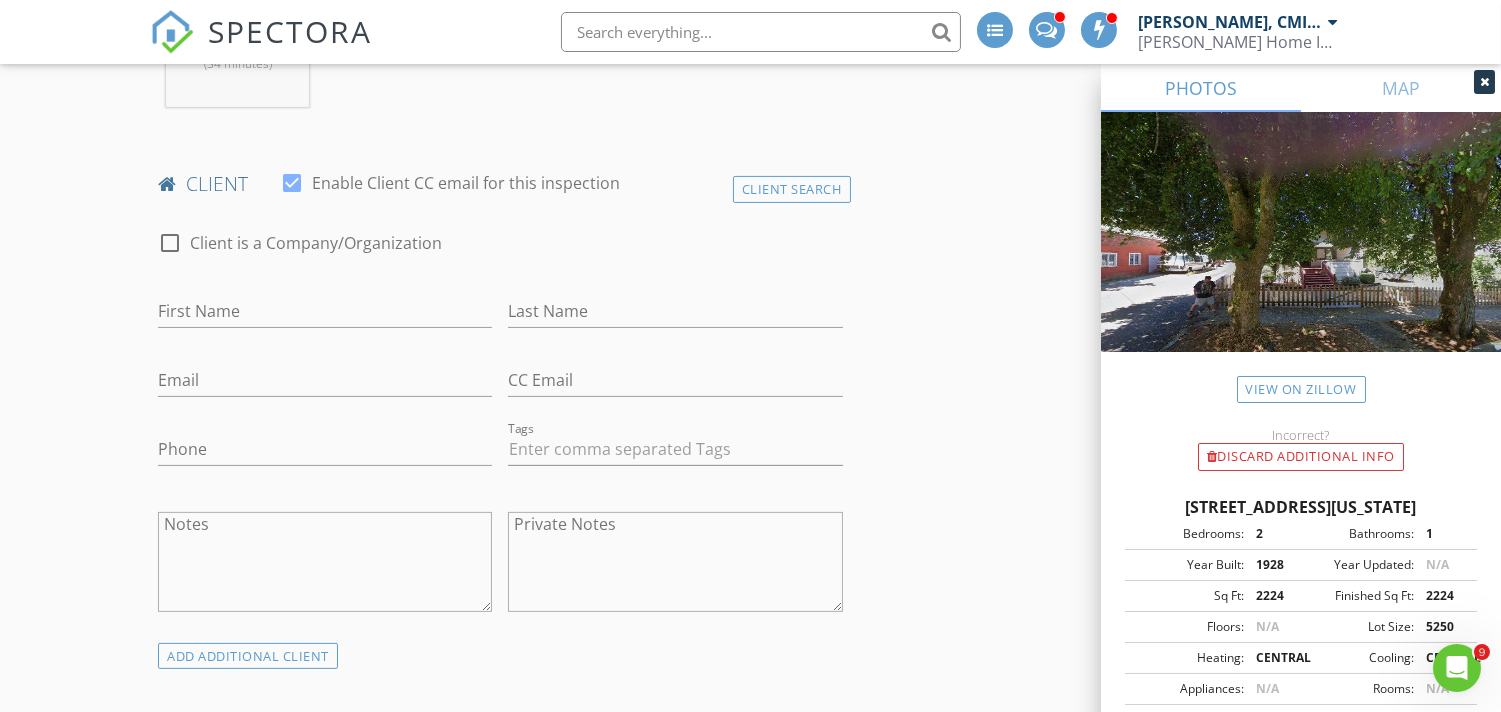 click on "Last Name" at bounding box center [675, 315] 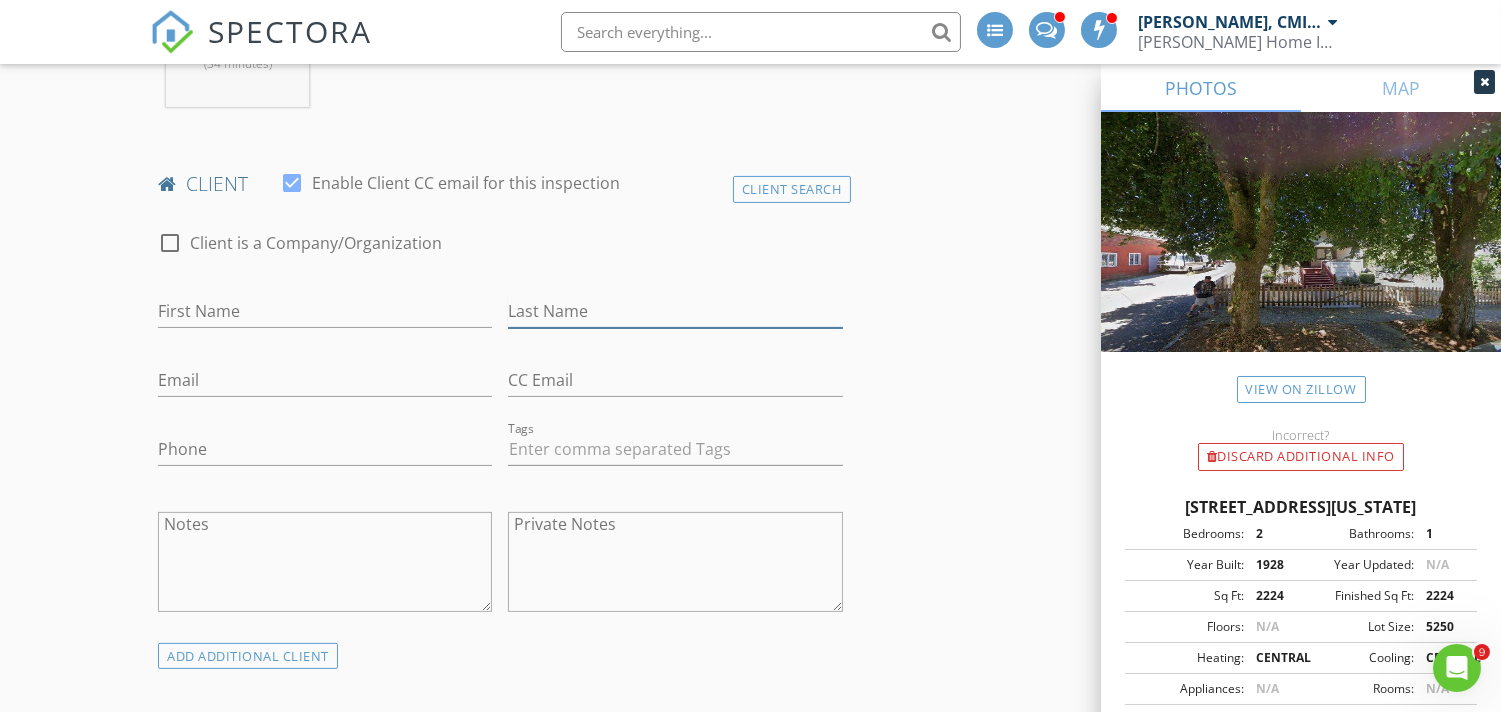 click on "Last Name" at bounding box center [675, 311] 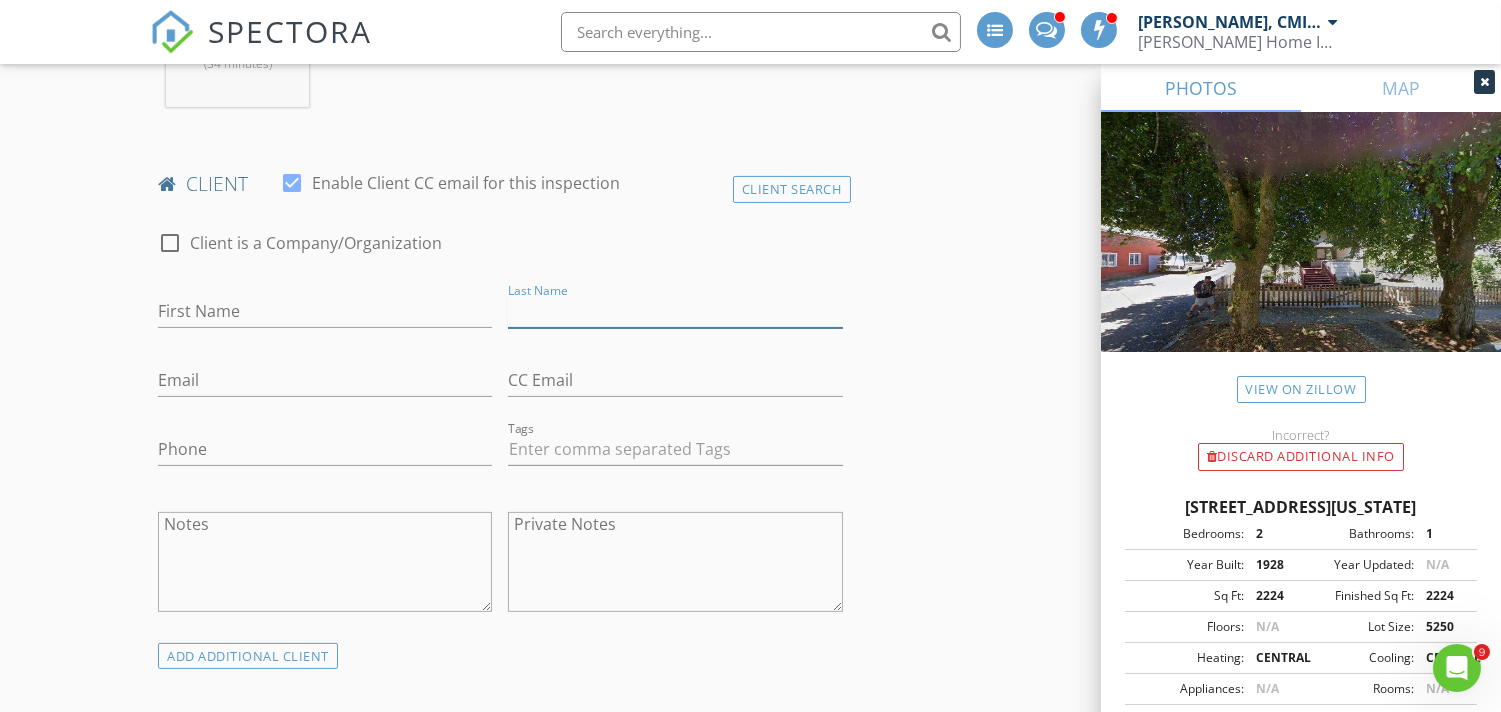 paste on "Rodriguez" 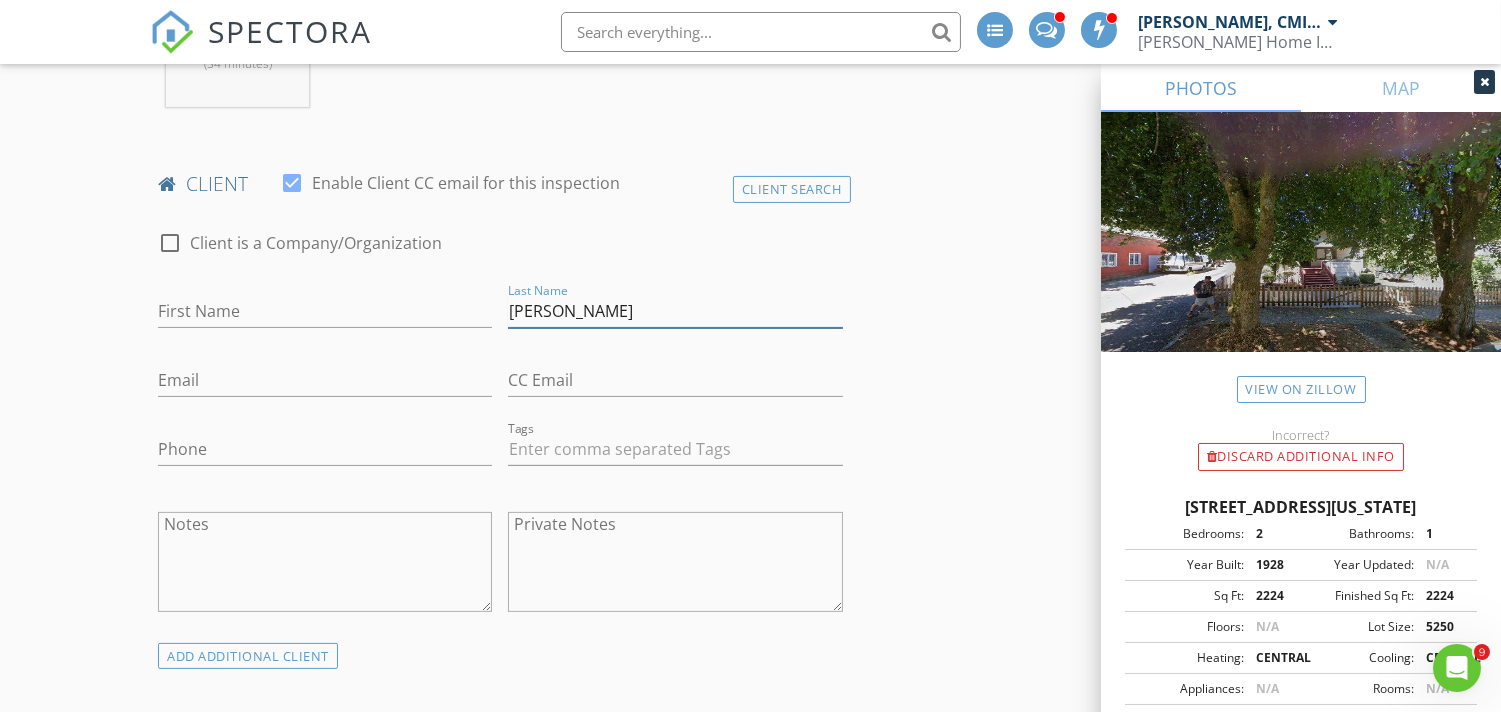 type on "Rodriguez" 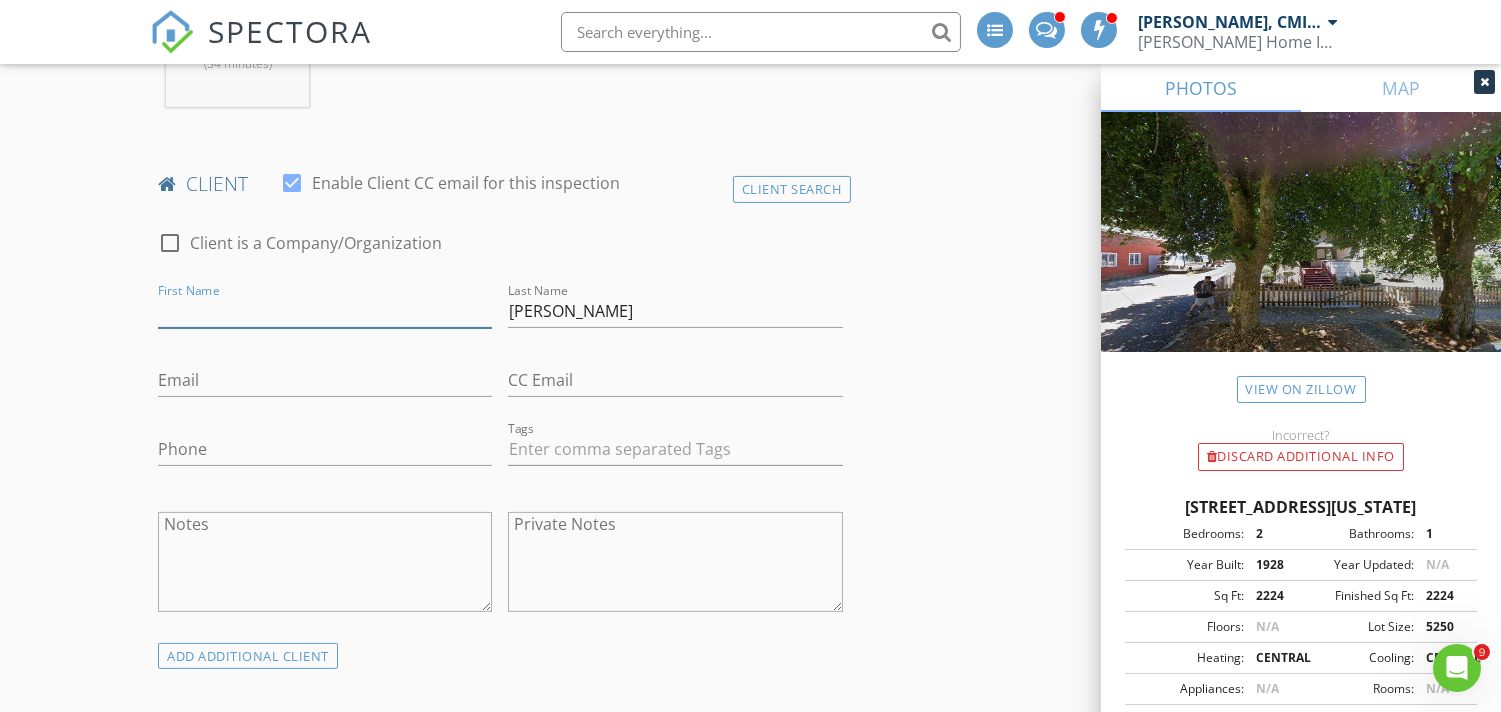 click on "First Name" at bounding box center [325, 311] 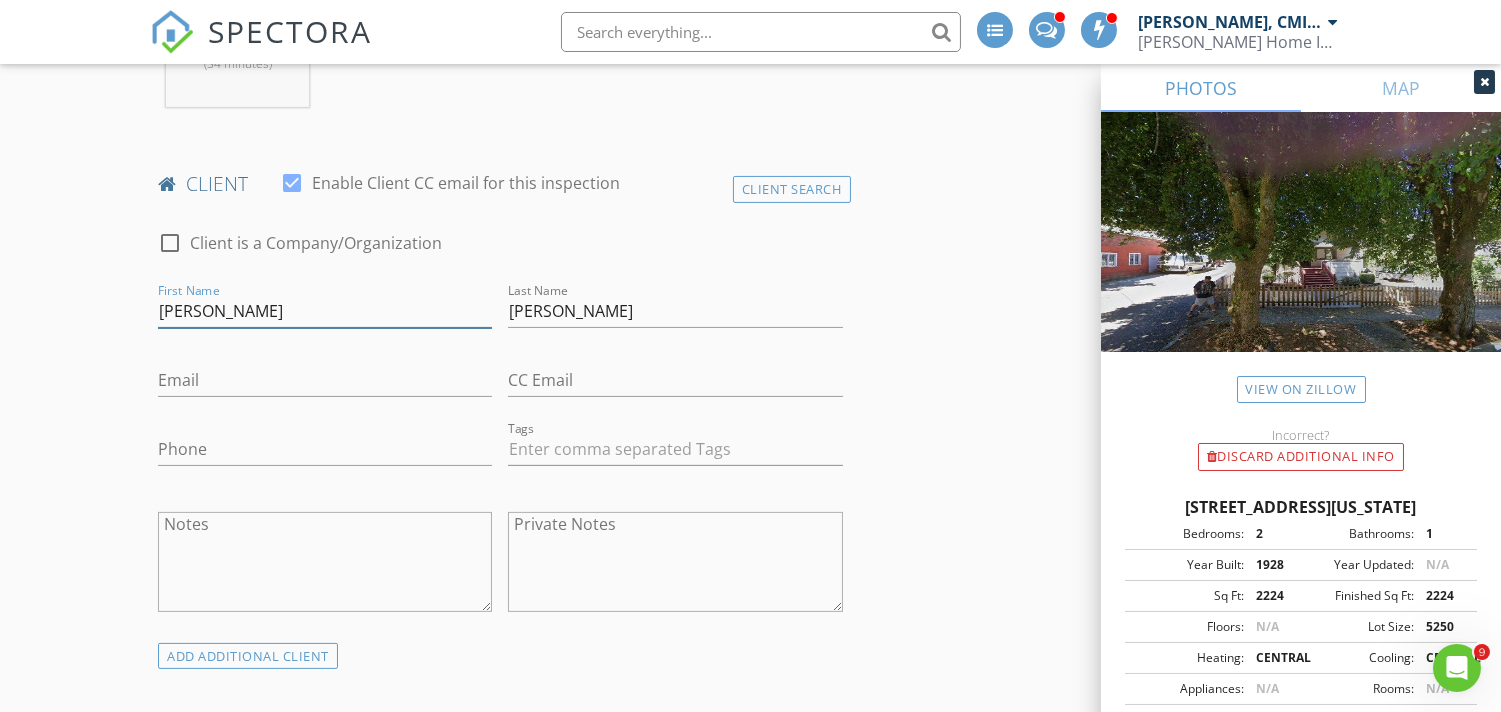type on "Frank" 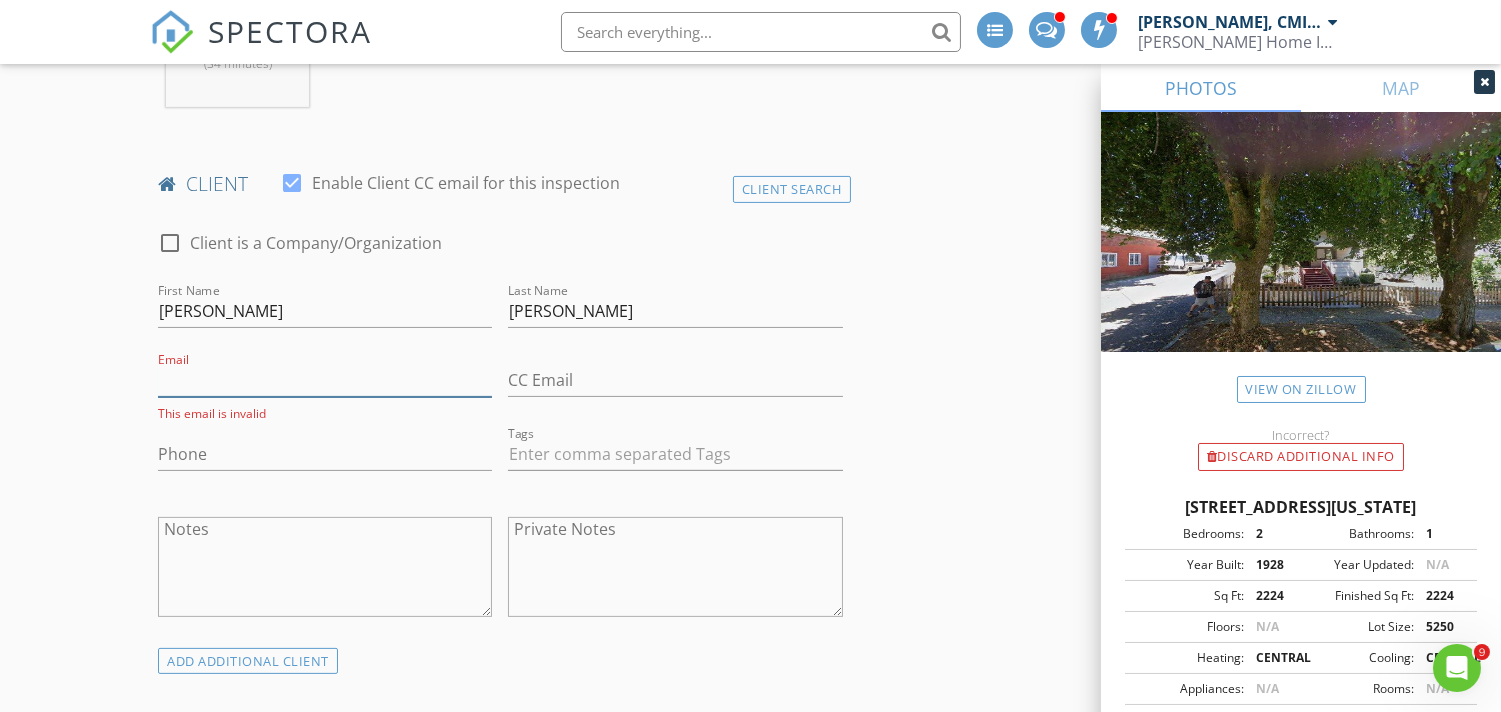 paste on "fmr826@gmail.com" 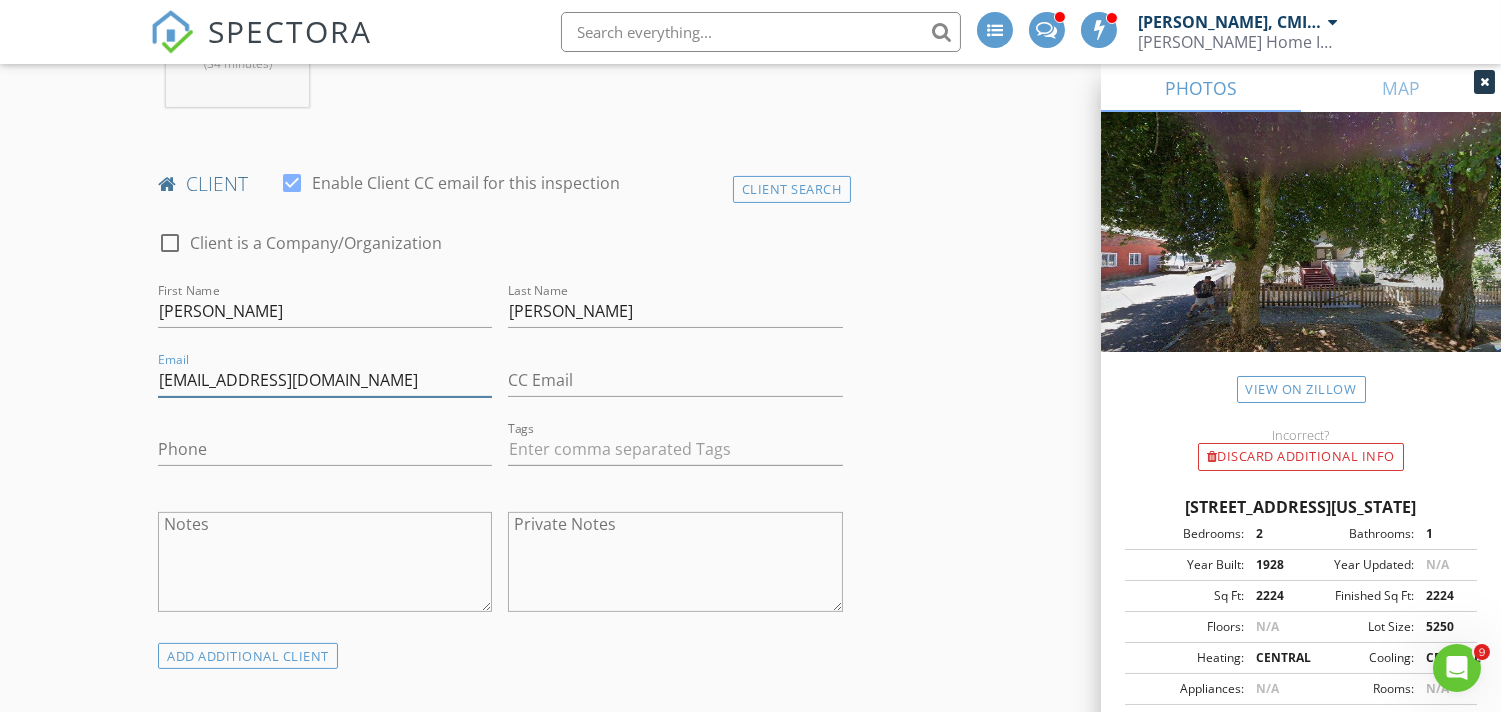type on "fmr826@gmail.com" 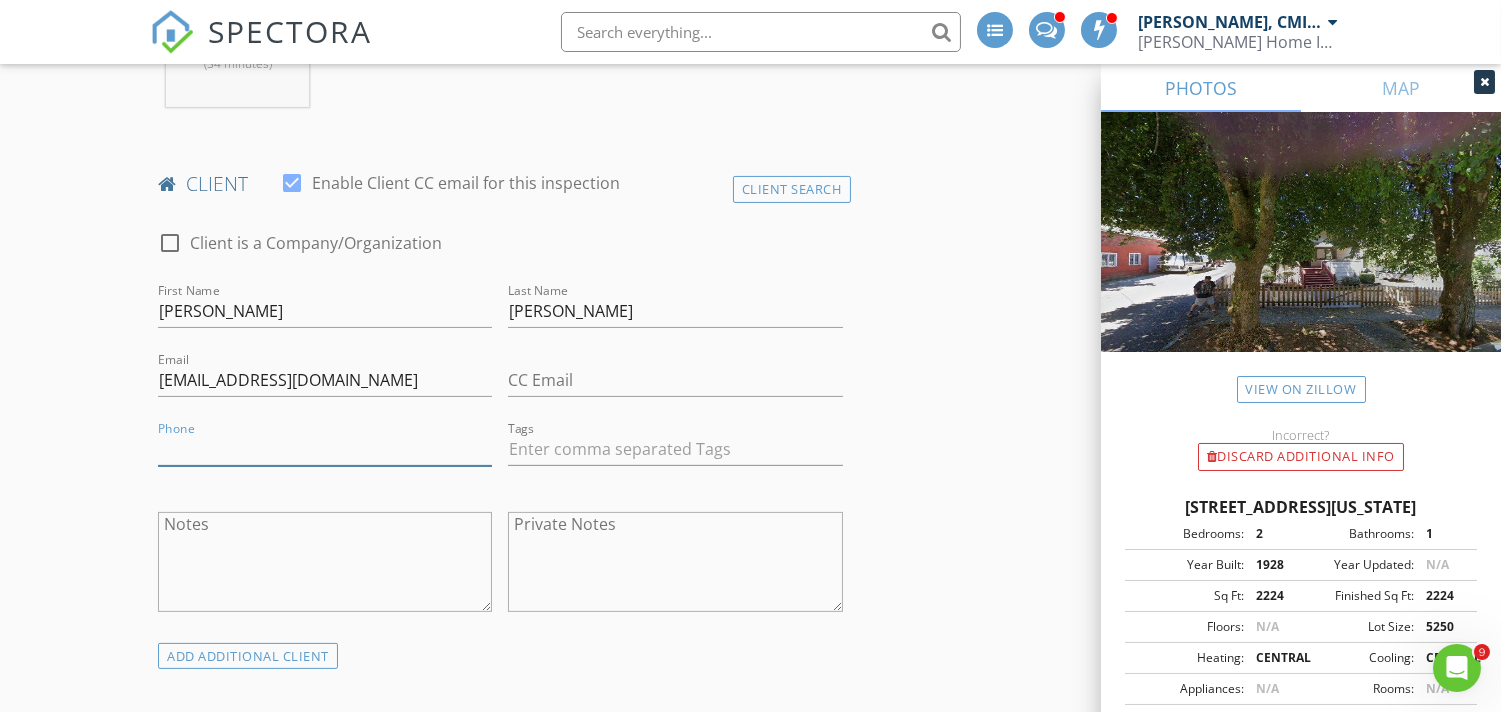 drag, startPoint x: 233, startPoint y: 447, endPoint x: 483, endPoint y: 296, distance: 292.06335 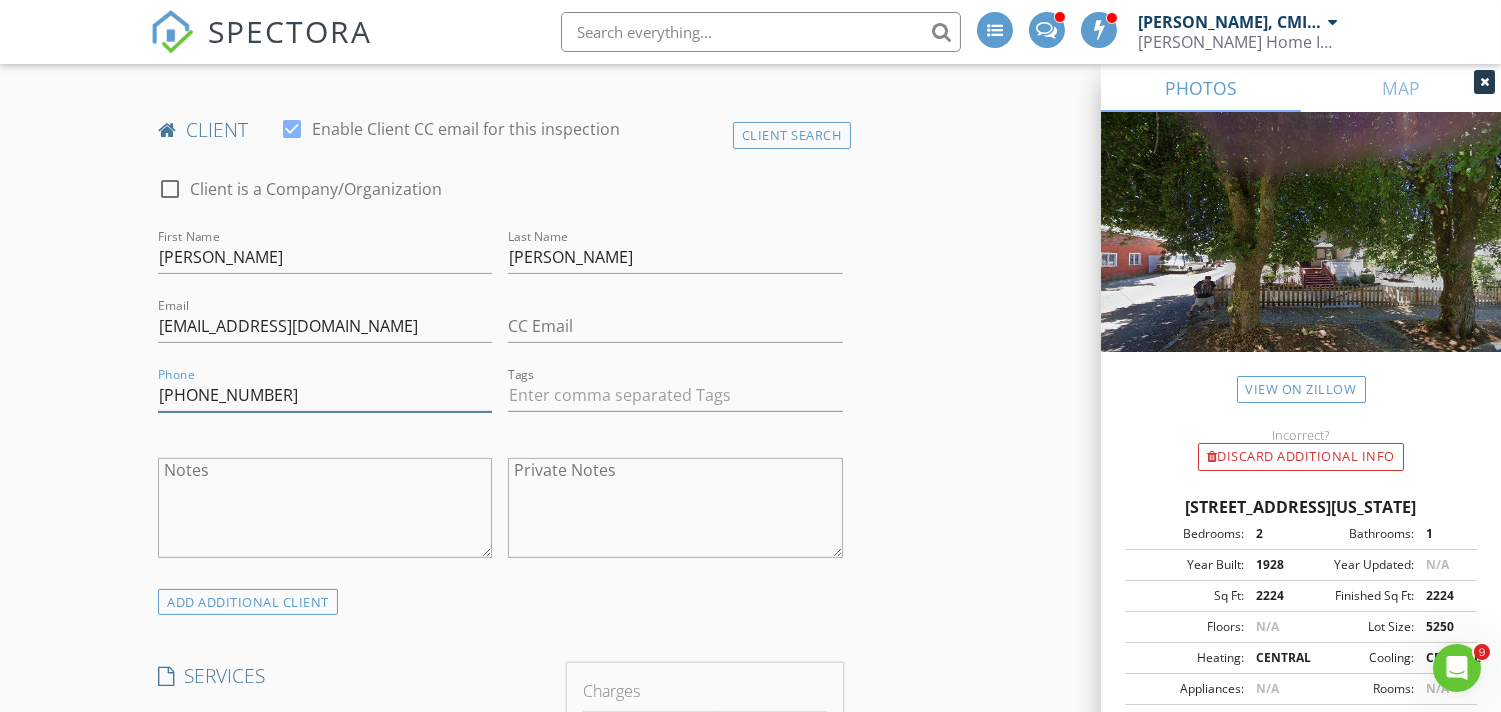 scroll, scrollTop: 1036, scrollLeft: 0, axis: vertical 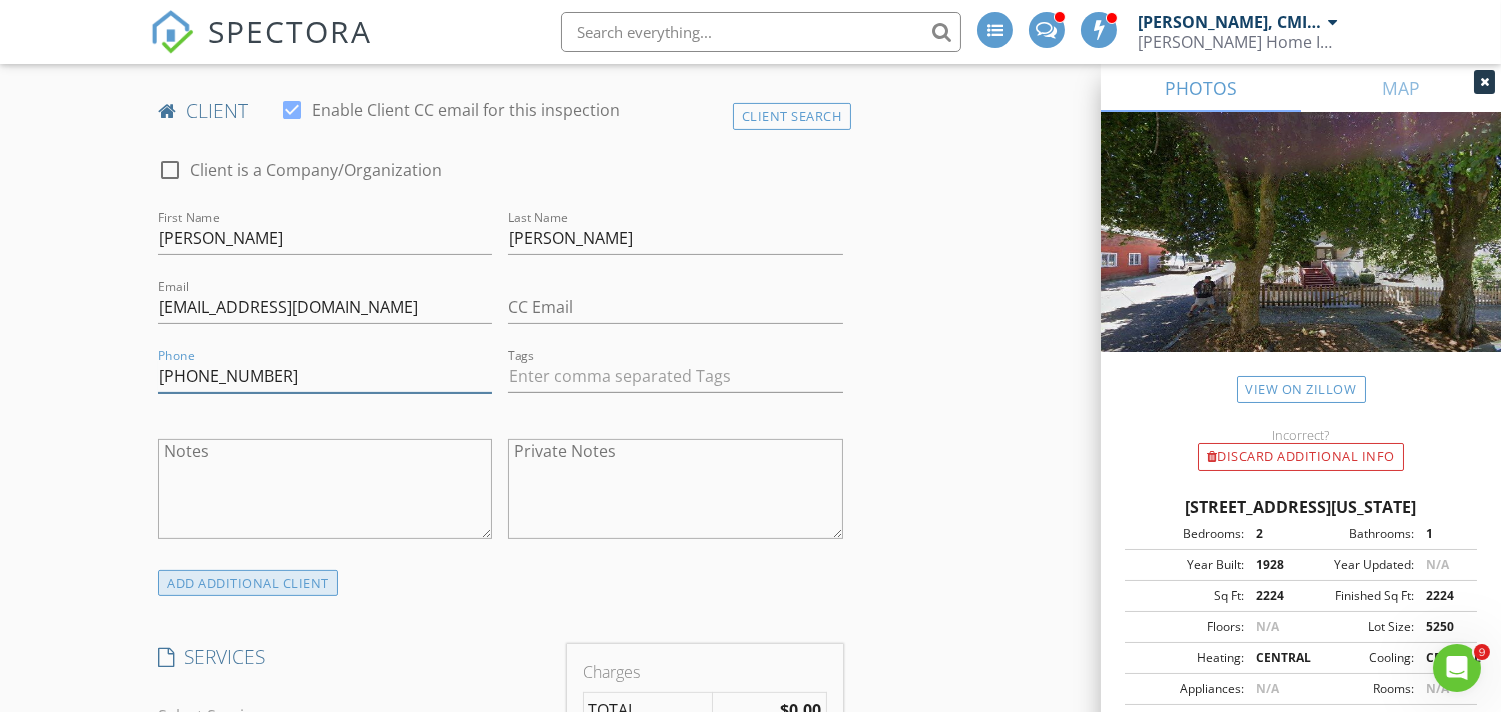 type on "775-240-8235" 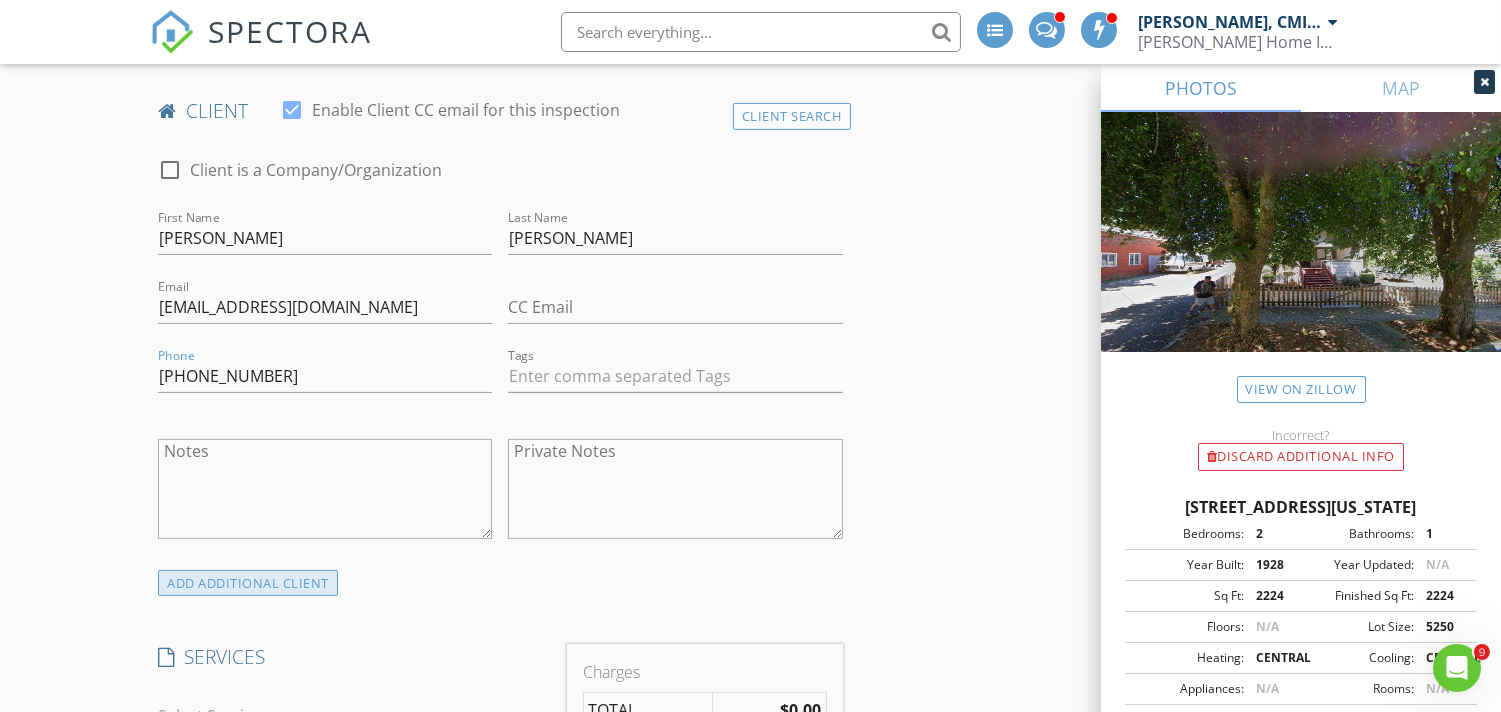 click on "ADD ADDITIONAL client" at bounding box center [248, 583] 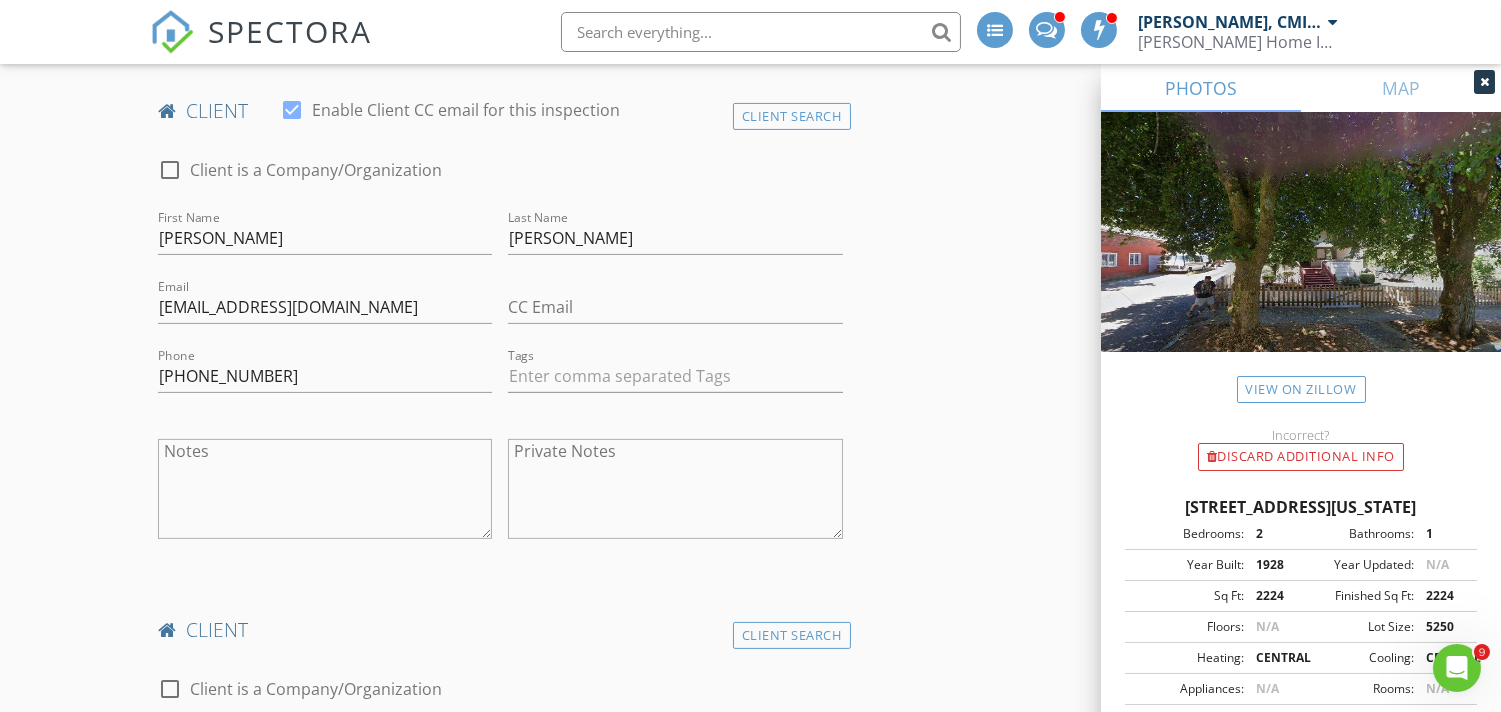 scroll, scrollTop: 1481, scrollLeft: 0, axis: vertical 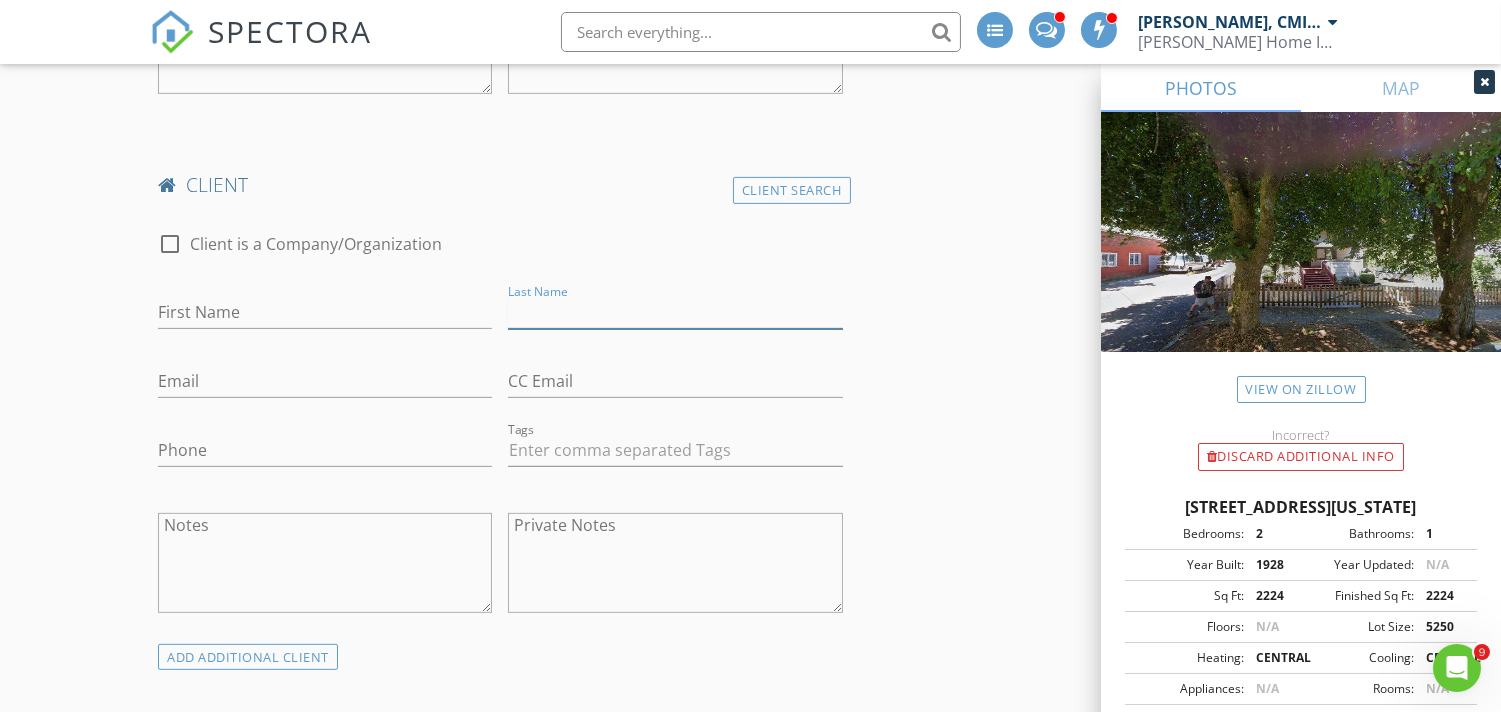 click on "Last Name" at bounding box center [675, 312] 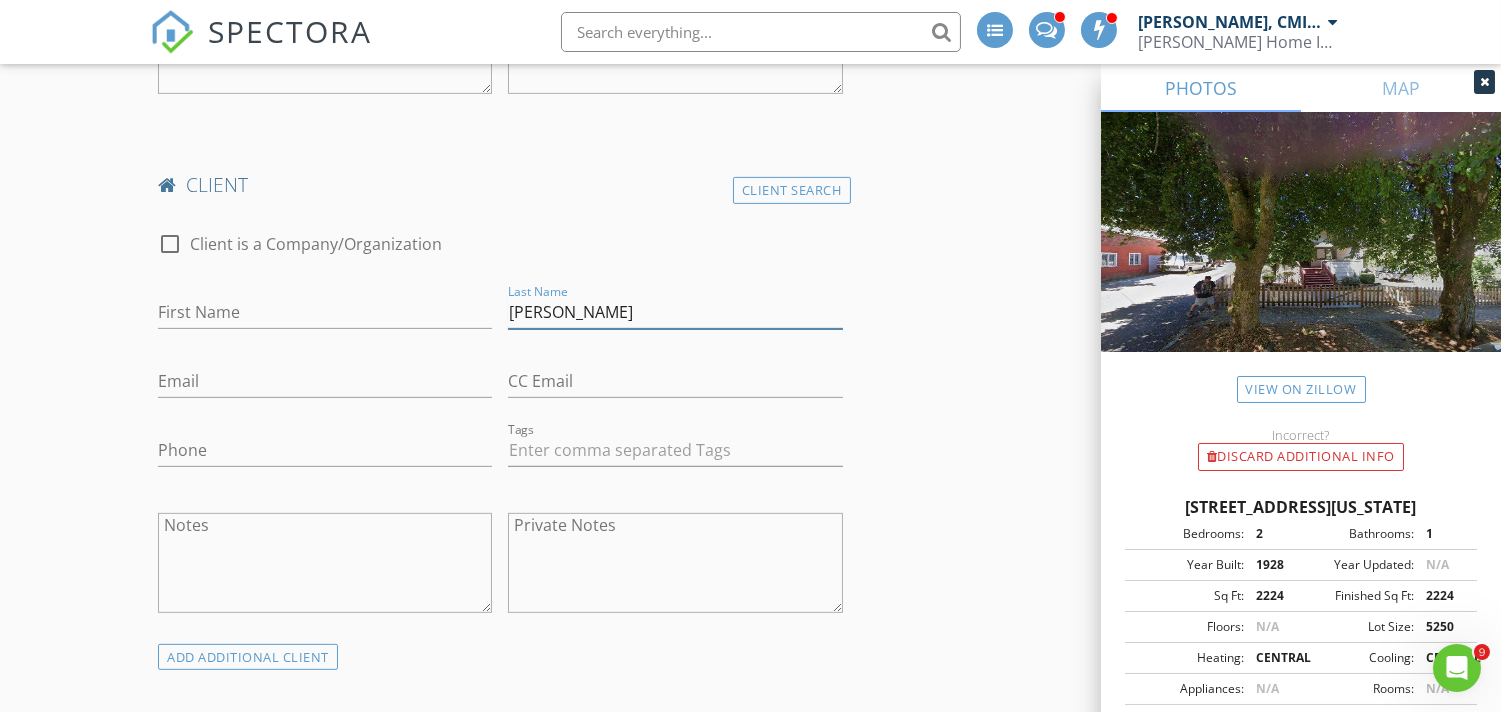 type on "Rodriguez" 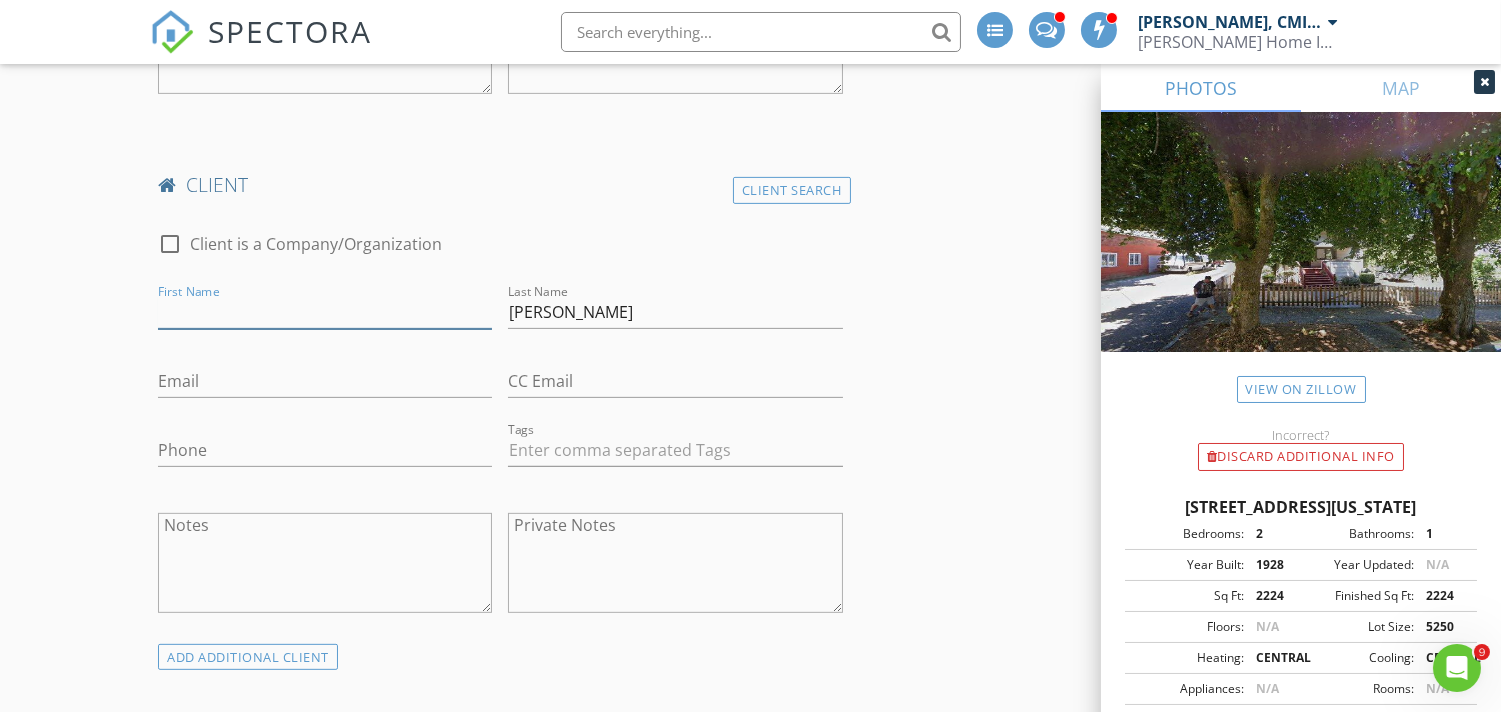 click on "First Name" at bounding box center [325, 312] 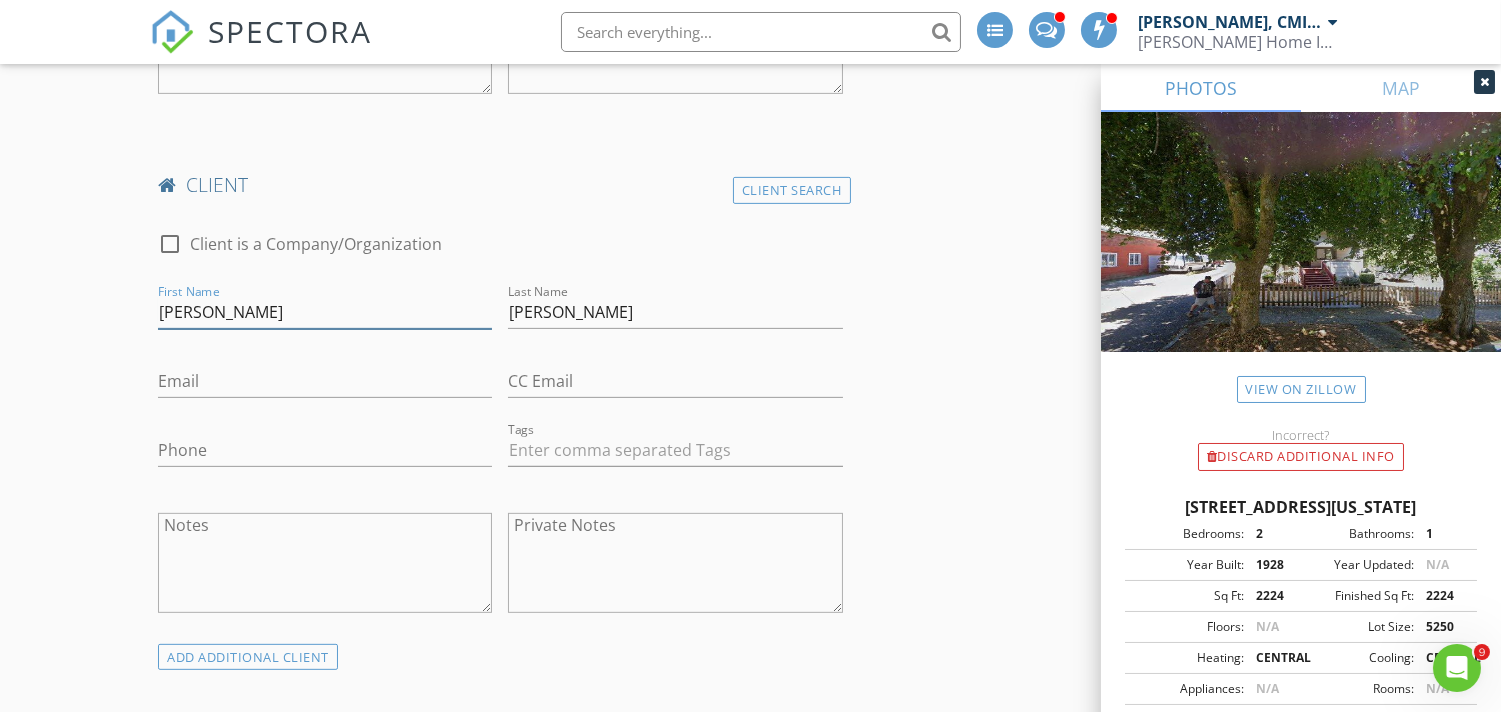 type on "Mariah" 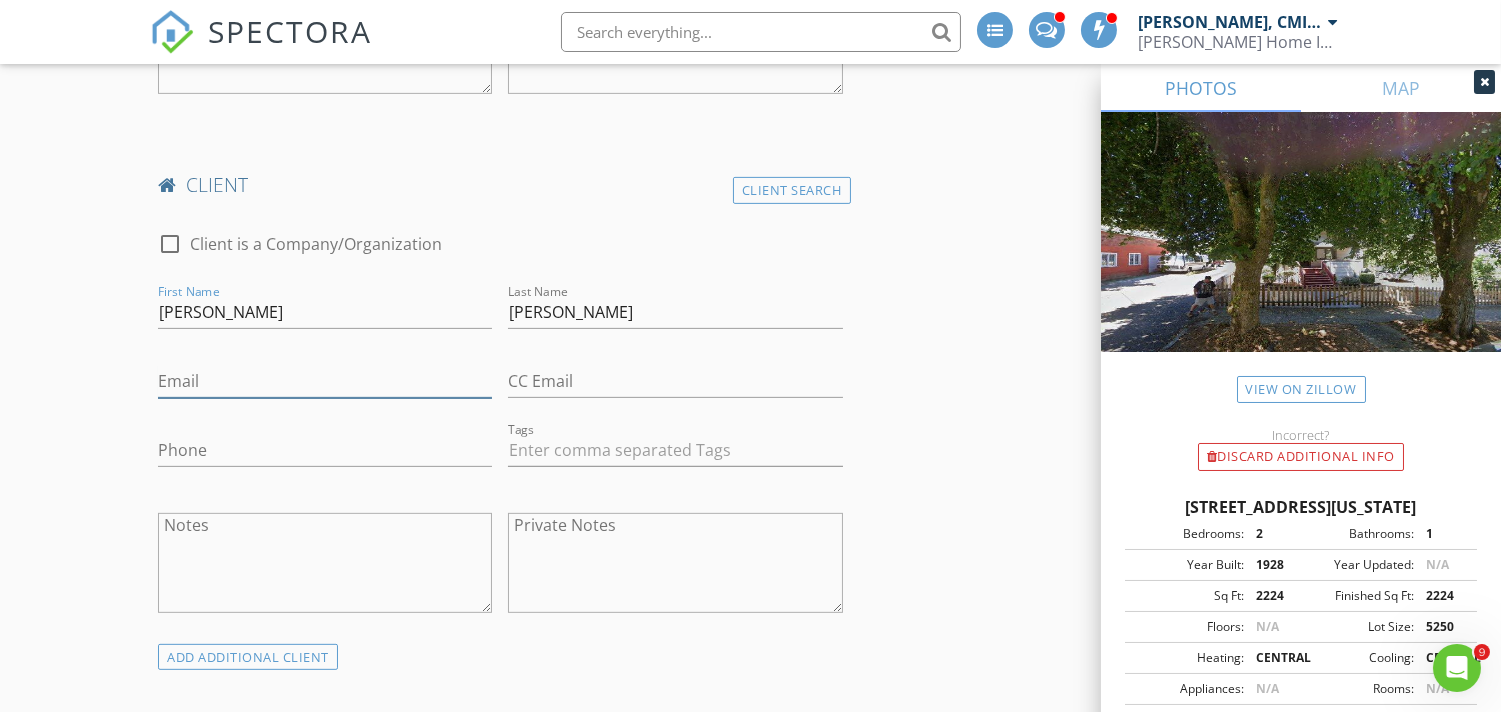 click on "Email" at bounding box center [325, 381] 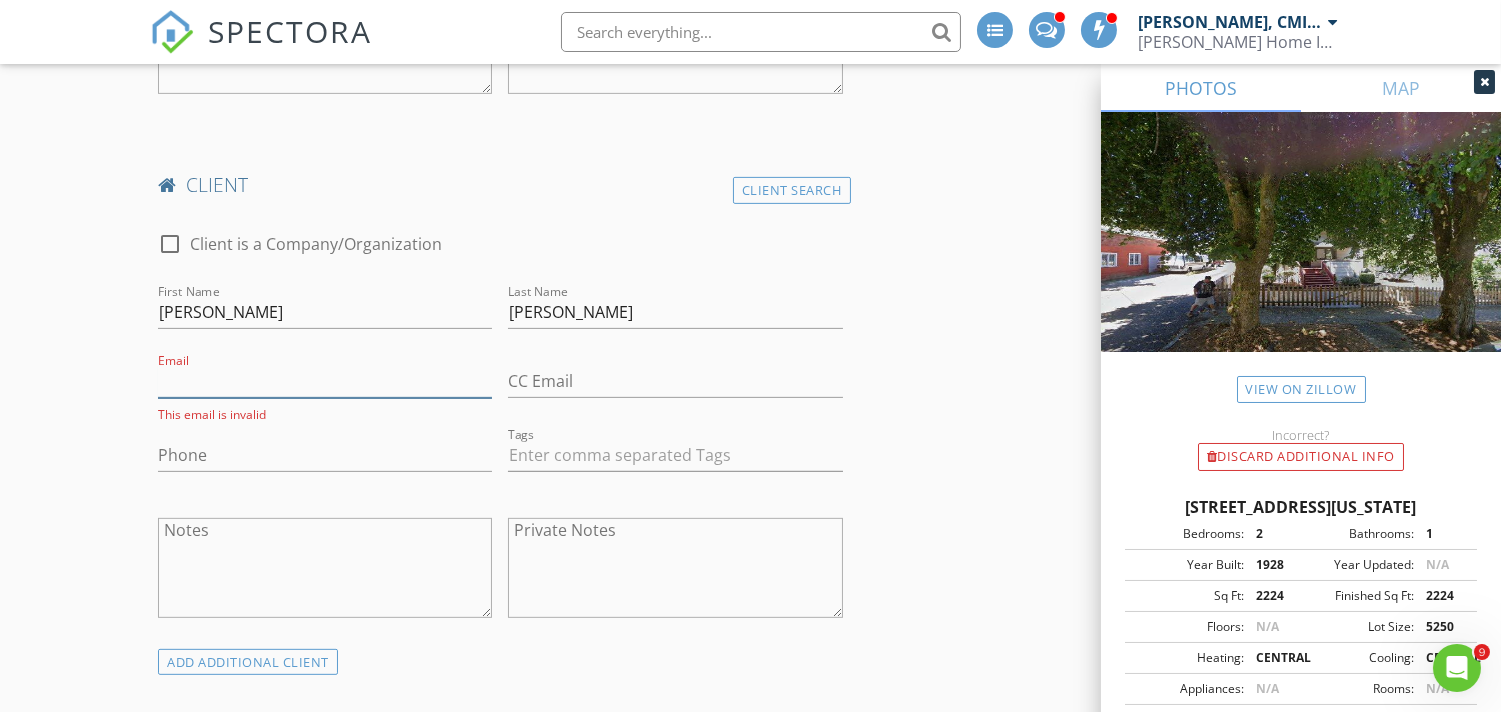paste on "m.rod82613@gmail.com" 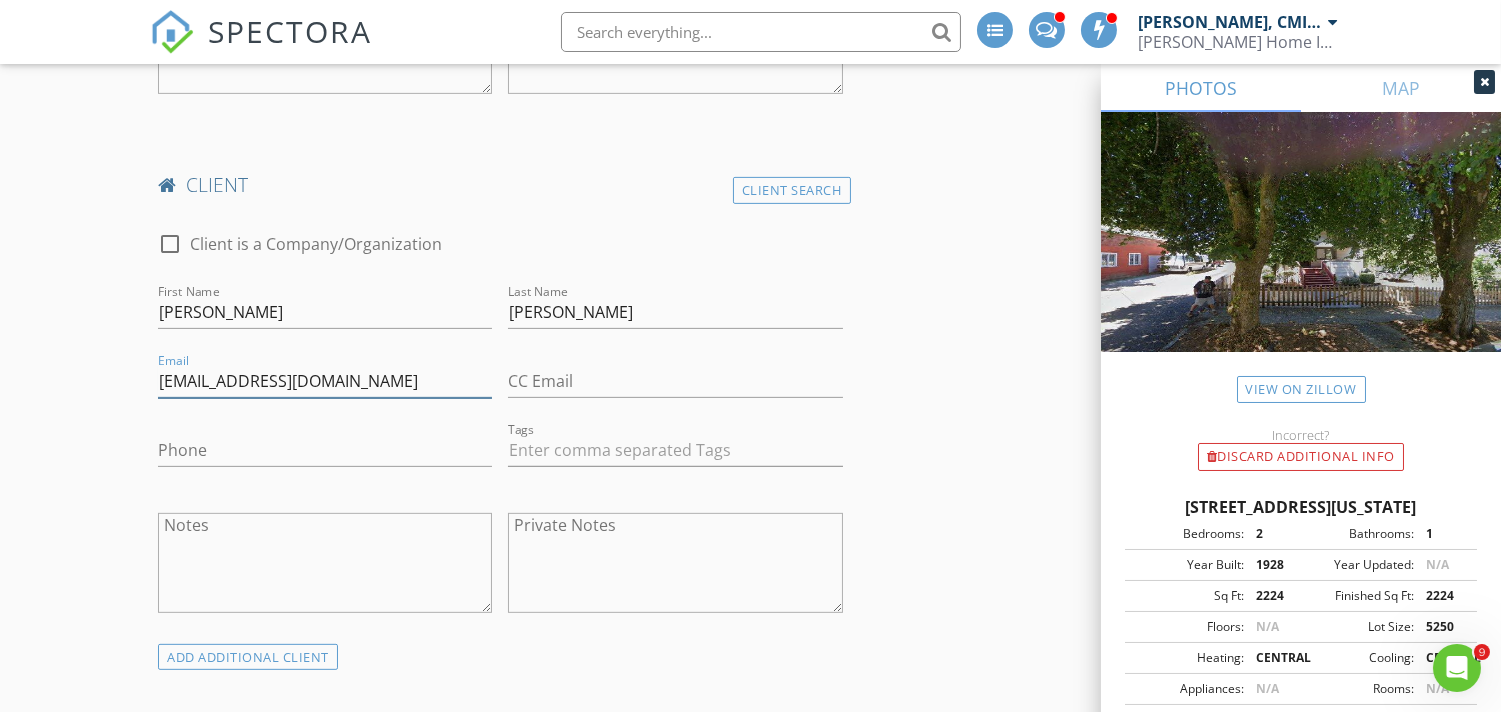type on "m.rod82613@gmail.com" 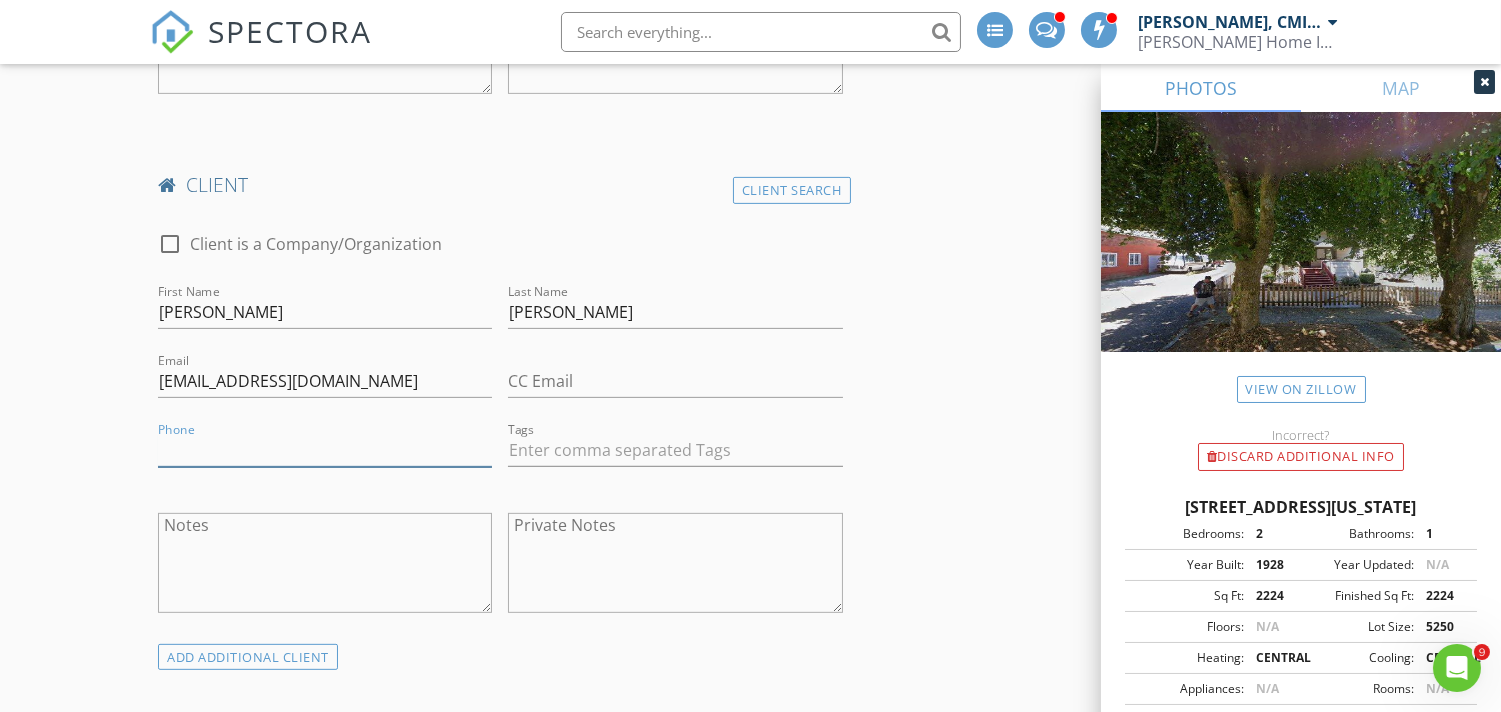 drag, startPoint x: 258, startPoint y: 460, endPoint x: 313, endPoint y: 424, distance: 65.734314 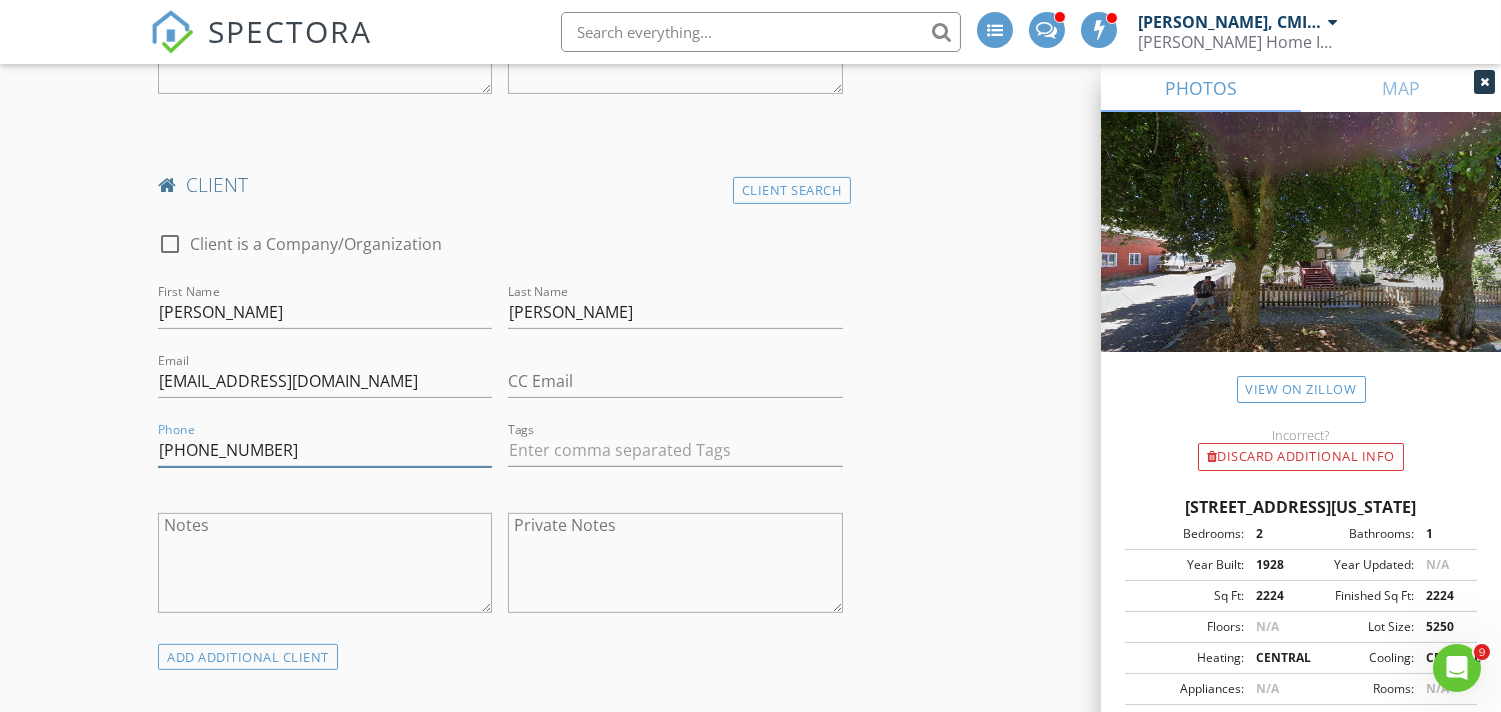 scroll, scrollTop: 1852, scrollLeft: 0, axis: vertical 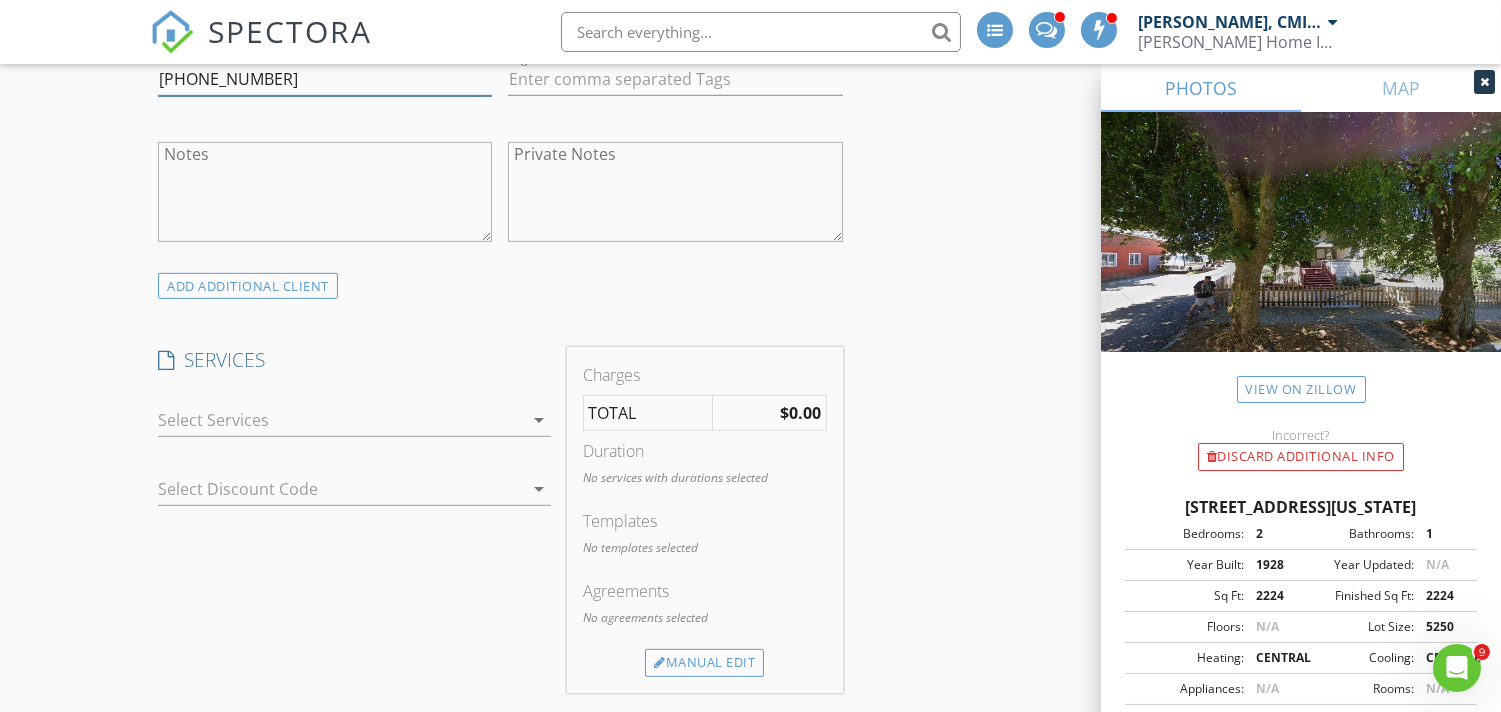 type on "775-870-8727" 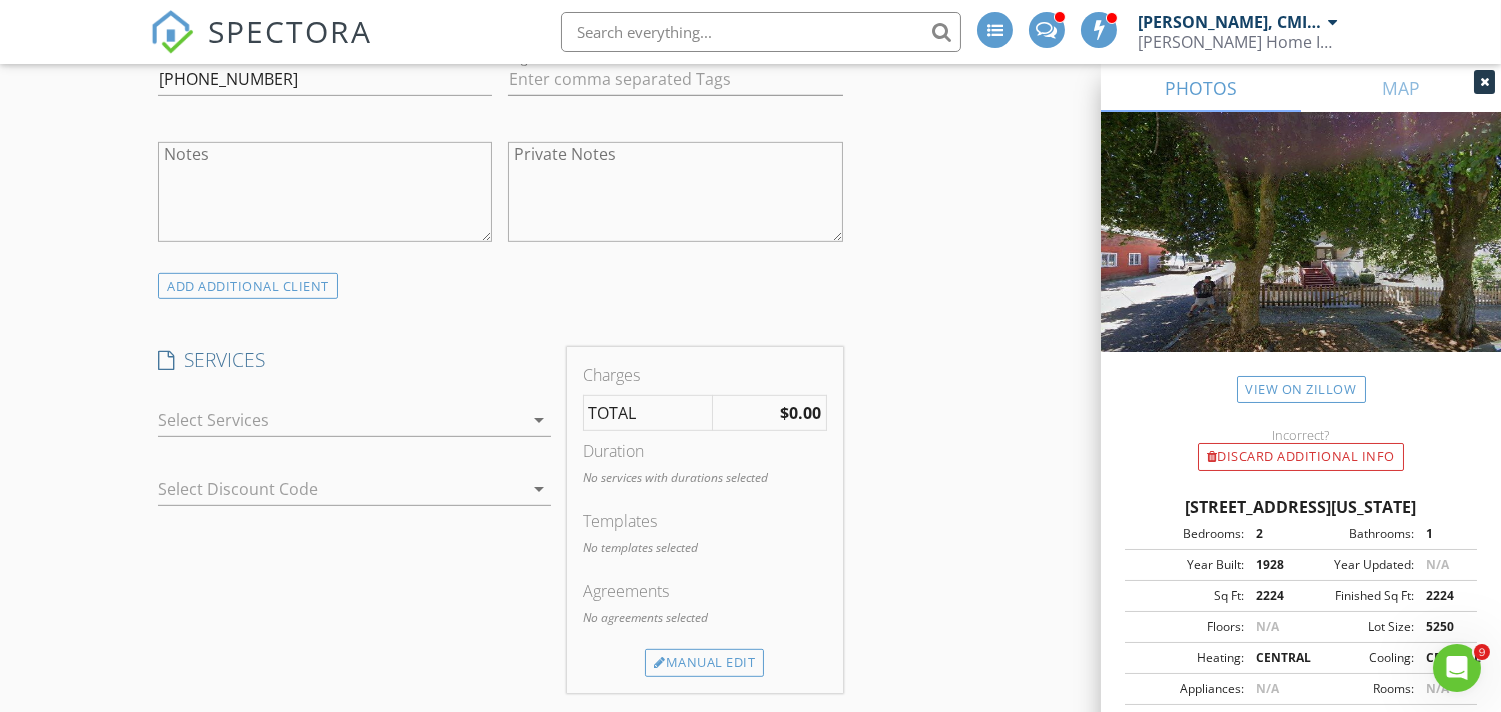 click at bounding box center [340, 420] 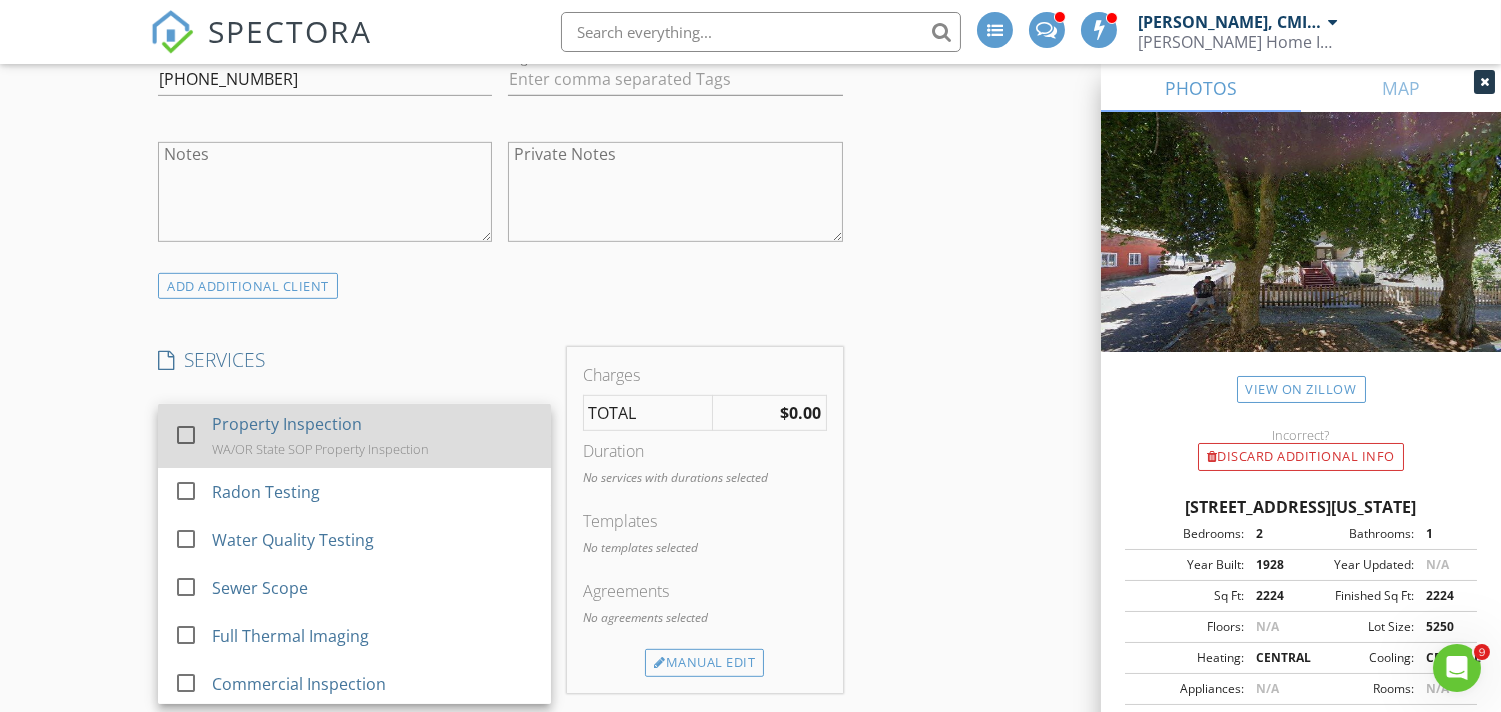 click on "Property Inspection   WA/OR State SOP Property Inspection" at bounding box center (373, 436) 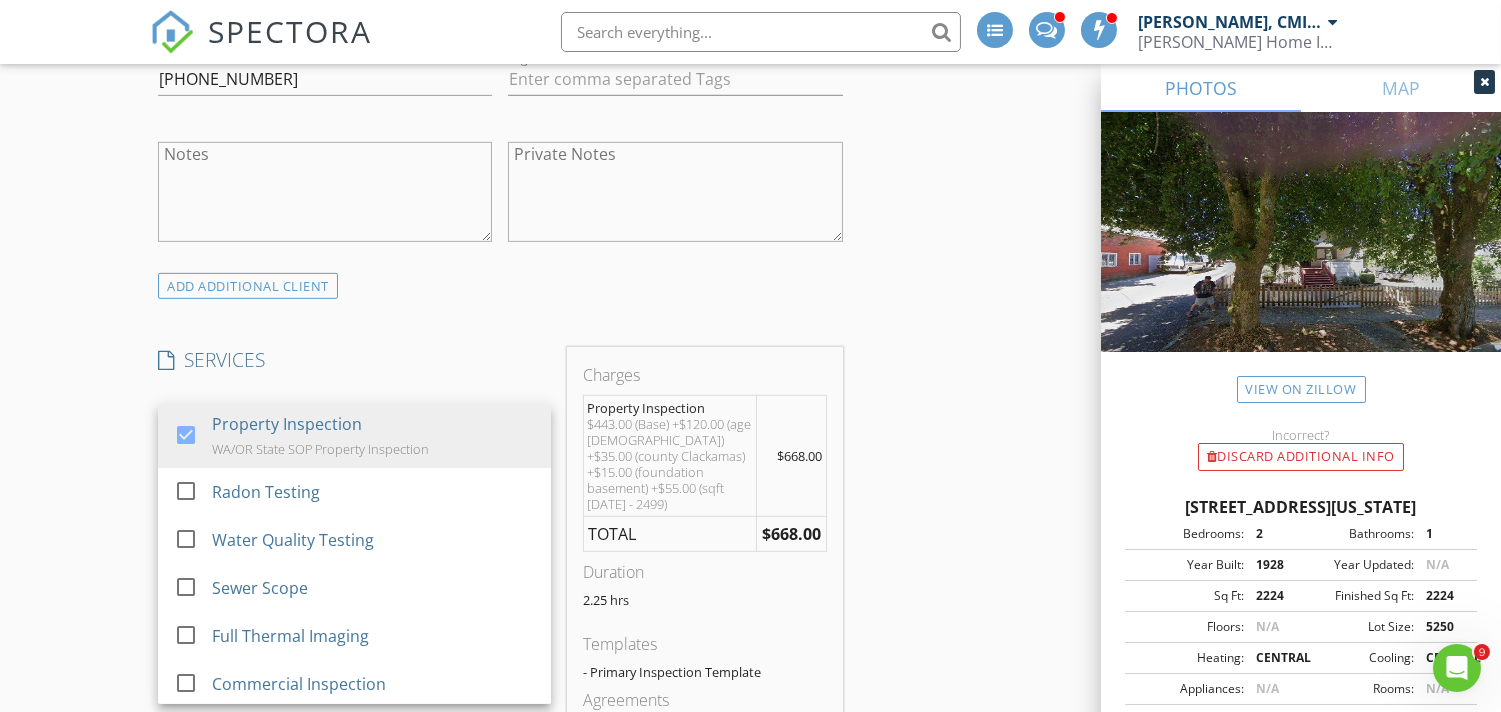 click on "INSPECTOR(S)
check_box_outline_blank   Justin Nickelsen, CMI, ACI, CPI     check_box   Michael Frey   PRIMARY   Michael Frey arrow_drop_down   check_box_outline_blank Michael Frey specifically requested
Date/Time
07/17/2025 1:00 PM
Location
Address Search       Address 101 Jefferson St   Unit   City Oregon City   State OR   Zip 97045   County Clackamas     Square Feet 2224   Year Built 1928   Foundation Basement arrow_drop_down     Michael Frey     20.4 miles     (34 minutes)
client
check_box Enable Client CC email for this inspection   Client Search     check_box_outline_blank Client is a Company/Organization     First Name Frank   Last Name Rodriguez   Email fmr826@gmail.com   CC Email   Phone 775-240-8235         Tags         Notes   Private Notes
client
Client Search     check_box_outline_blank     First Name Mariah" at bounding box center (750, 560) 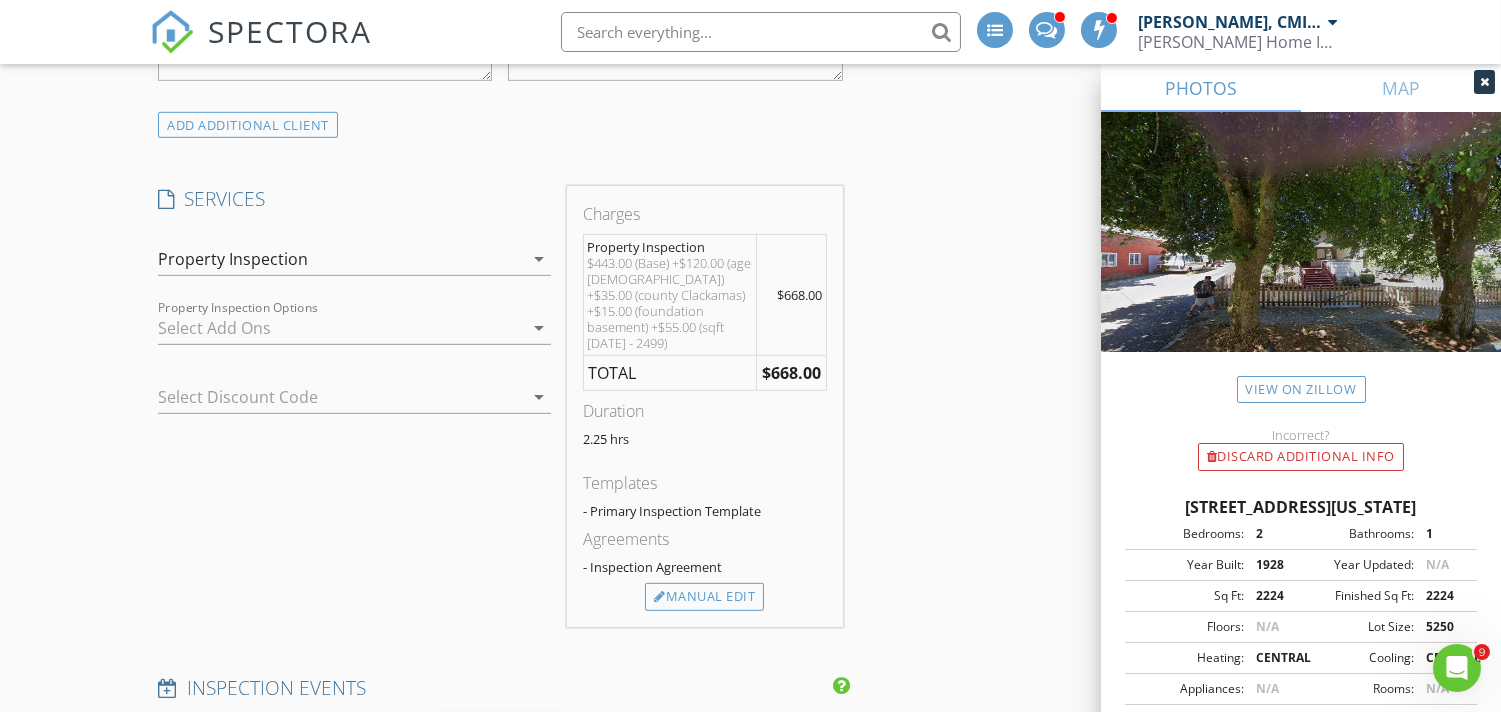 scroll, scrollTop: 2074, scrollLeft: 0, axis: vertical 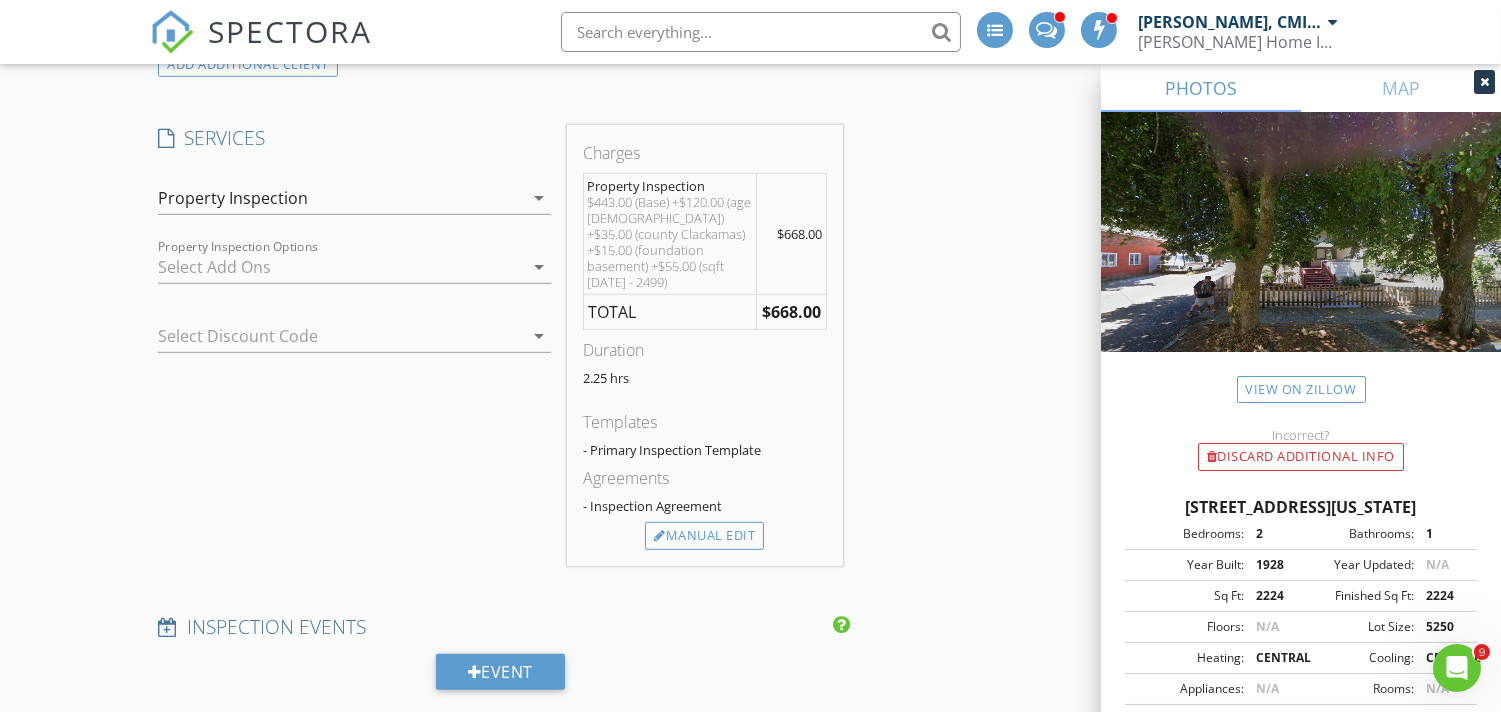 click at bounding box center (340, 267) 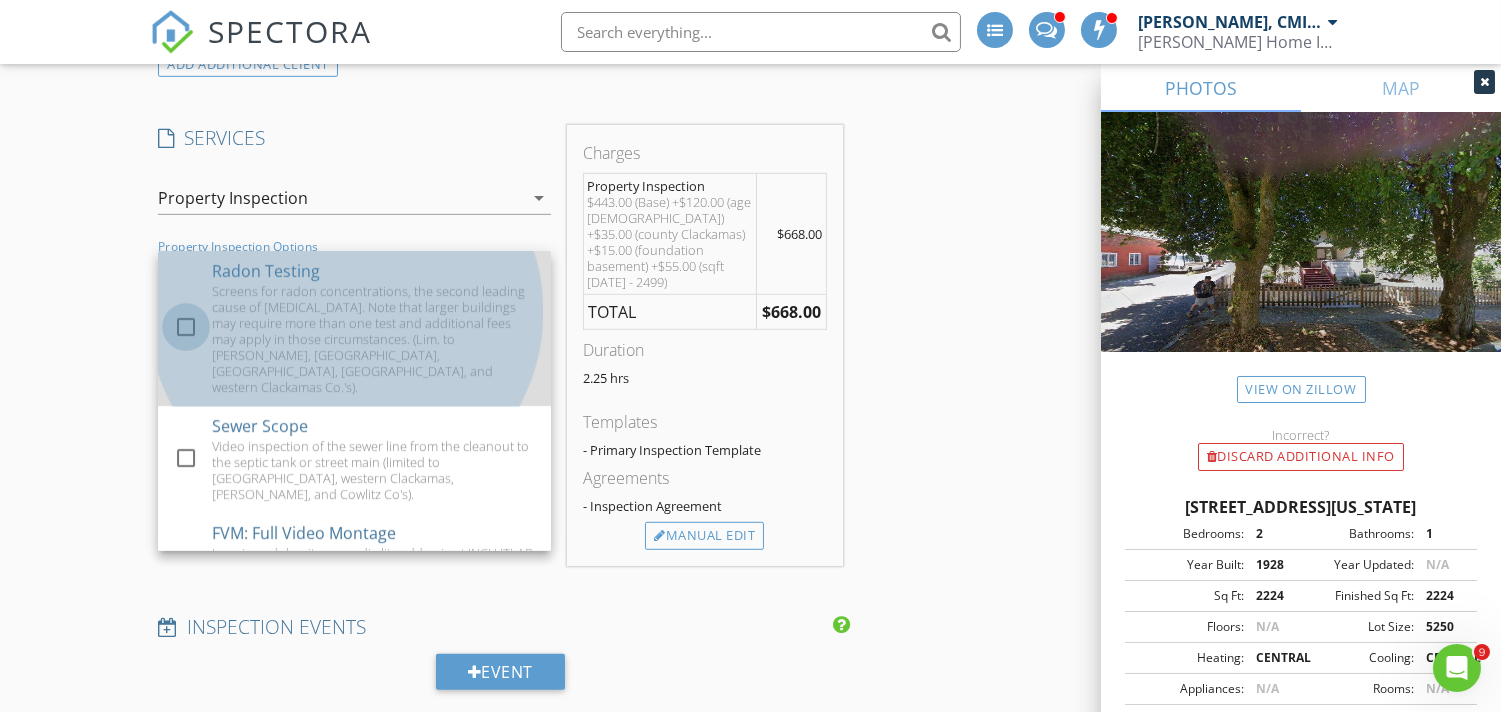 click at bounding box center (186, 327) 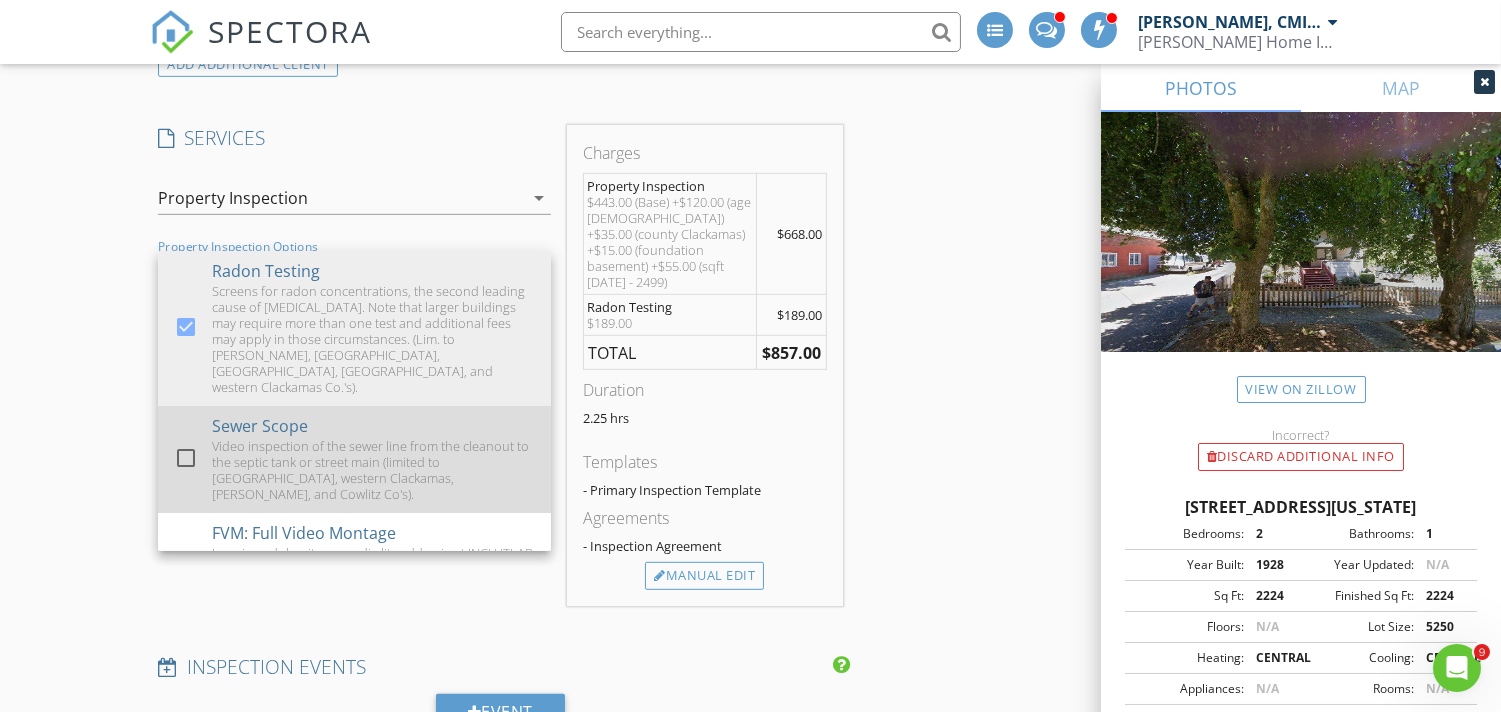 click at bounding box center [186, 458] 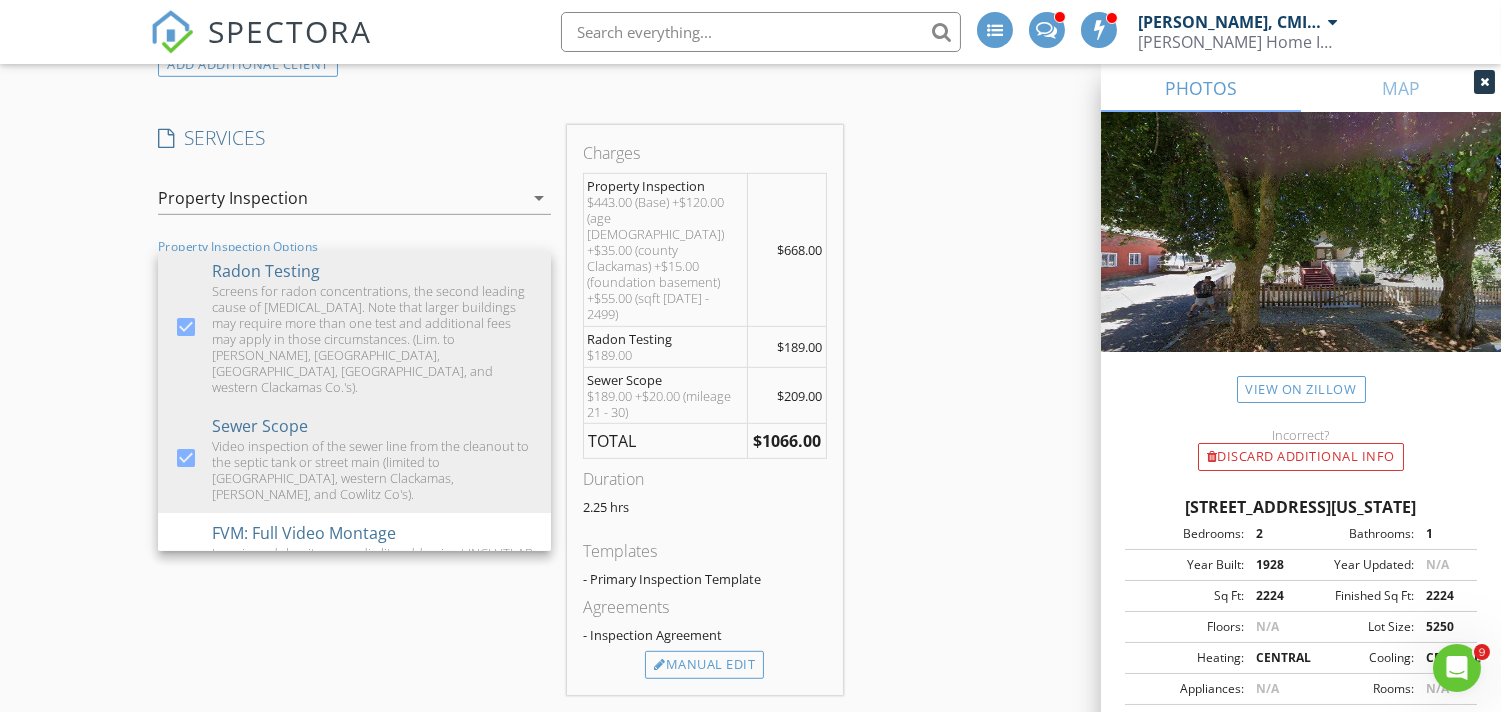 click on "INSPECTOR(S)
check_box_outline_blank   Justin Nickelsen, CMI, ACI, CPI     check_box   Michael Frey   PRIMARY   Michael Frey arrow_drop_down   check_box_outline_blank Michael Frey specifically requested
Date/Time
07/17/2025 1:00 PM
Location
Address Search       Address 101 Jefferson St   Unit   City Oregon City   State OR   Zip 97045   County Clackamas     Square Feet 2224   Year Built 1928   Foundation Basement arrow_drop_down     Michael Frey     20.4 miles     (34 minutes)
client
check_box Enable Client CC email for this inspection   Client Search     check_box_outline_blank Client is a Company/Organization     First Name Frank   Last Name Rodriguez   Email fmr826@gmail.com   CC Email   Phone 775-240-8235         Tags         Notes   Private Notes
client
Client Search     check_box_outline_blank     First Name Mariah" at bounding box center [750, 403] 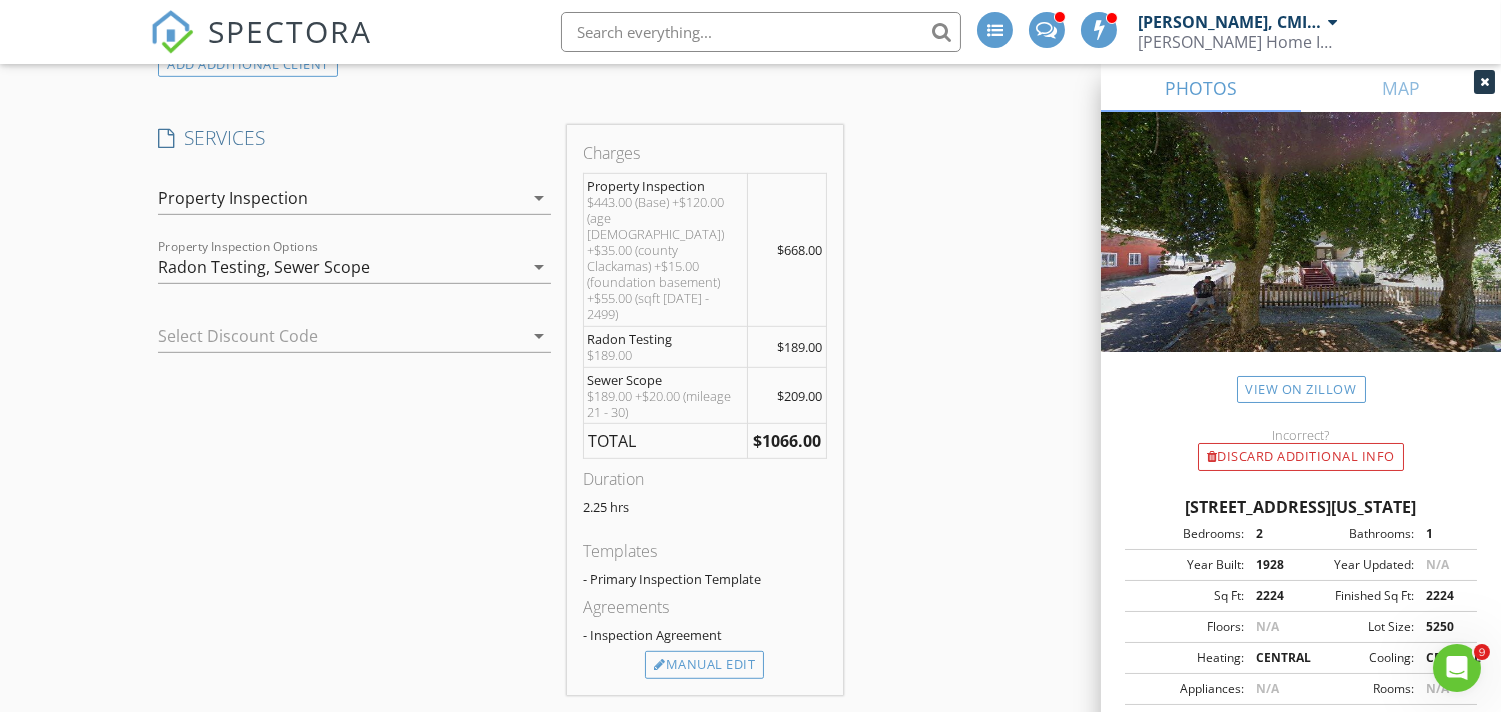 click on "INSPECTOR(S)
check_box_outline_blank   Justin Nickelsen, CMI, ACI, CPI     check_box   Michael Frey   PRIMARY   Michael Frey arrow_drop_down   check_box_outline_blank Michael Frey specifically requested
Date/Time
07/17/2025 1:00 PM
Location
Address Search       Address 101 Jefferson St   Unit   City Oregon City   State OR   Zip 97045   County Clackamas     Square Feet 2224   Year Built 1928   Foundation Basement arrow_drop_down     Michael Frey     20.4 miles     (34 minutes)
client
check_box Enable Client CC email for this inspection   Client Search     check_box_outline_blank Client is a Company/Organization     First Name Frank   Last Name Rodriguez   Email fmr826@gmail.com   CC Email   Phone 775-240-8235         Tags         Notes   Private Notes
client
Client Search     check_box_outline_blank     First Name Mariah" at bounding box center (750, 403) 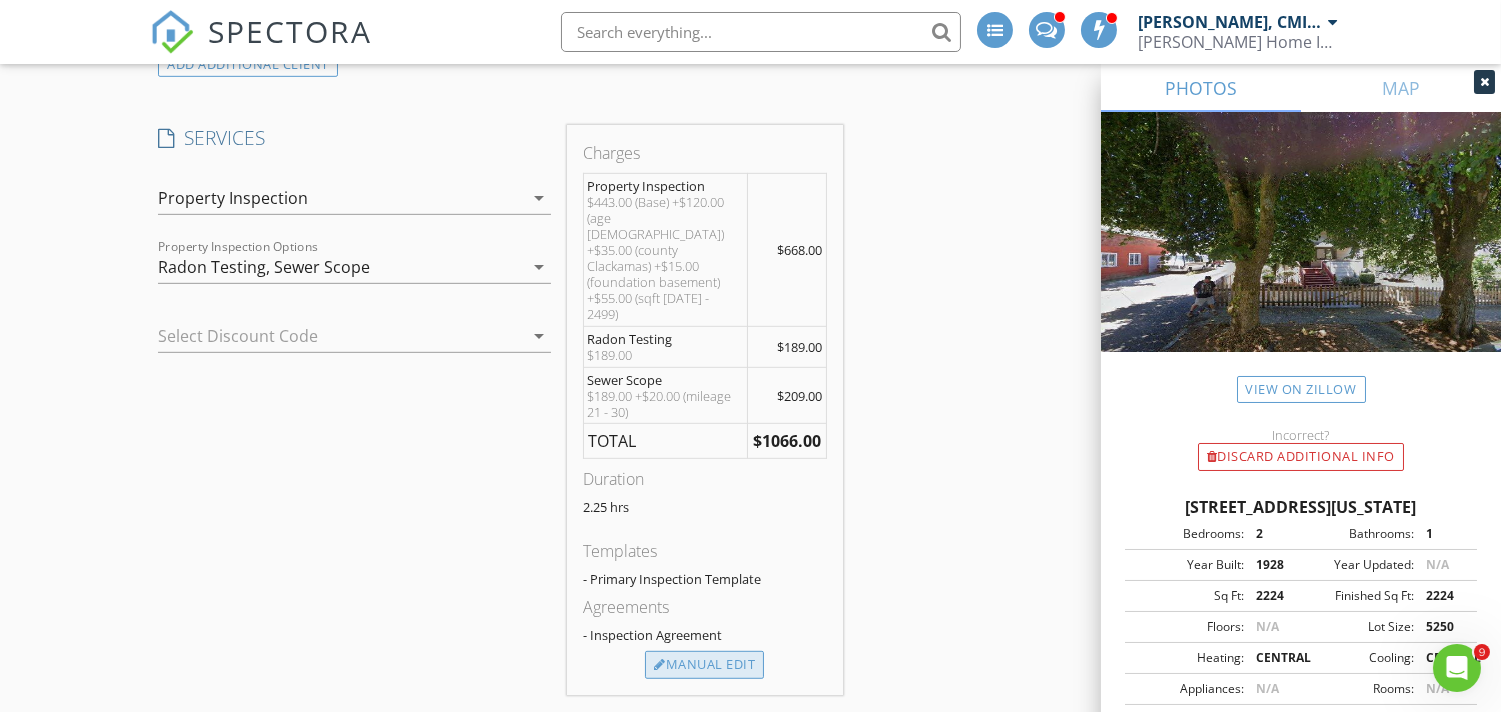 click on "Manual Edit" at bounding box center [704, 665] 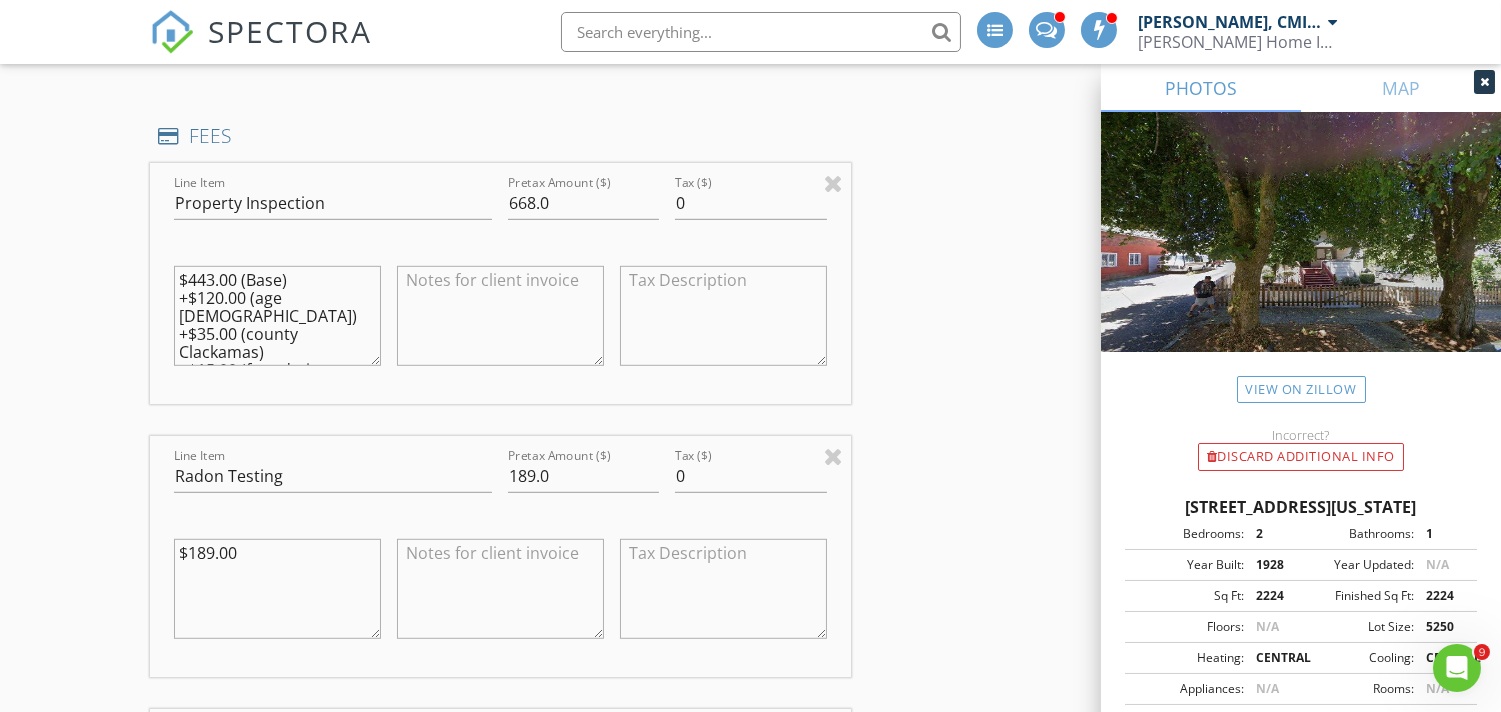 scroll, scrollTop: 2370, scrollLeft: 0, axis: vertical 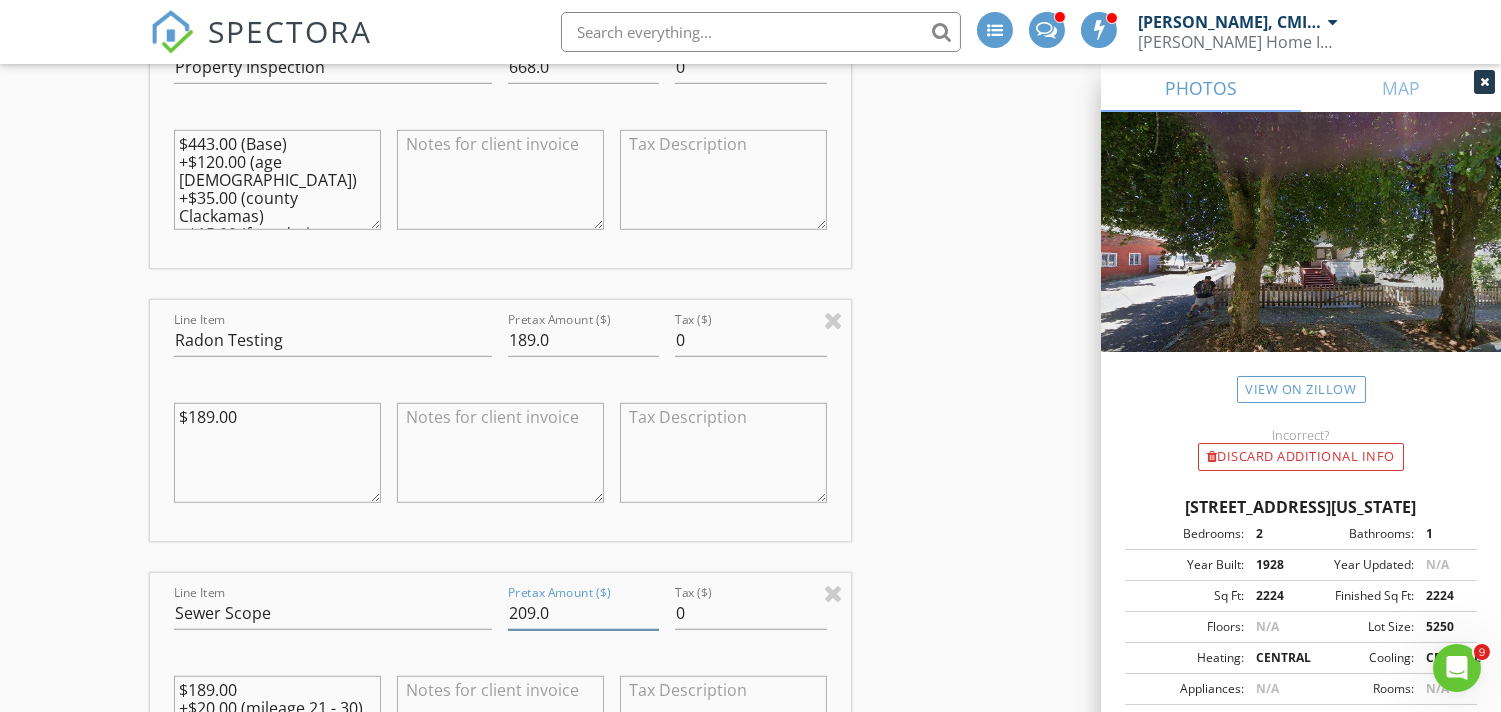 drag, startPoint x: 536, startPoint y: 610, endPoint x: 496, endPoint y: 616, distance: 40.4475 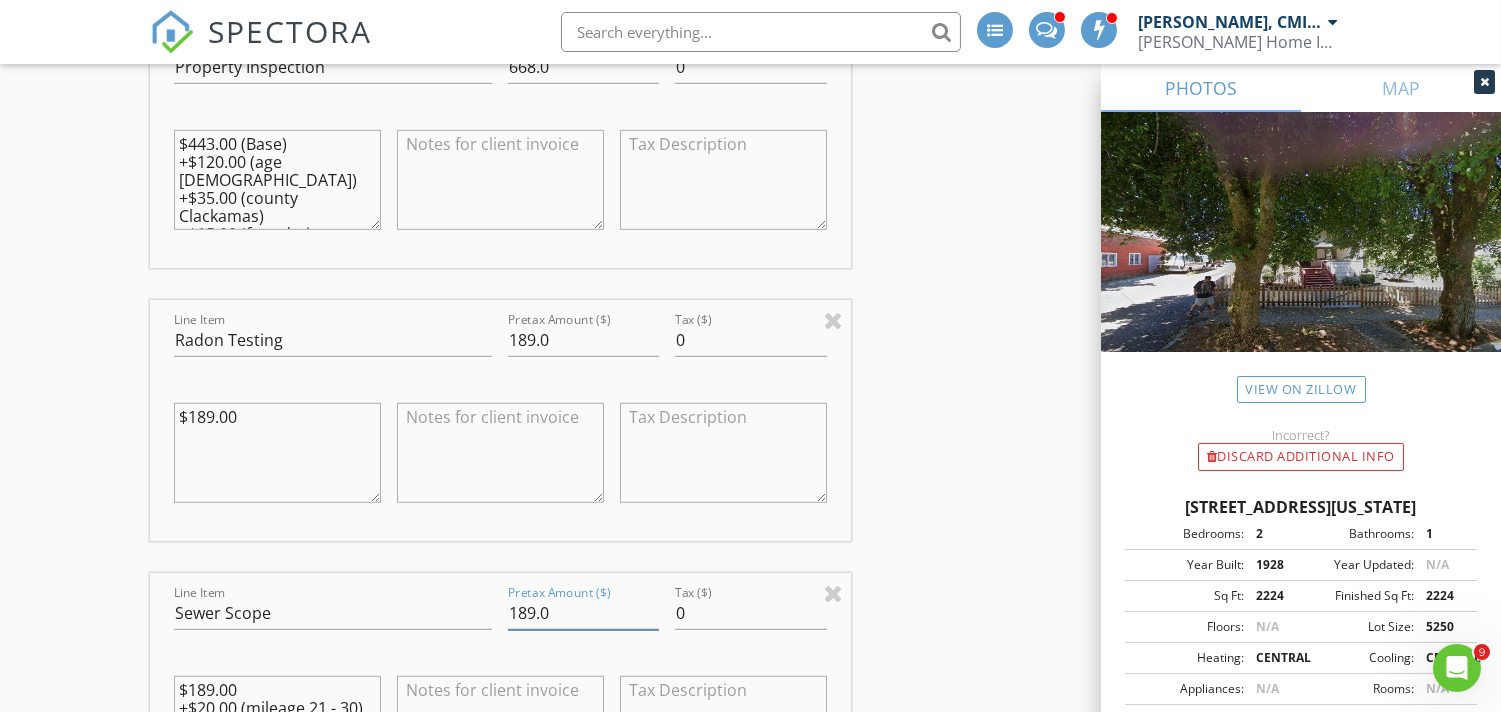 type on "189.0" 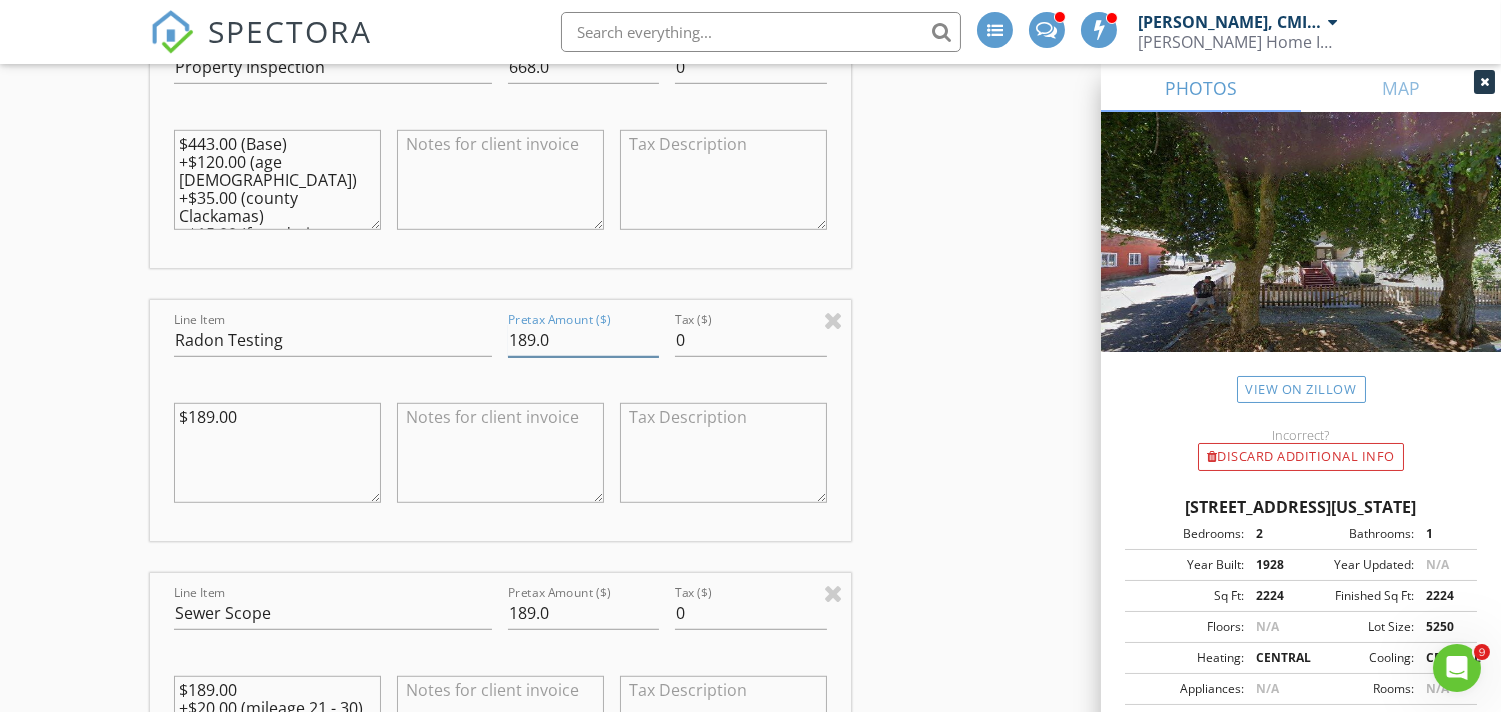 drag, startPoint x: 534, startPoint y: 342, endPoint x: 520, endPoint y: 338, distance: 14.56022 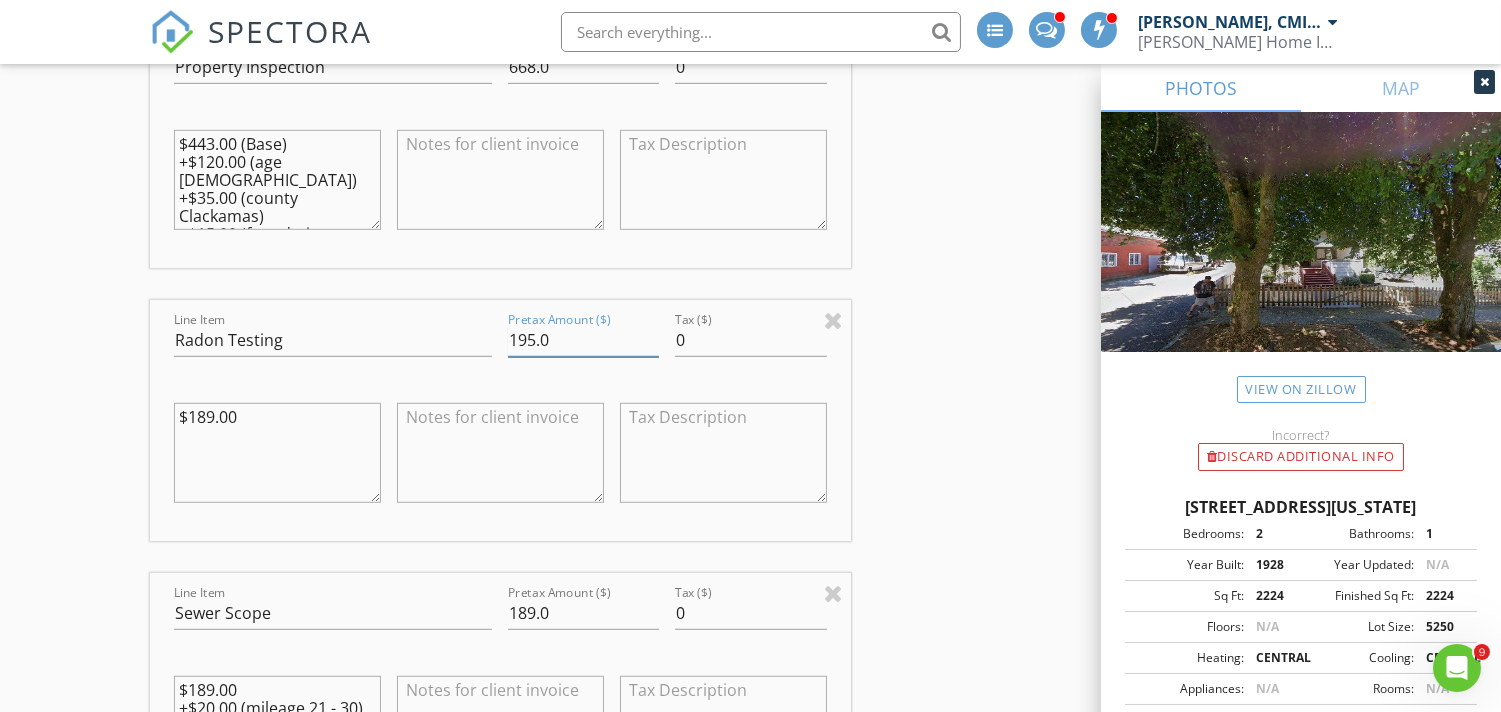 type on "195.0" 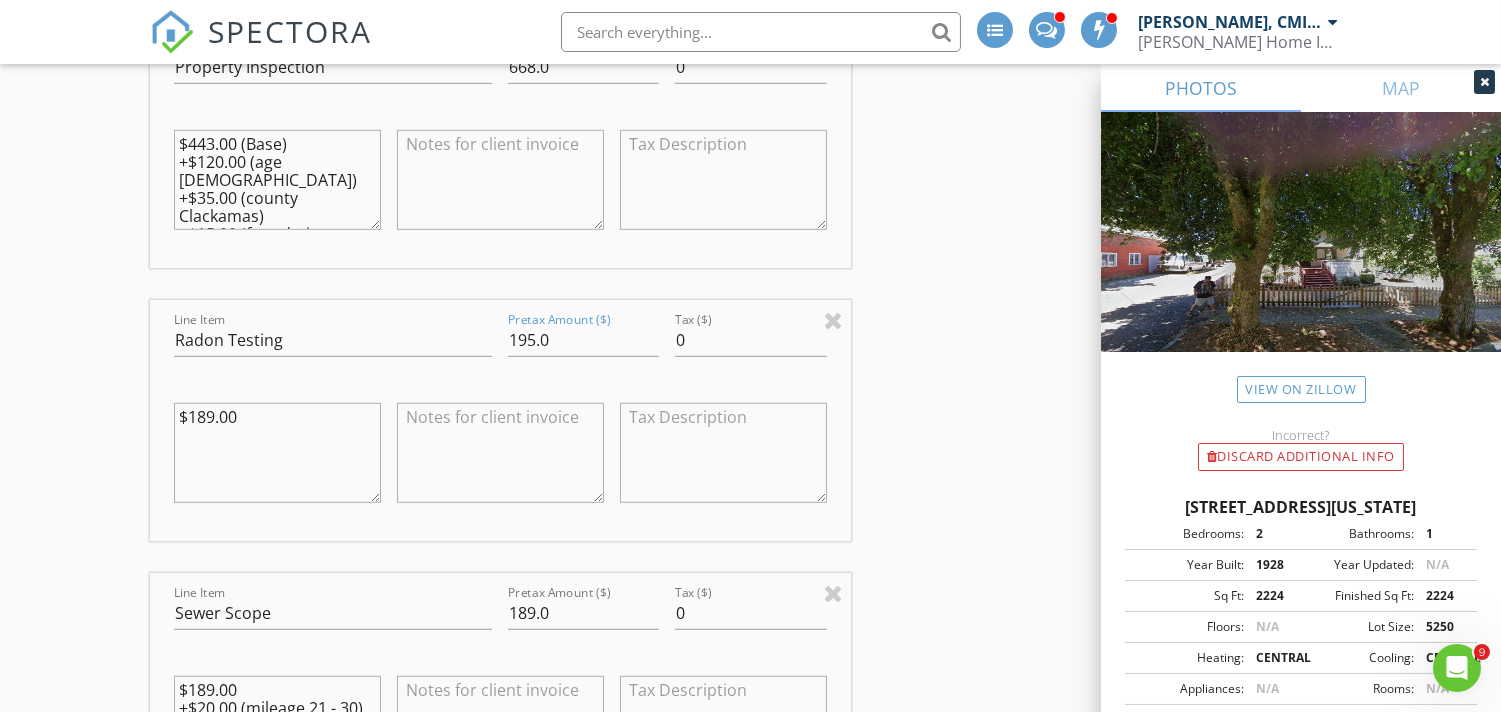 click on "INSPECTOR(S)
check_box_outline_blank   Justin Nickelsen, CMI, ACI, CPI     check_box   Michael Frey   PRIMARY   Michael Frey arrow_drop_down   check_box_outline_blank Michael Frey specifically requested
Date/Time
07/17/2025 1:00 PM
Location
Address Search       Address 101 Jefferson St   Unit   City Oregon City   State OR   Zip 97045   County Clackamas     Square Feet 2224   Year Built 1928   Foundation Basement arrow_drop_down     Michael Frey     20.4 miles     (34 minutes)
client
check_box Enable Client CC email for this inspection   Client Search     check_box_outline_blank Client is a Company/Organization     First Name Frank   Last Name Rodriguez   Email fmr826@gmail.com   CC Email   Phone 775-240-8235         Tags         Notes   Private Notes
client
Client Search     check_box_outline_blank     First Name Mariah" at bounding box center (750, 377) 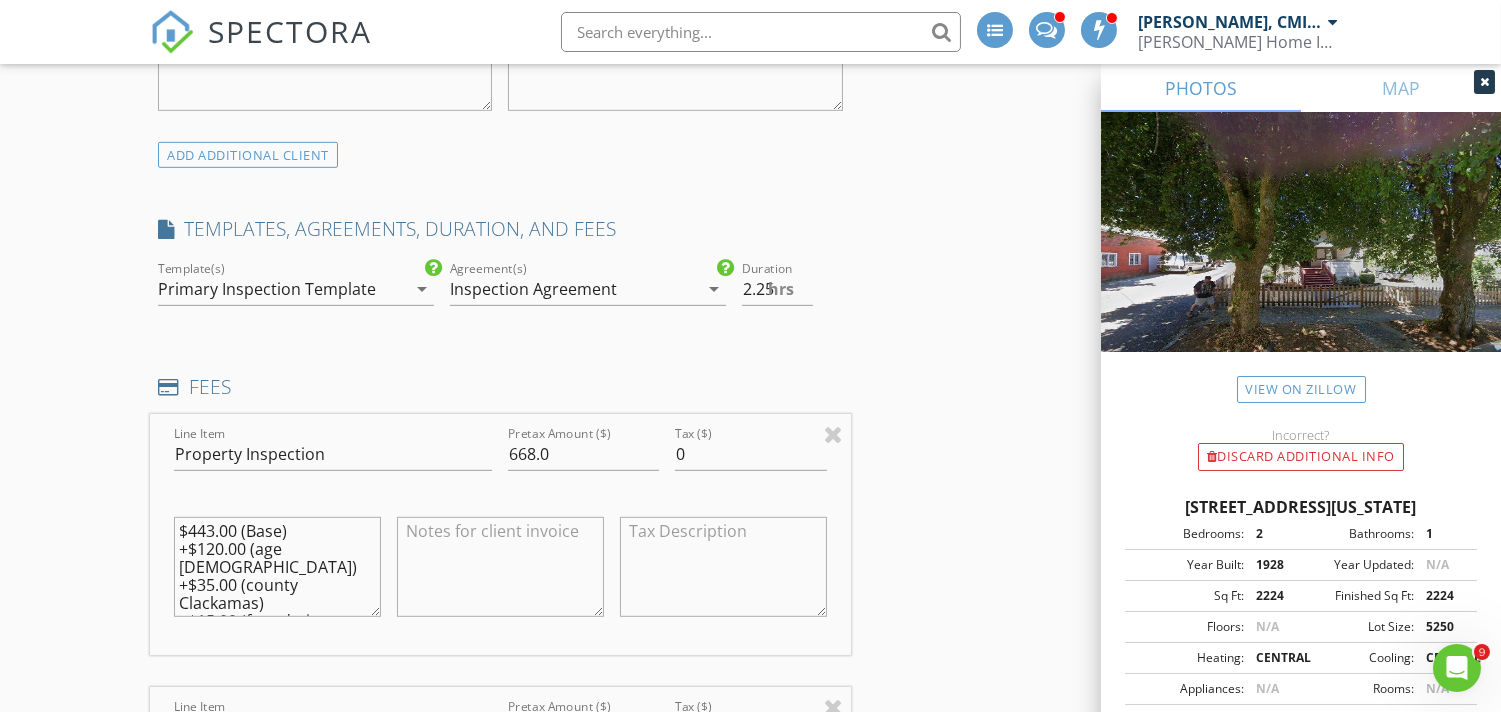 scroll, scrollTop: 2000, scrollLeft: 0, axis: vertical 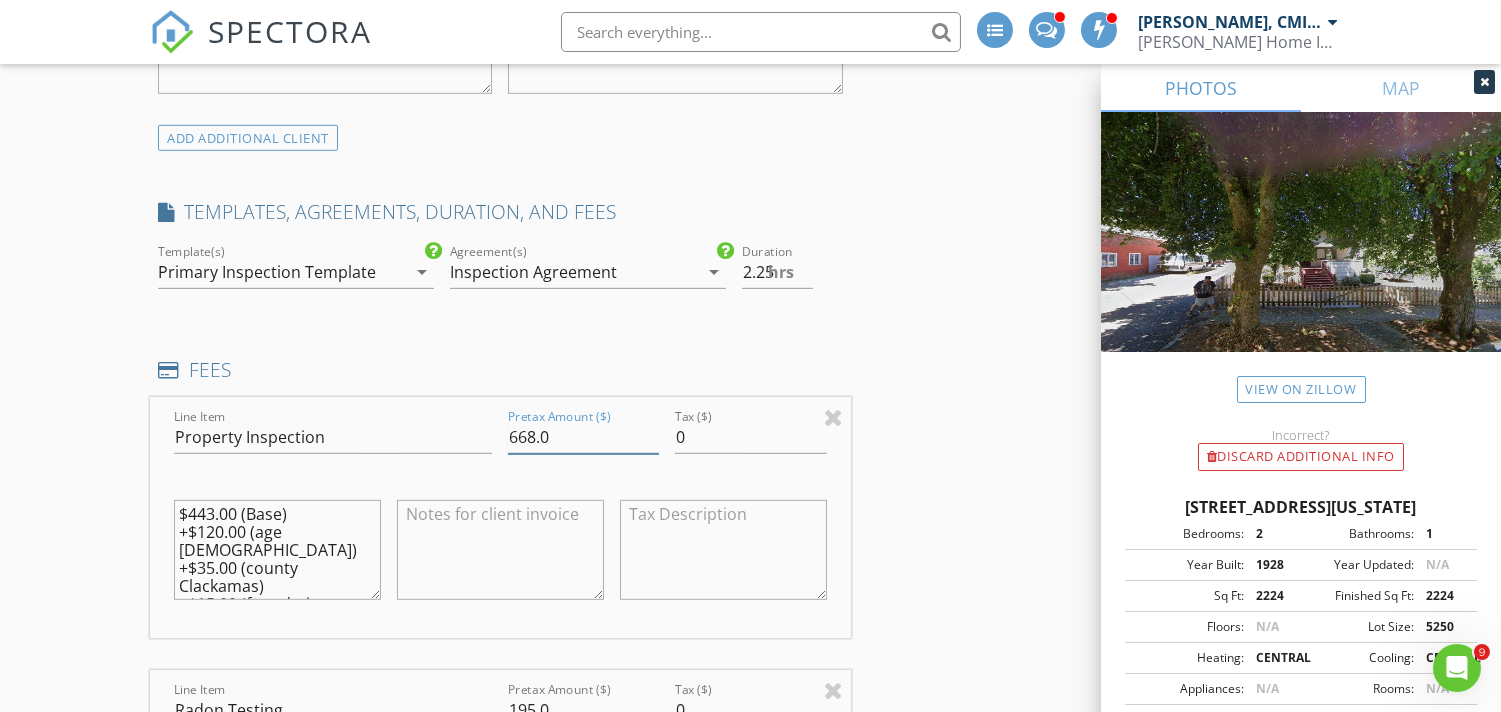 drag, startPoint x: 531, startPoint y: 437, endPoint x: 487, endPoint y: 436, distance: 44.011364 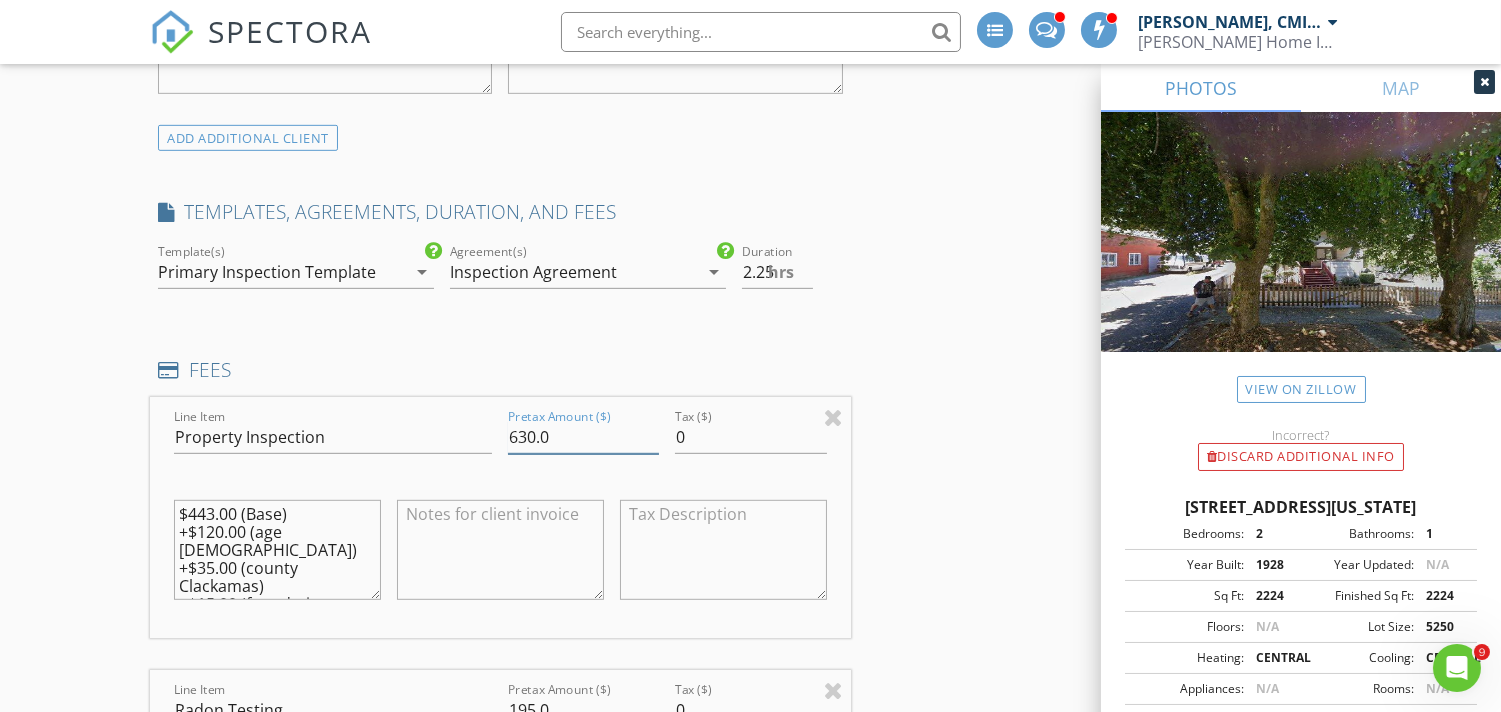 type on "630.0" 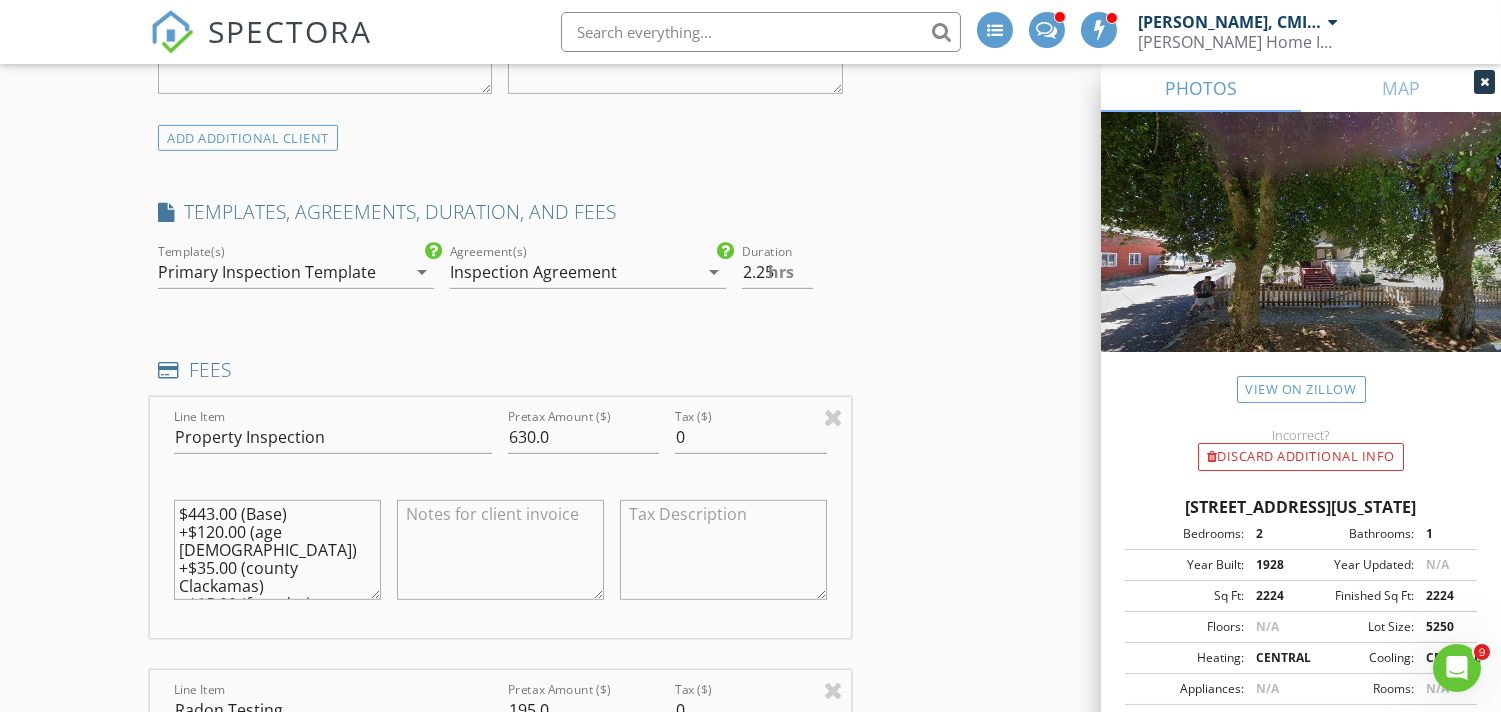 click on "INSPECTOR(S)
check_box_outline_blank   Justin Nickelsen, CMI, ACI, CPI     check_box   Michael Frey   PRIMARY   Michael Frey arrow_drop_down   check_box_outline_blank Michael Frey specifically requested
Date/Time
07/17/2025 1:00 PM
Location
Address Search       Address 101 Jefferson St   Unit   City Oregon City   State OR   Zip 97045   County Clackamas     Square Feet 2224   Year Built 1928   Foundation Basement arrow_drop_down     Michael Frey     20.4 miles     (34 minutes)
client
check_box Enable Client CC email for this inspection   Client Search     check_box_outline_blank Client is a Company/Organization     First Name Frank   Last Name Rodriguez   Email fmr826@gmail.com   CC Email   Phone 775-240-8235         Tags         Notes   Private Notes
client
Client Search     check_box_outline_blank     First Name Mariah" at bounding box center (750, 747) 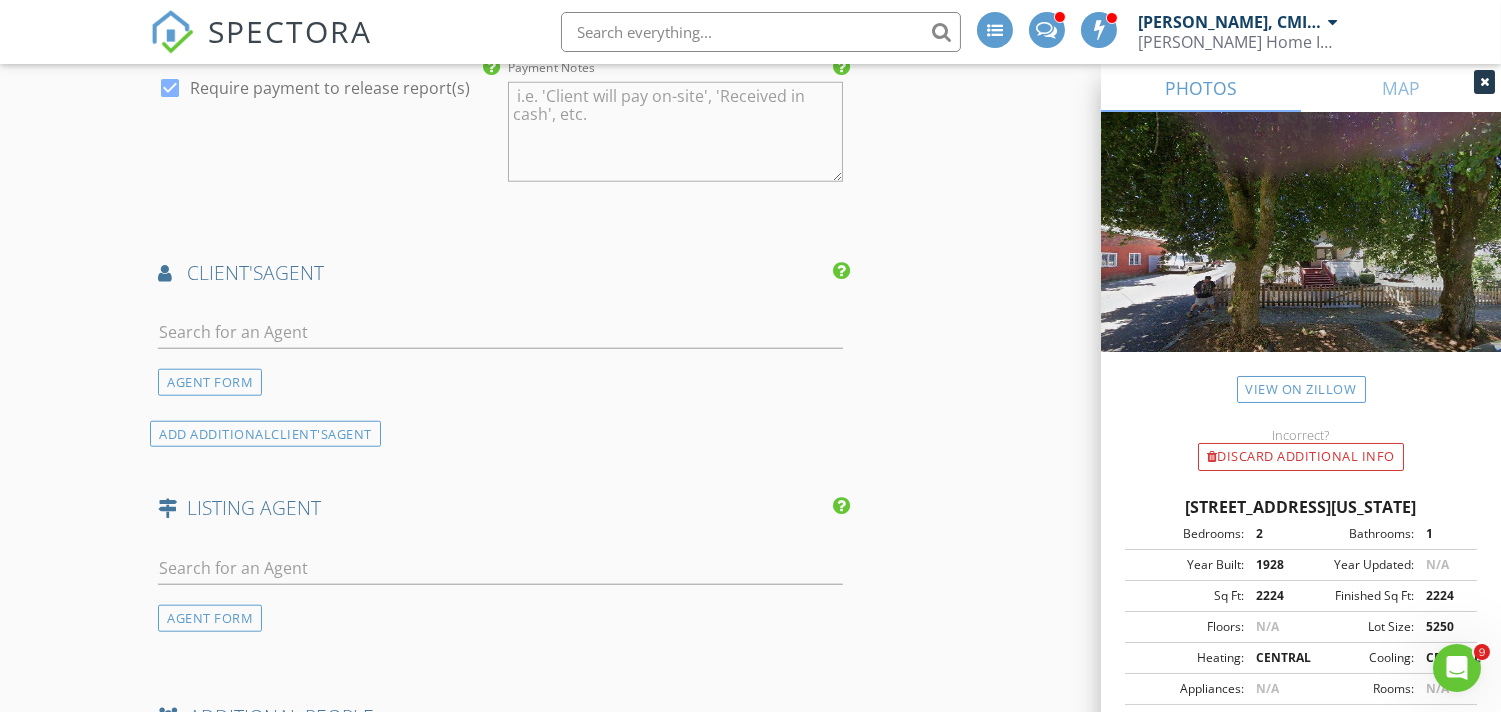 scroll, scrollTop: 3630, scrollLeft: 0, axis: vertical 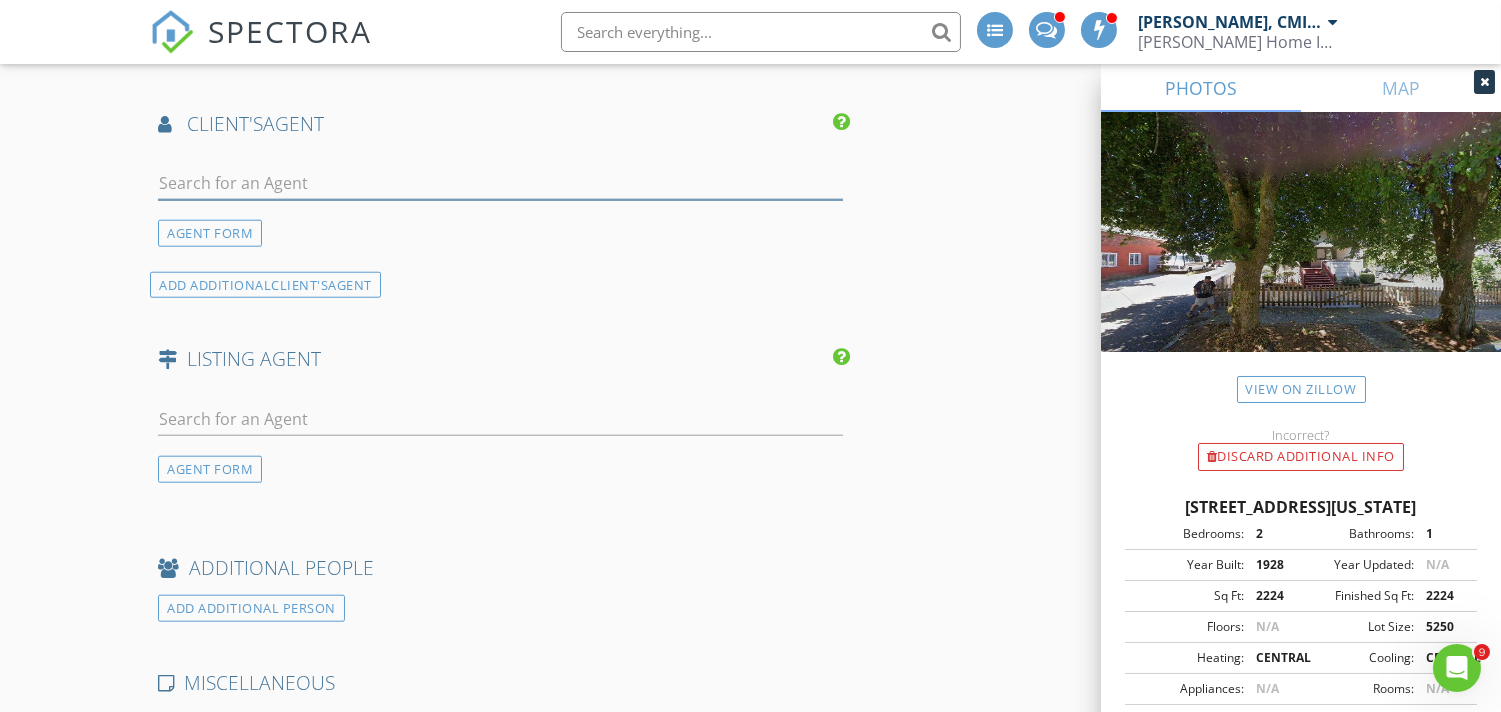 click at bounding box center [500, 183] 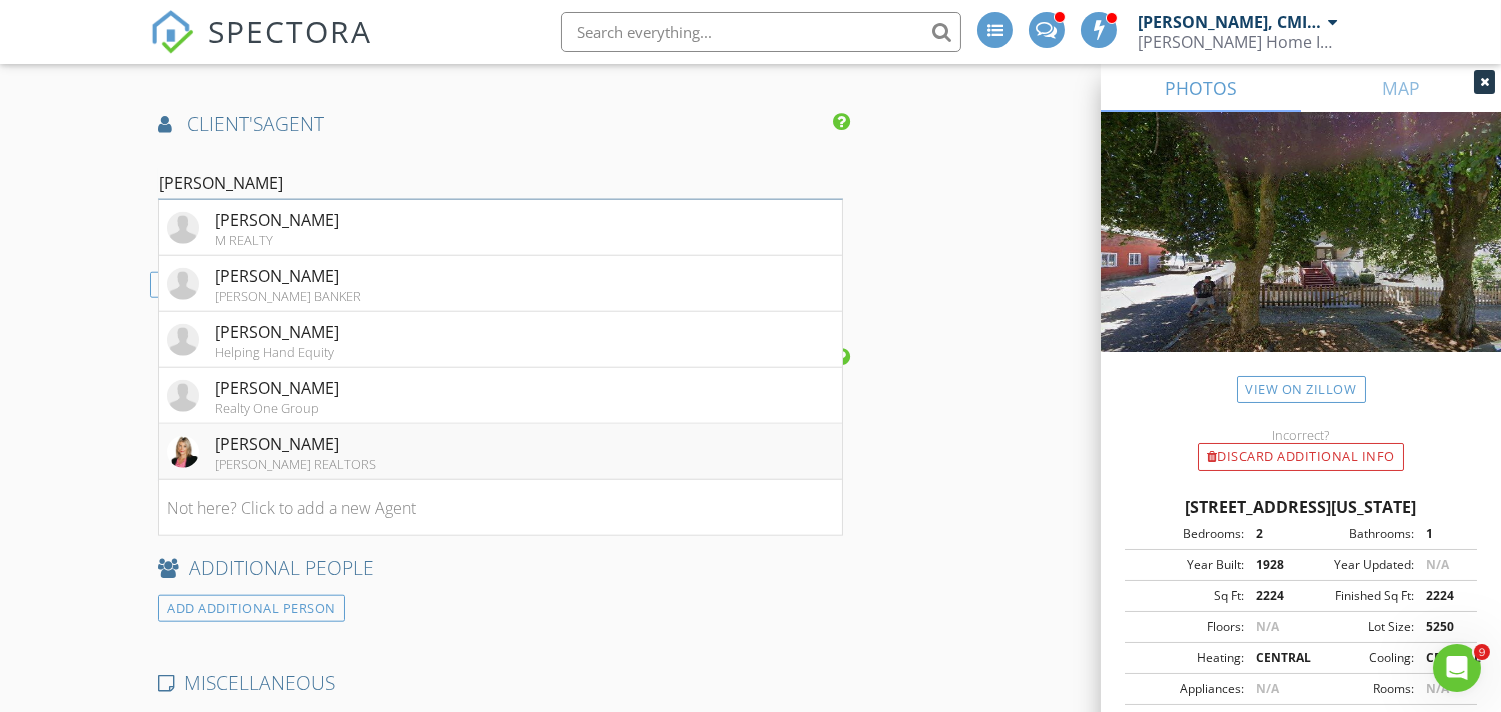 type on "[PERSON_NAME]" 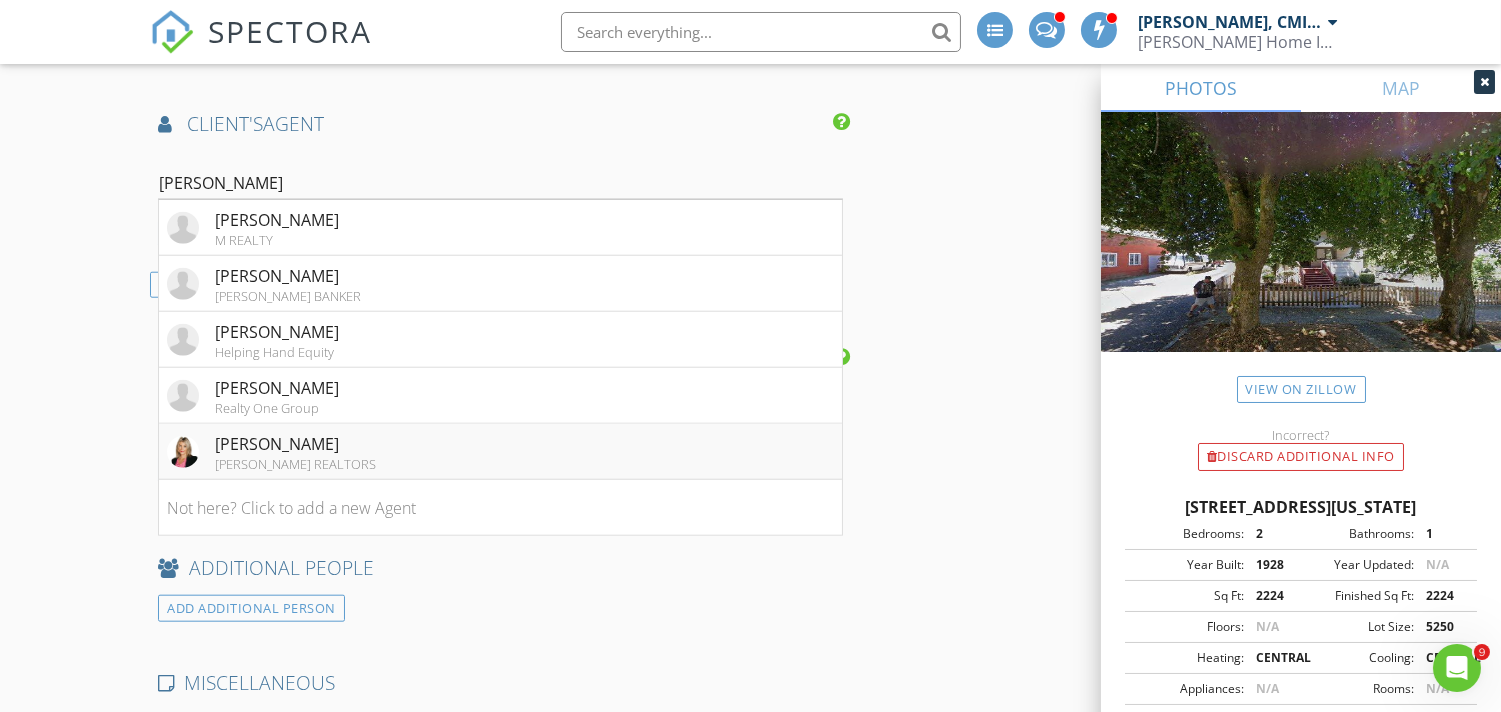 click on "[PERSON_NAME]" at bounding box center [295, 444] 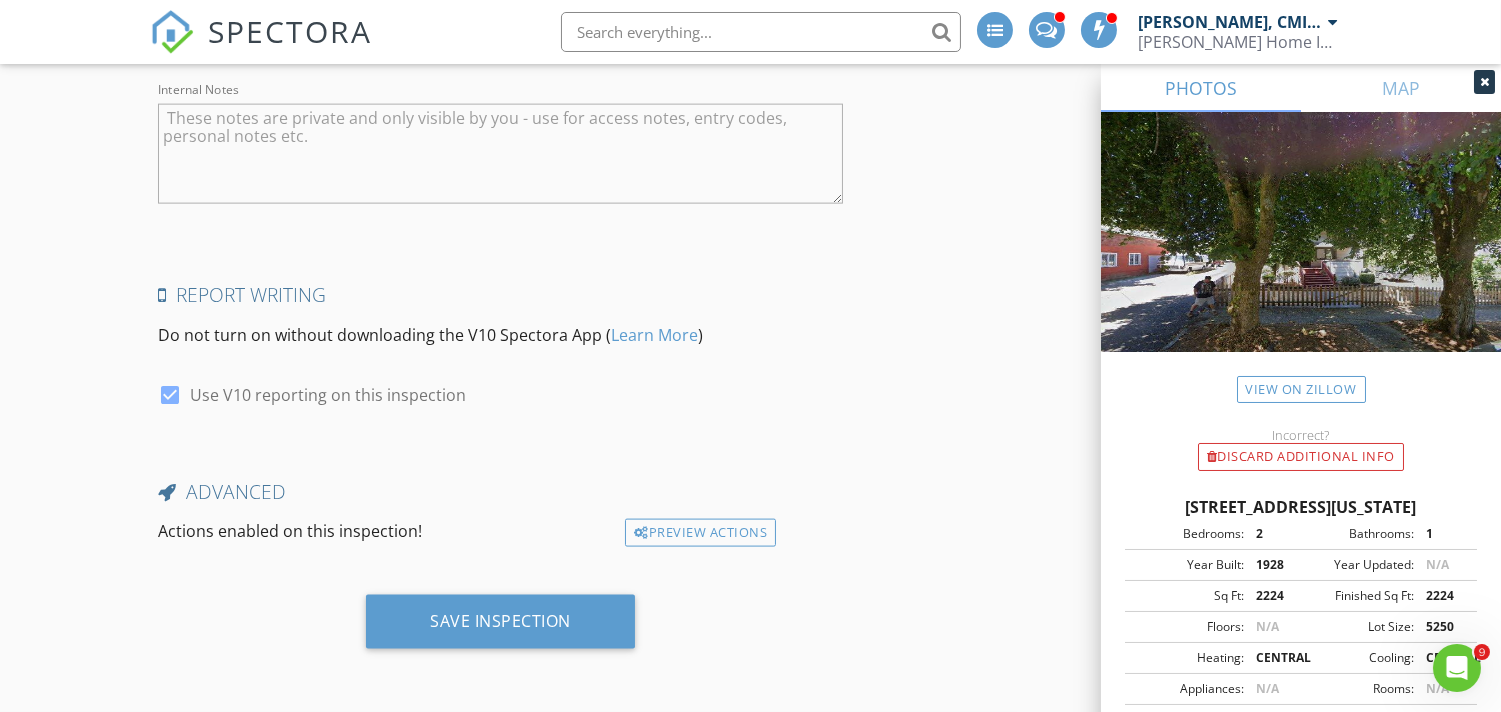 scroll, scrollTop: 4612, scrollLeft: 0, axis: vertical 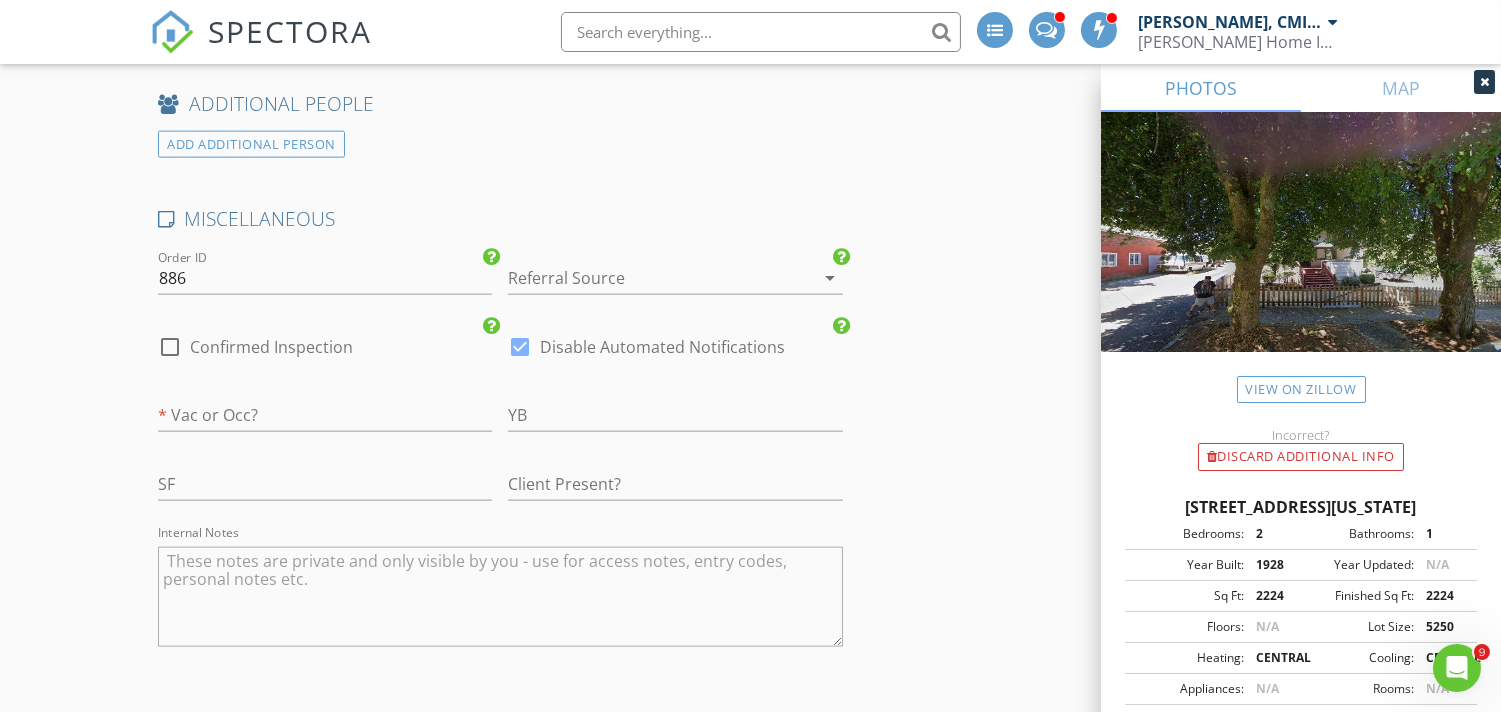 click at bounding box center [170, 347] 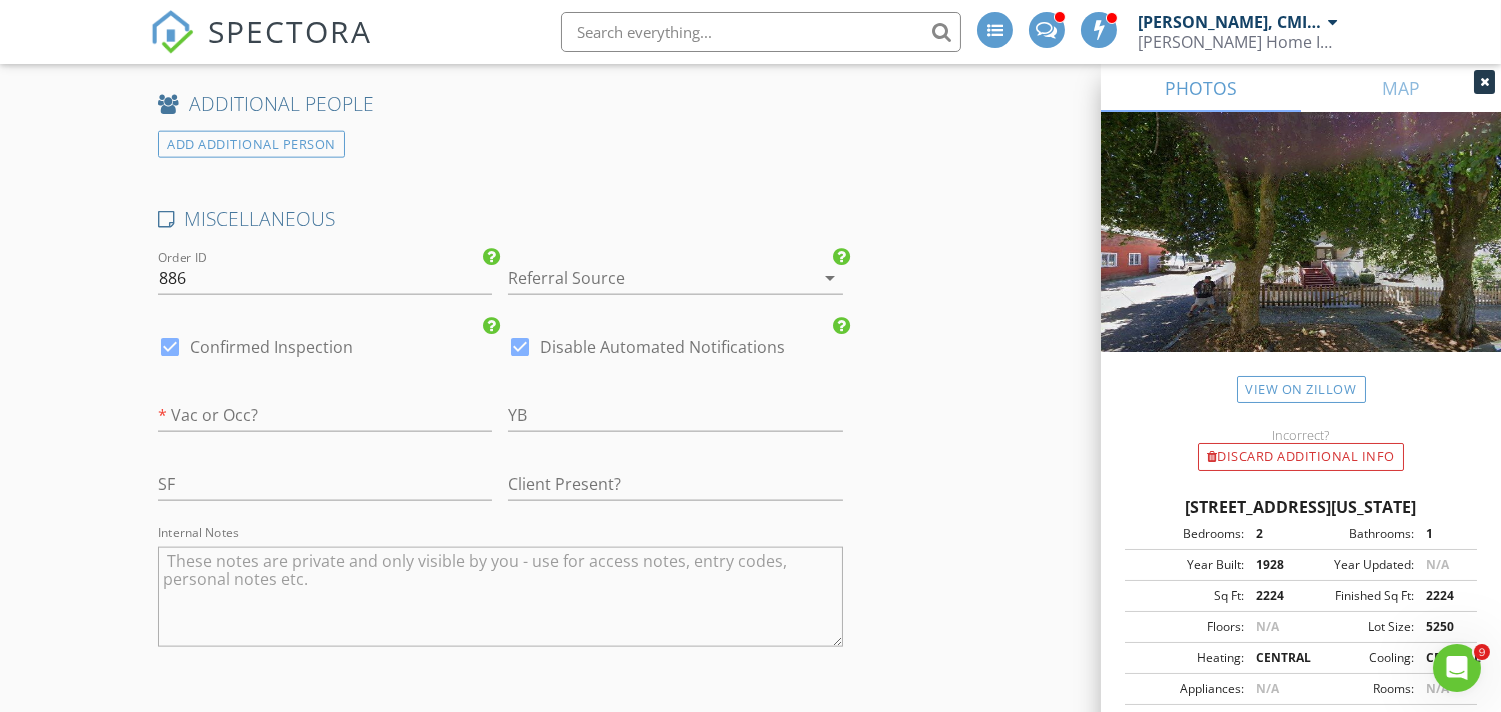 click at bounding box center (170, 347) 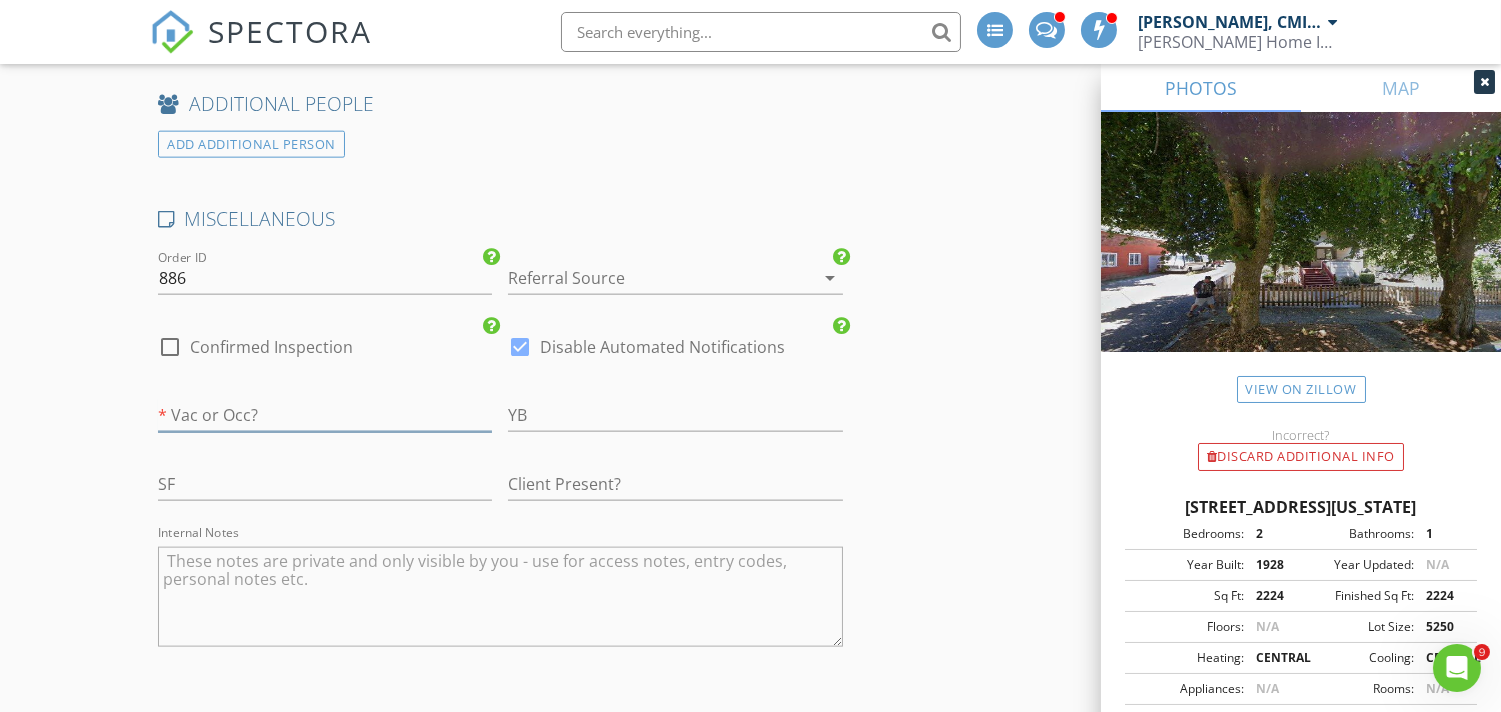 click at bounding box center [325, 415] 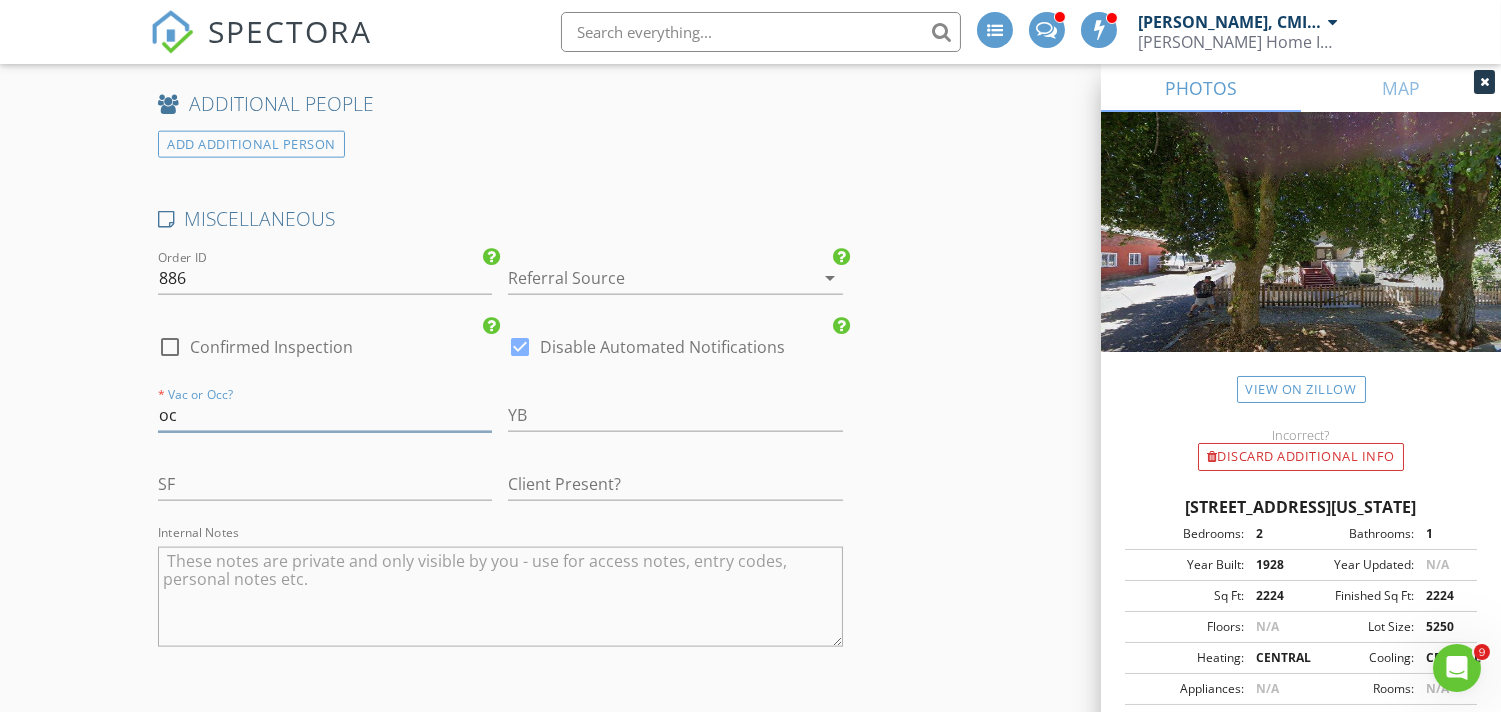 type on "o" 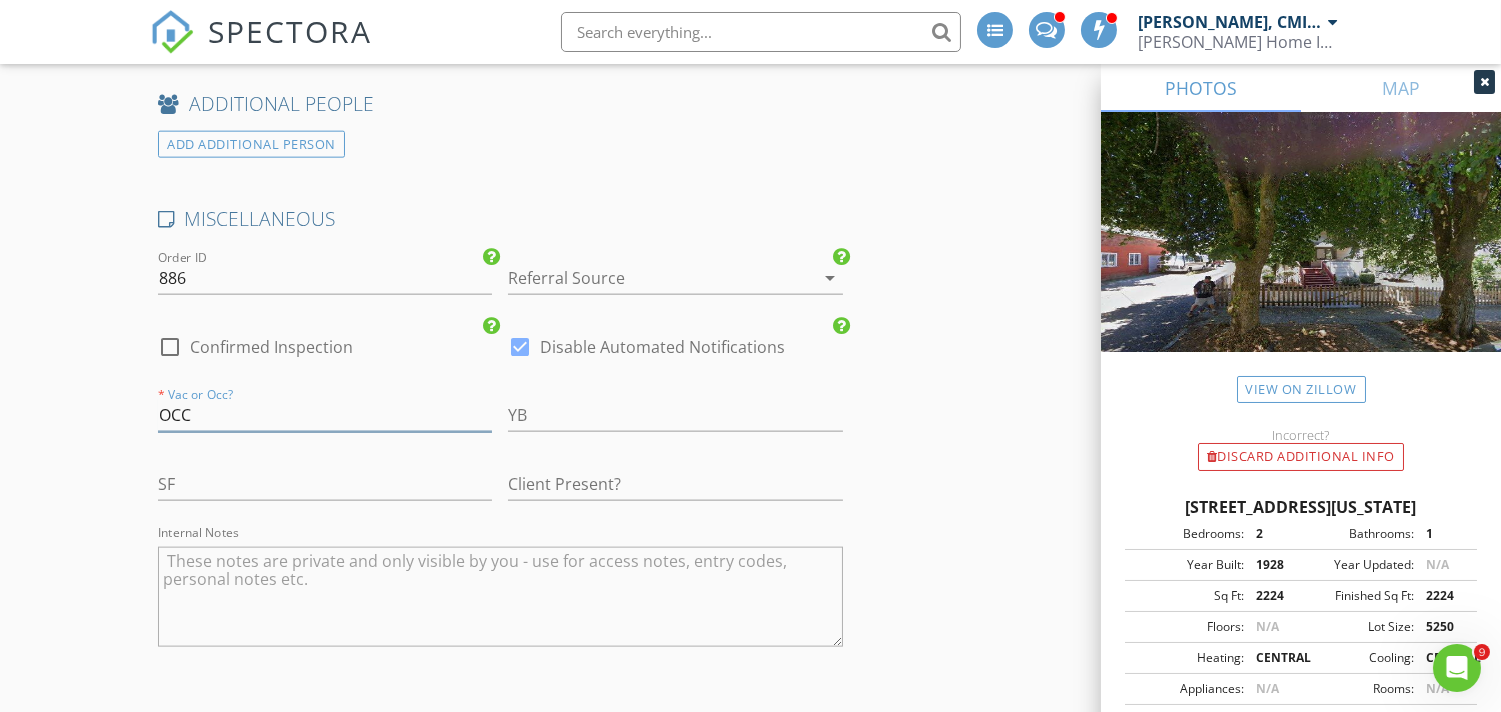 type on "OCC" 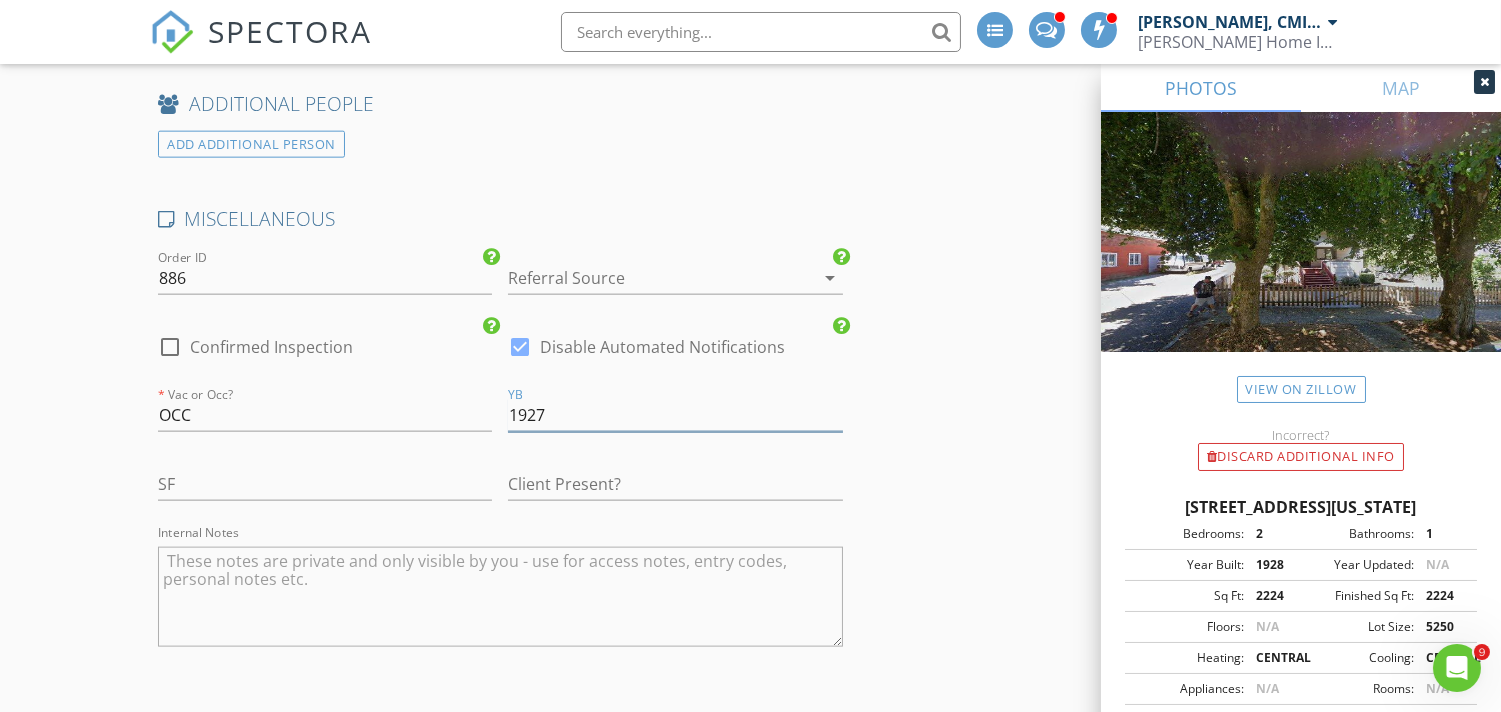 type on "1927" 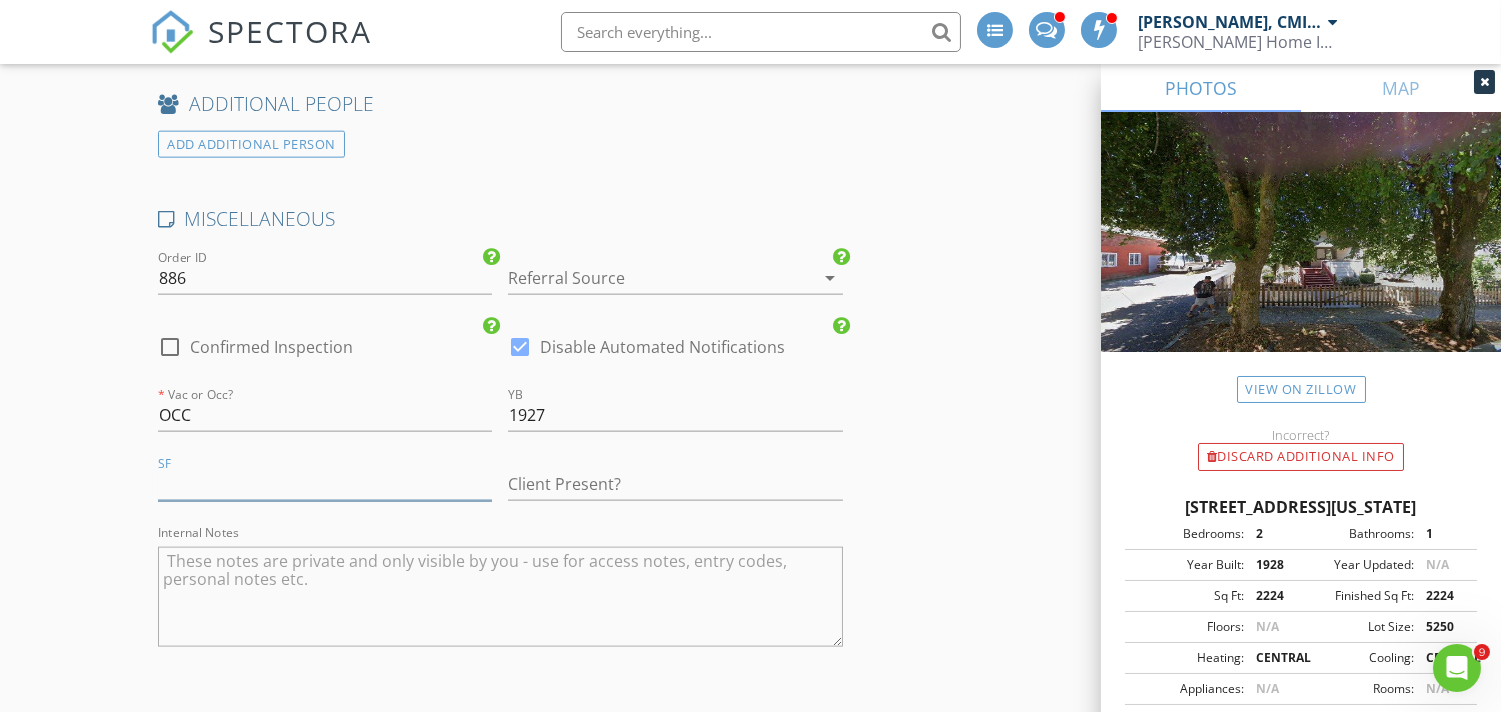 type on "1" 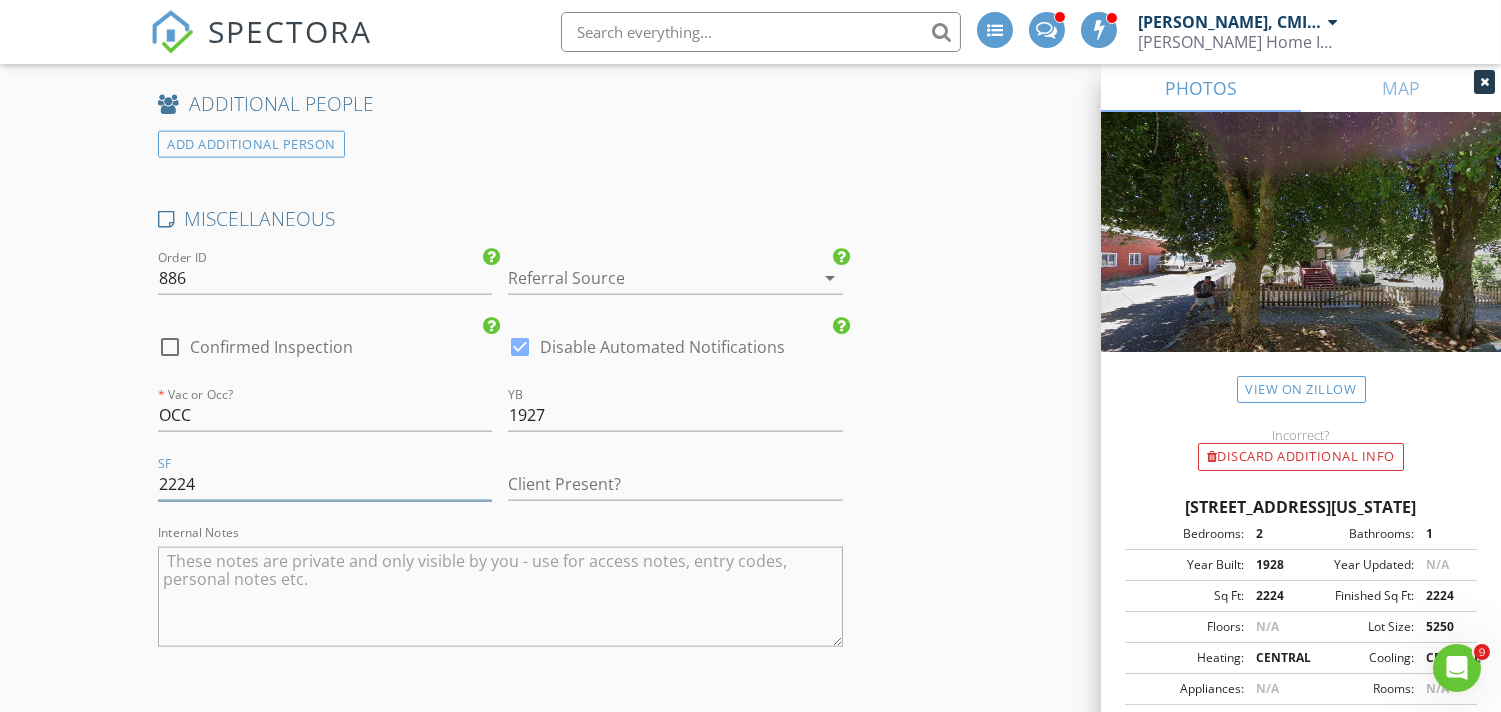 type on "2224" 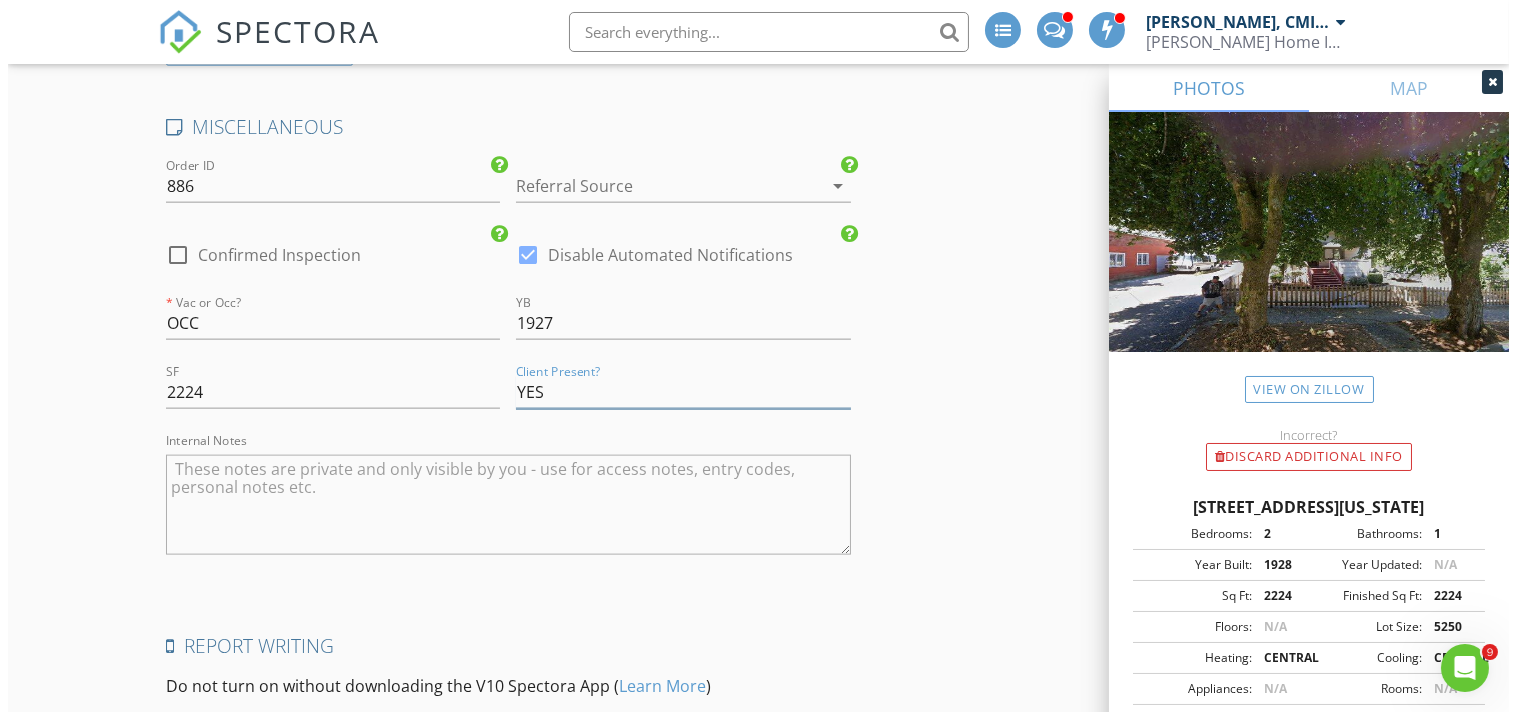 scroll, scrollTop: 5056, scrollLeft: 0, axis: vertical 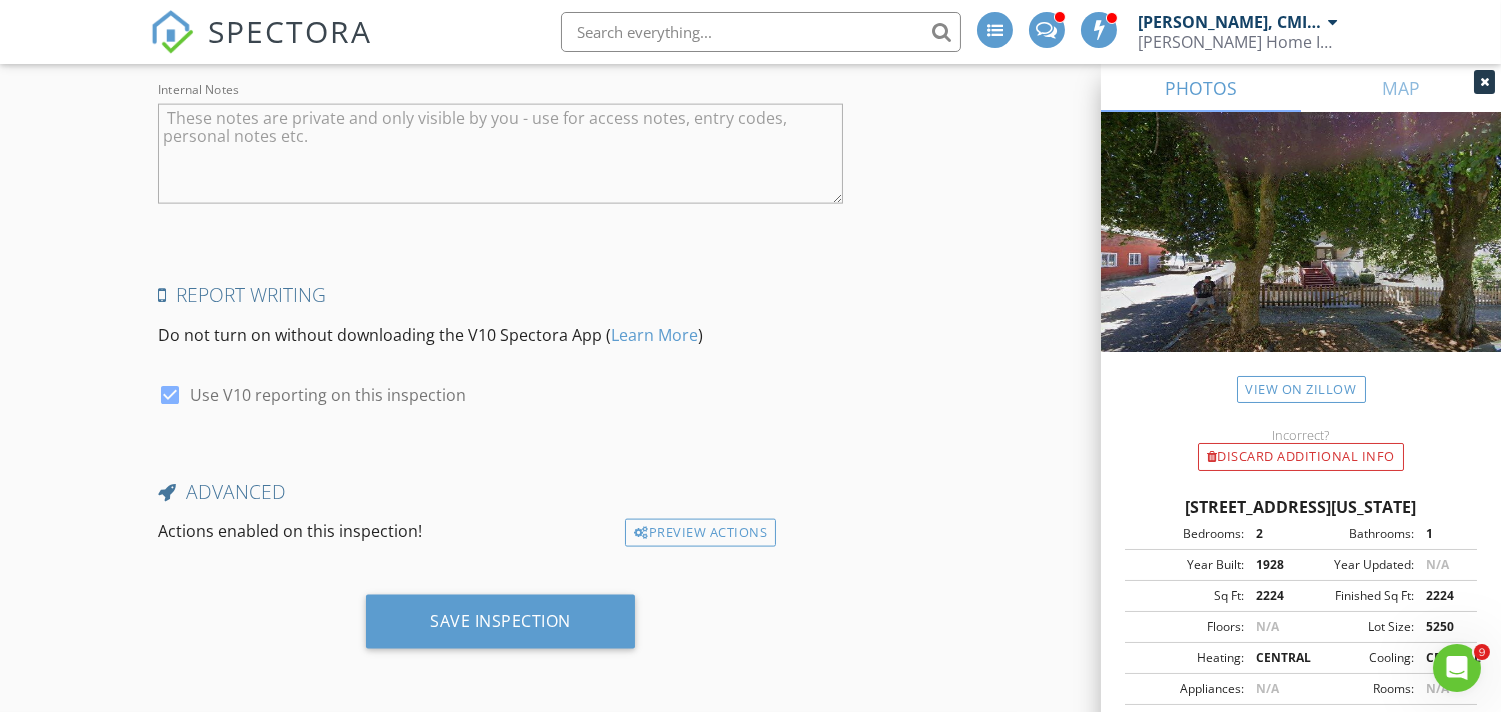 type on "YES" 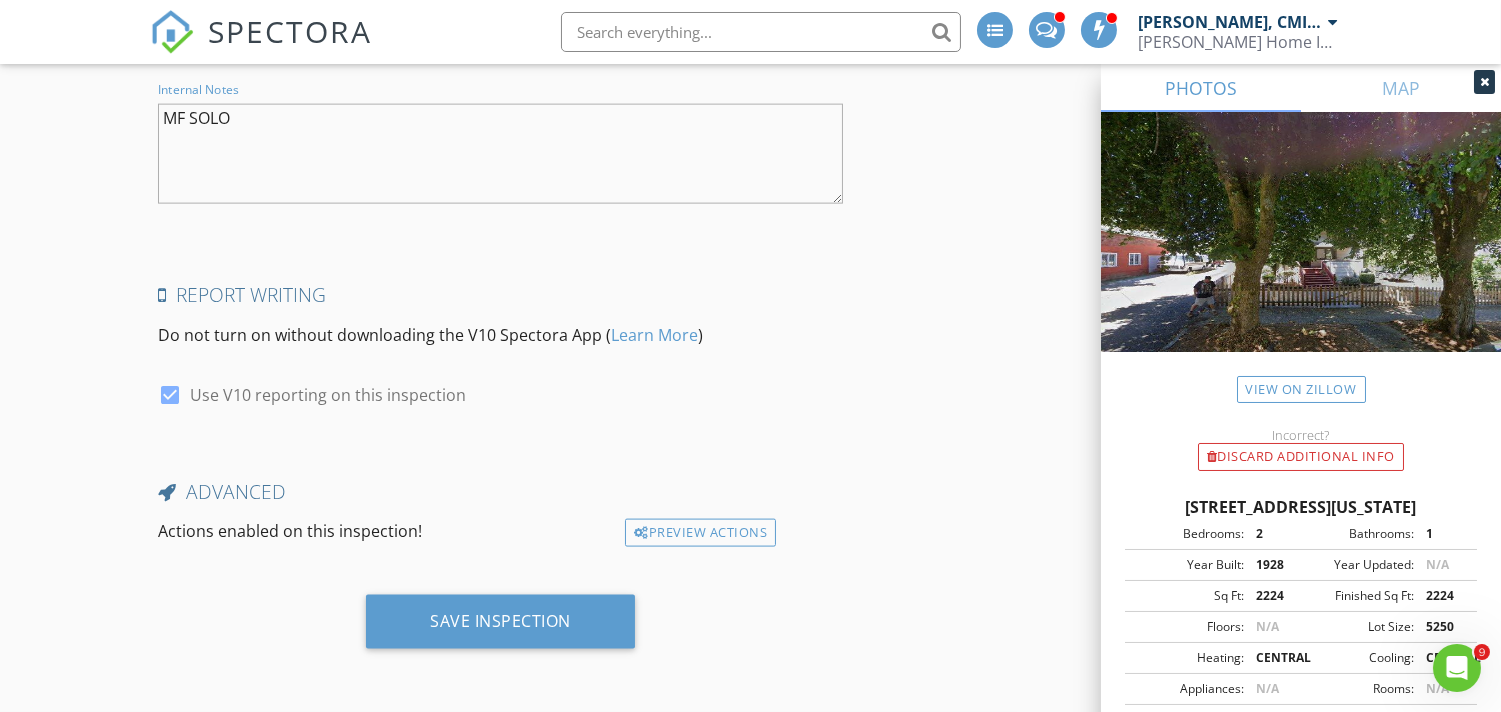 type on "MF SOLO" 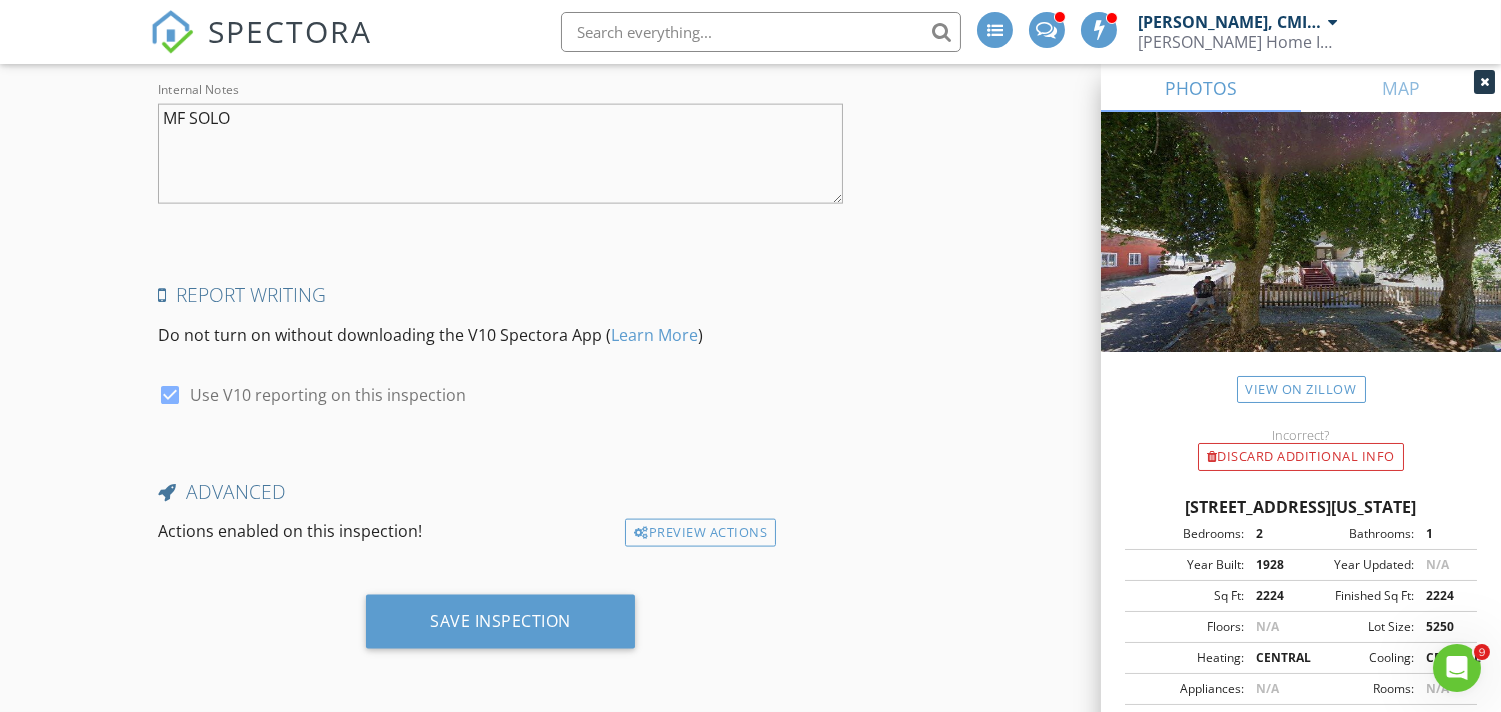 drag, startPoint x: 836, startPoint y: 386, endPoint x: 868, endPoint y: 356, distance: 43.863426 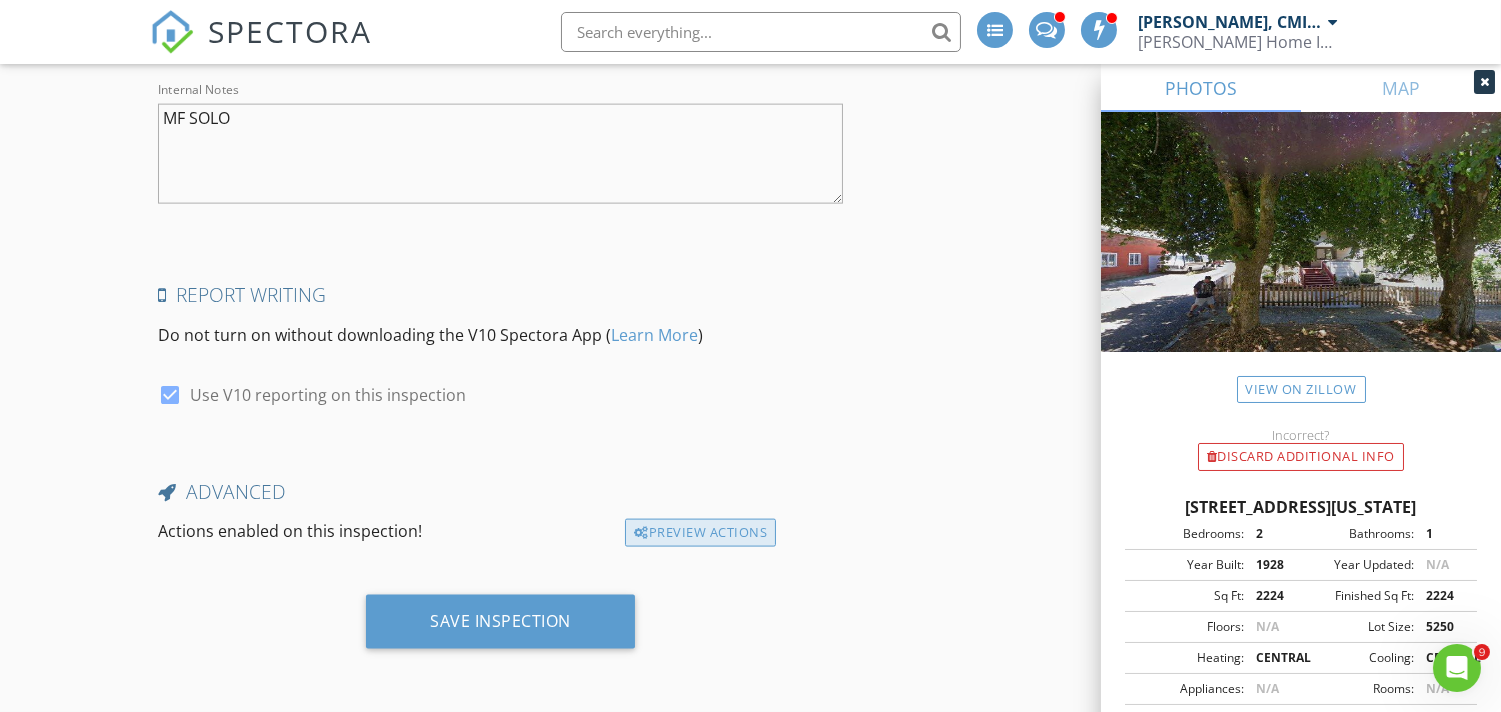 click on "Preview Actions" at bounding box center [700, 533] 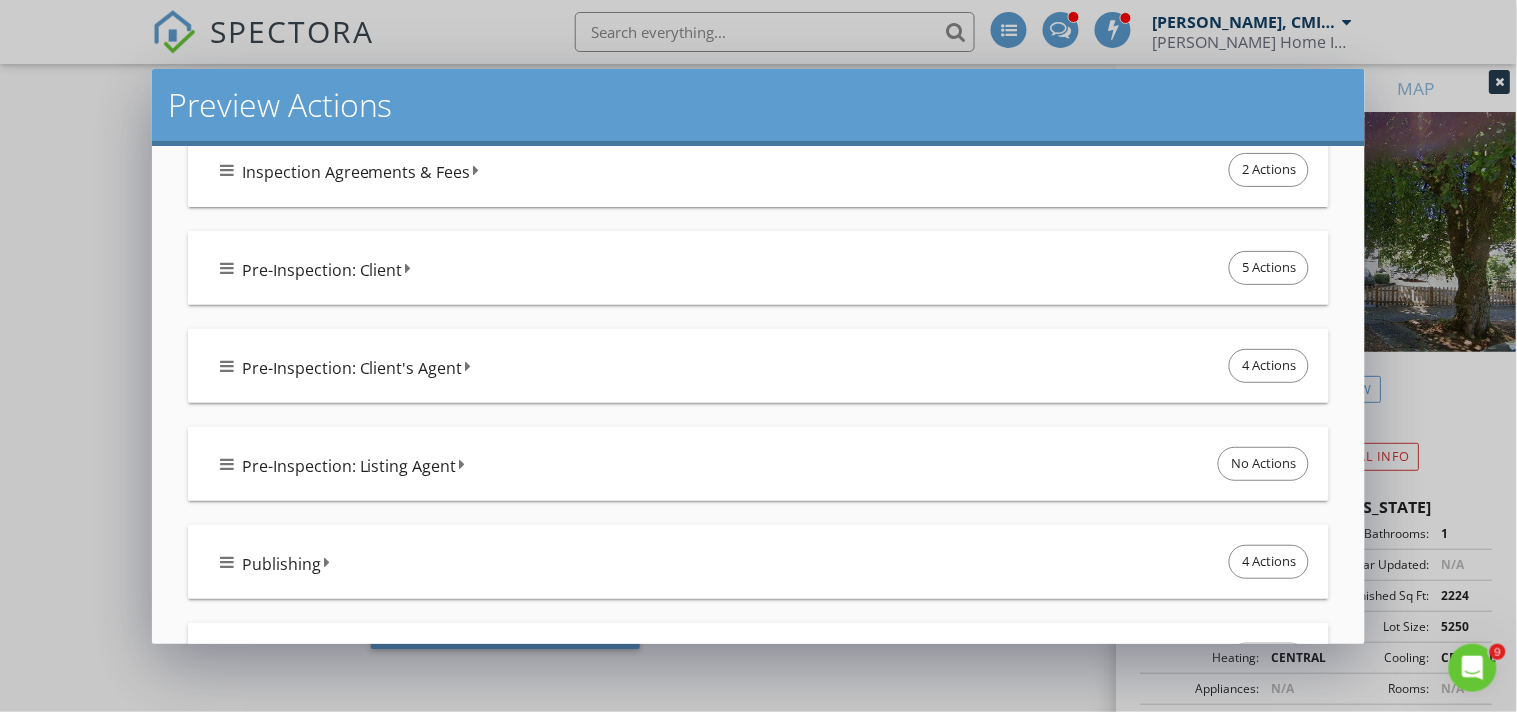 scroll, scrollTop: 306, scrollLeft: 0, axis: vertical 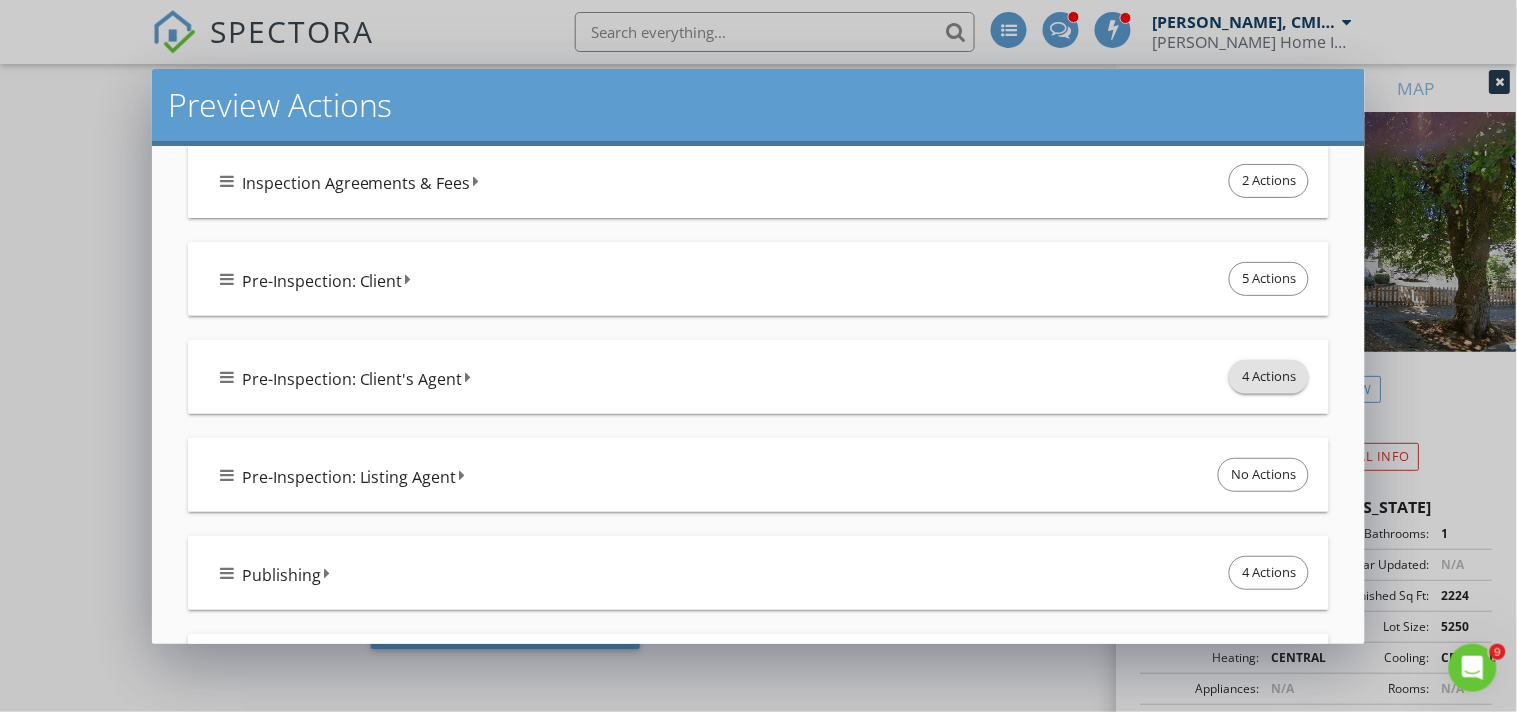 drag, startPoint x: 1244, startPoint y: 375, endPoint x: 1023, endPoint y: 387, distance: 221.32555 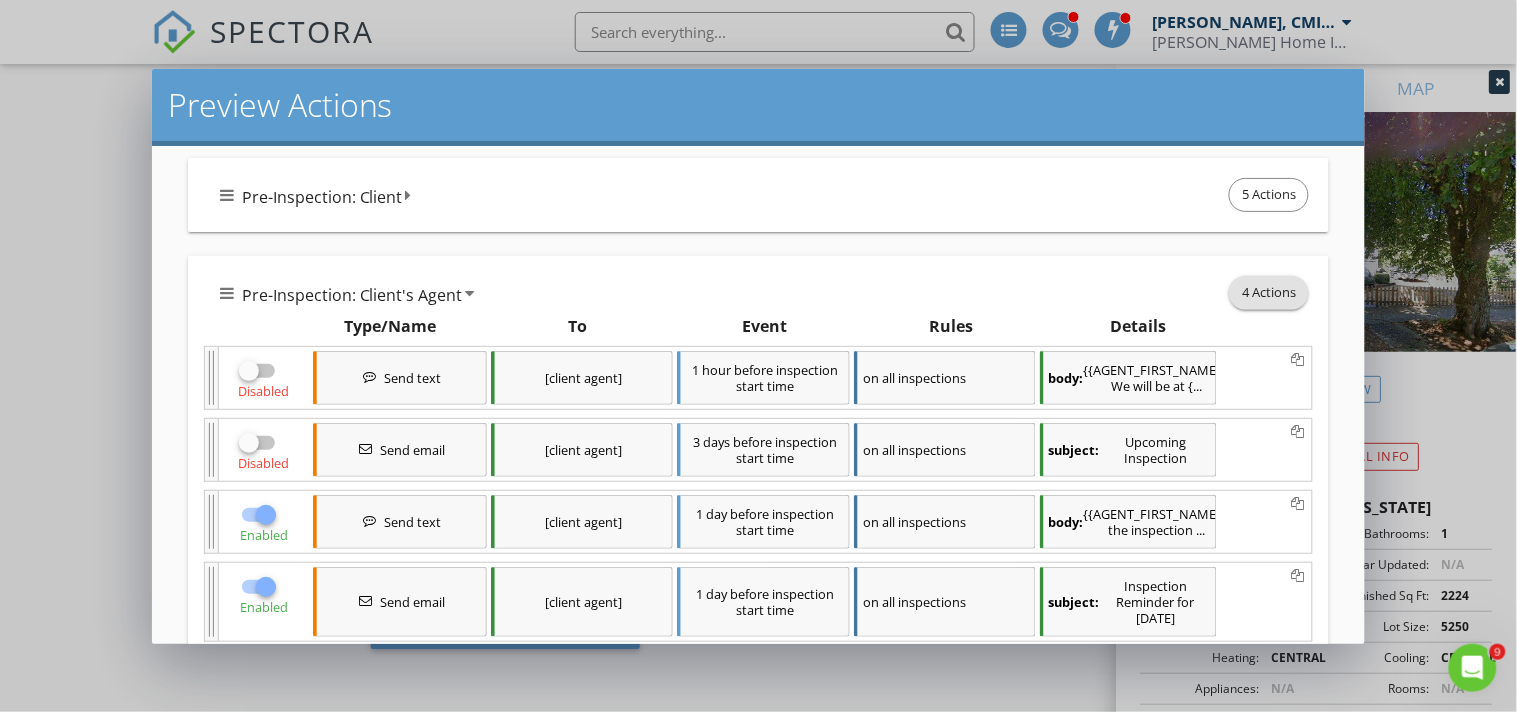 scroll, scrollTop: 751, scrollLeft: 0, axis: vertical 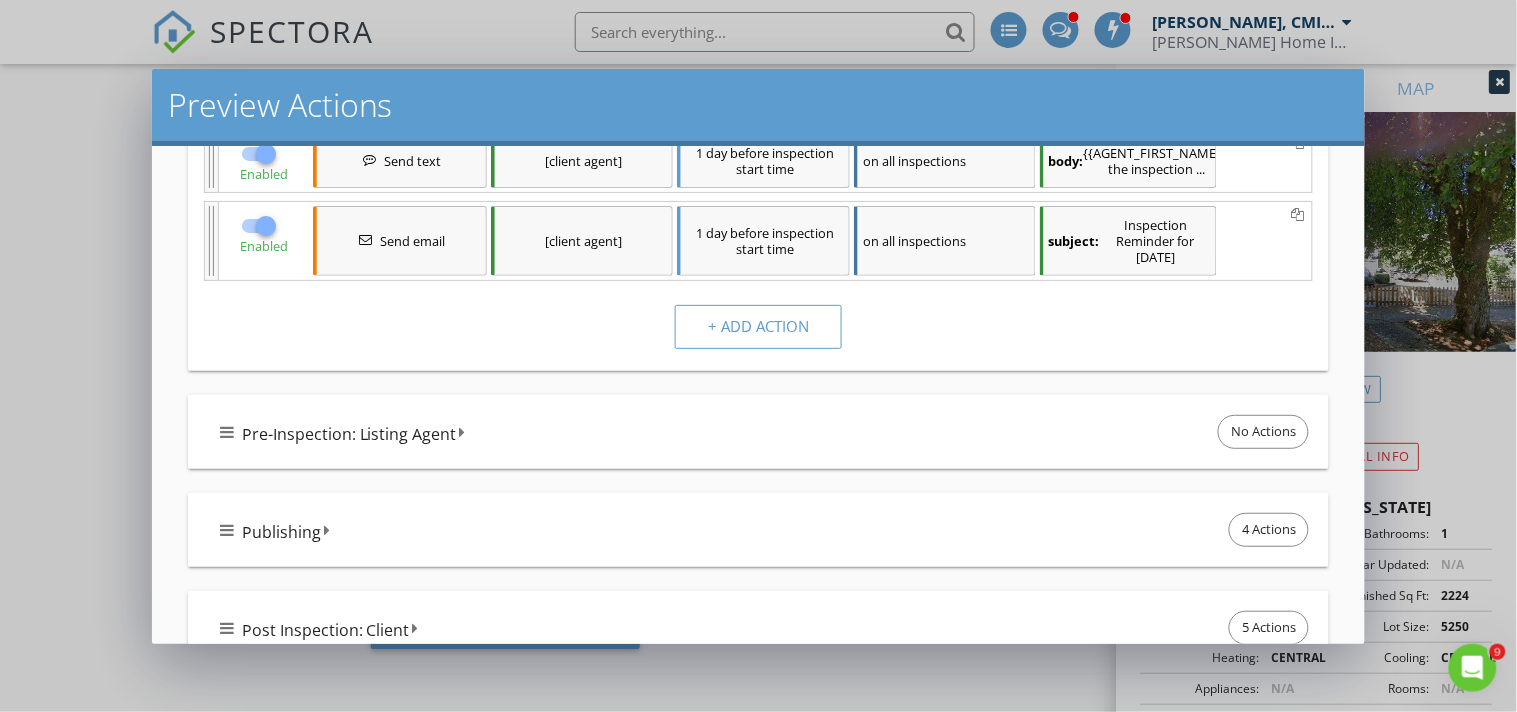click at bounding box center [266, 226] 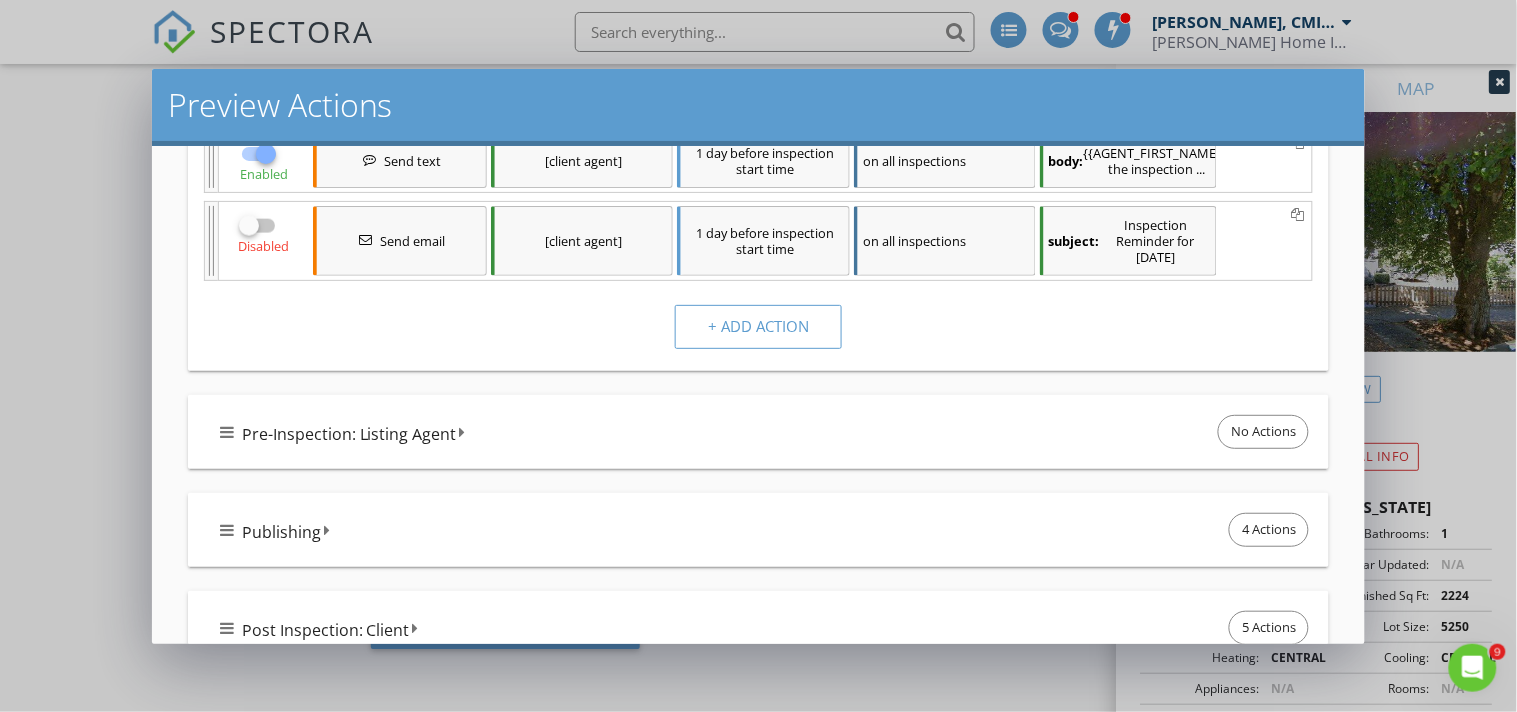 click at bounding box center [266, 154] 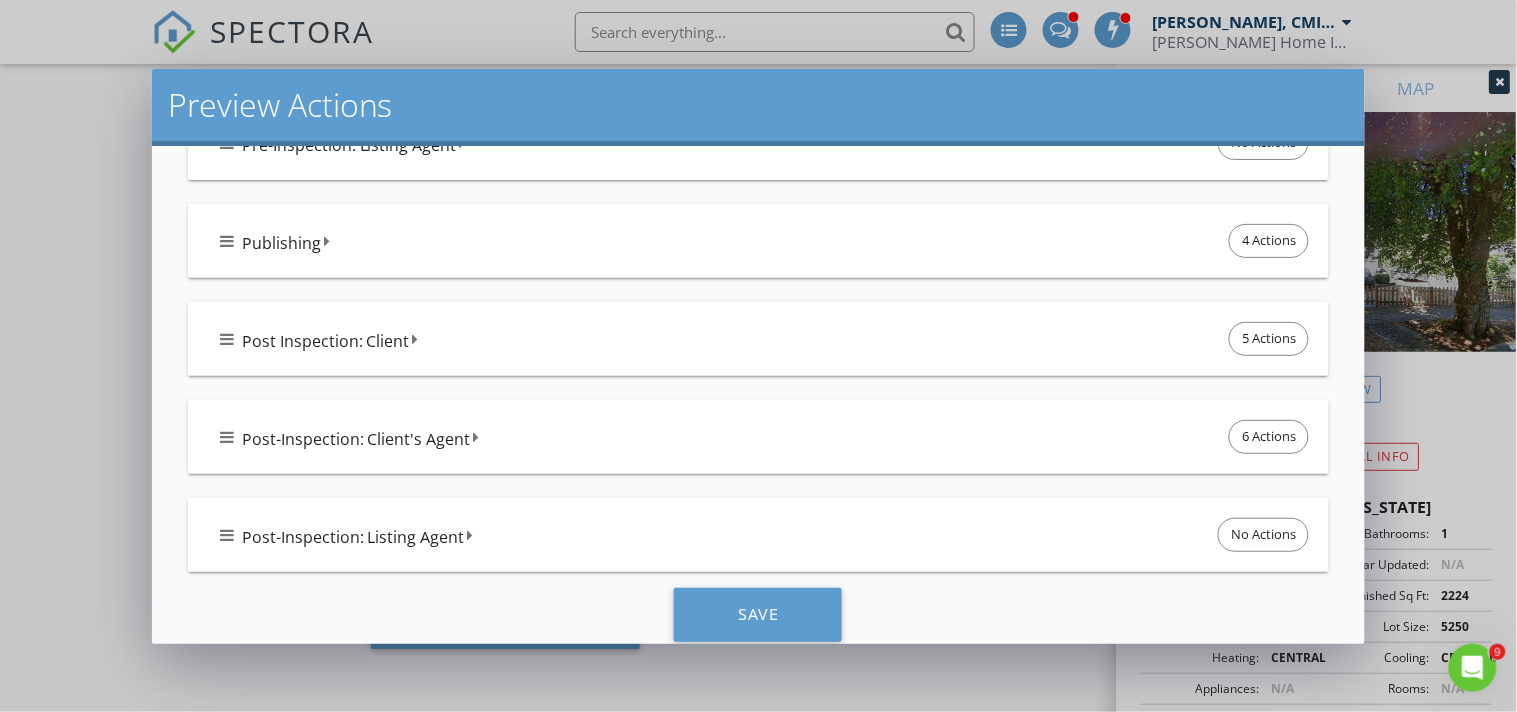 scroll, scrollTop: 1111, scrollLeft: 0, axis: vertical 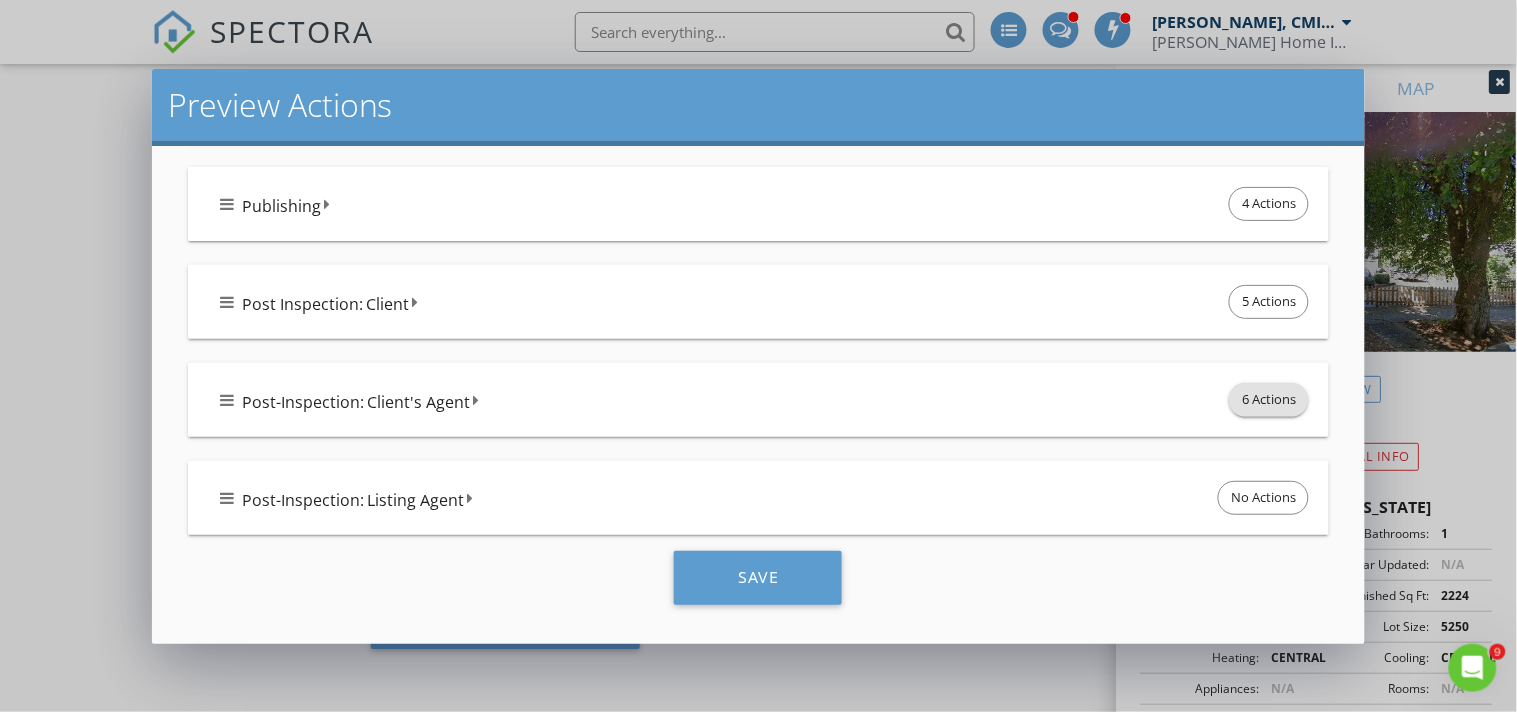 click on "6 Actions" at bounding box center (1269, 400) 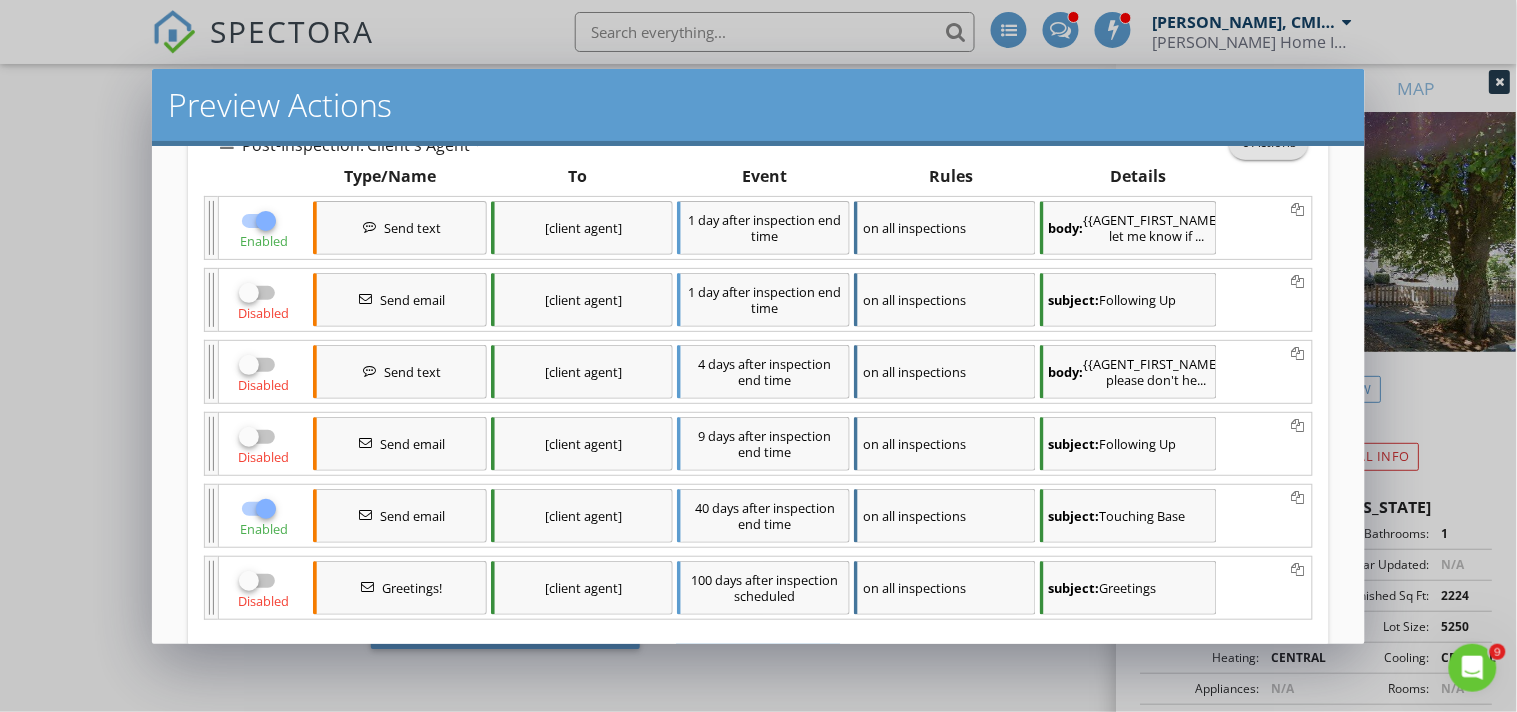scroll, scrollTop: 1555, scrollLeft: 0, axis: vertical 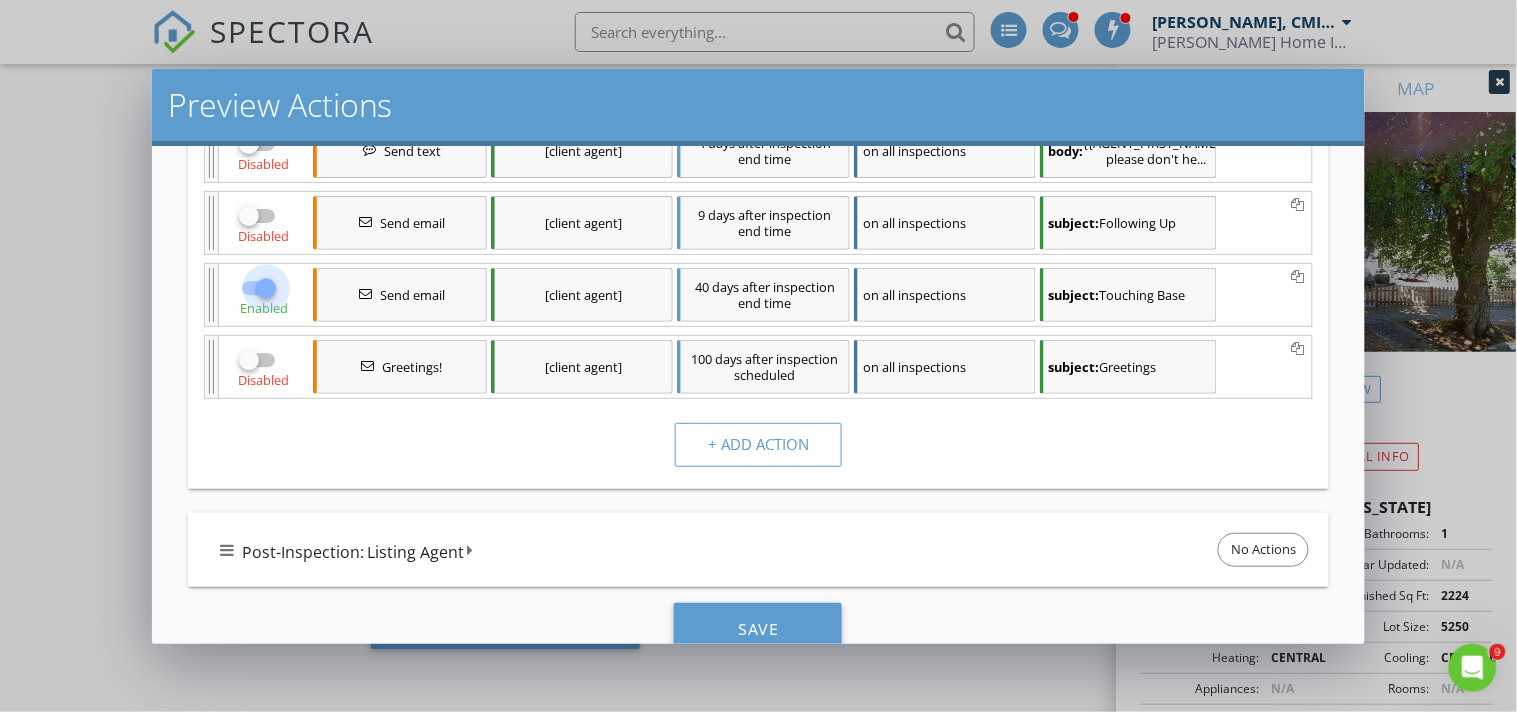 click at bounding box center [266, 288] 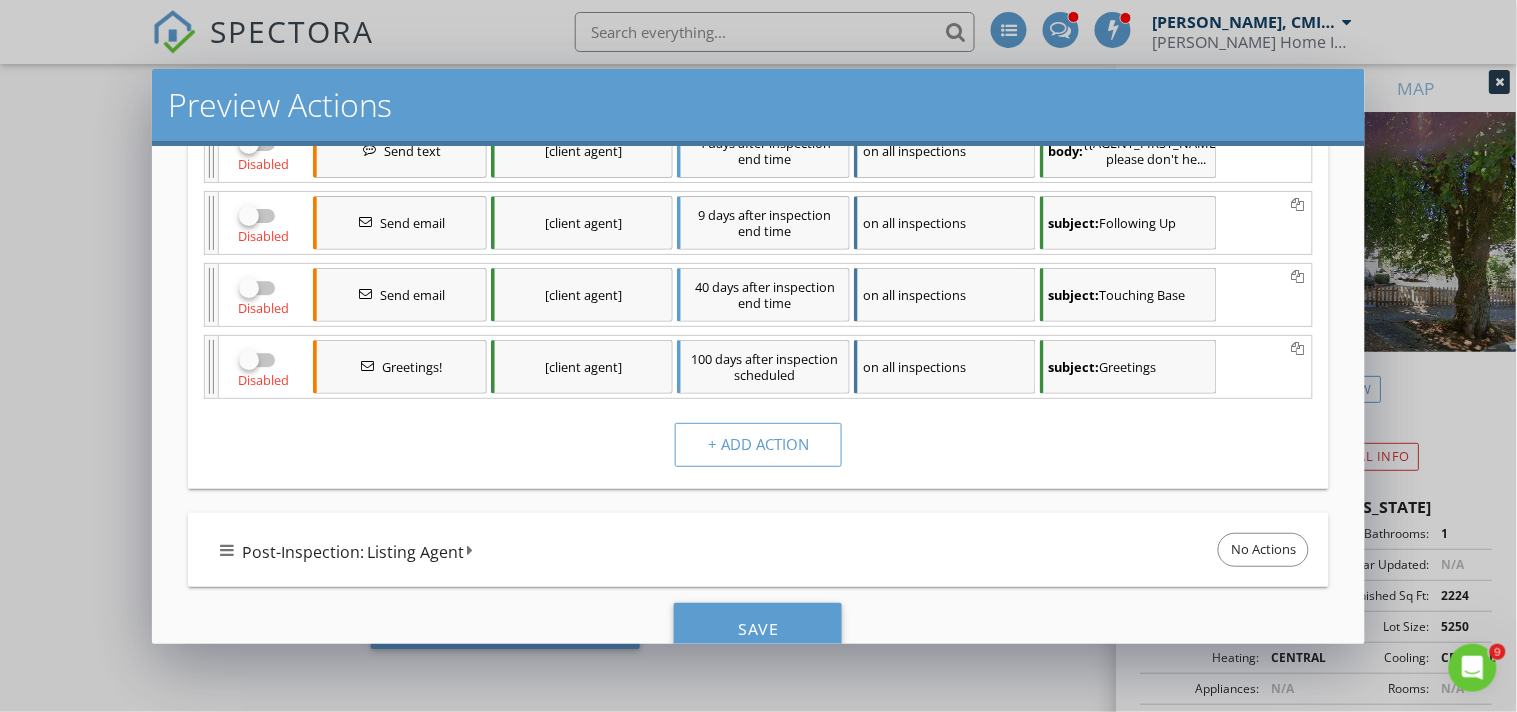 scroll, scrollTop: 1333, scrollLeft: 0, axis: vertical 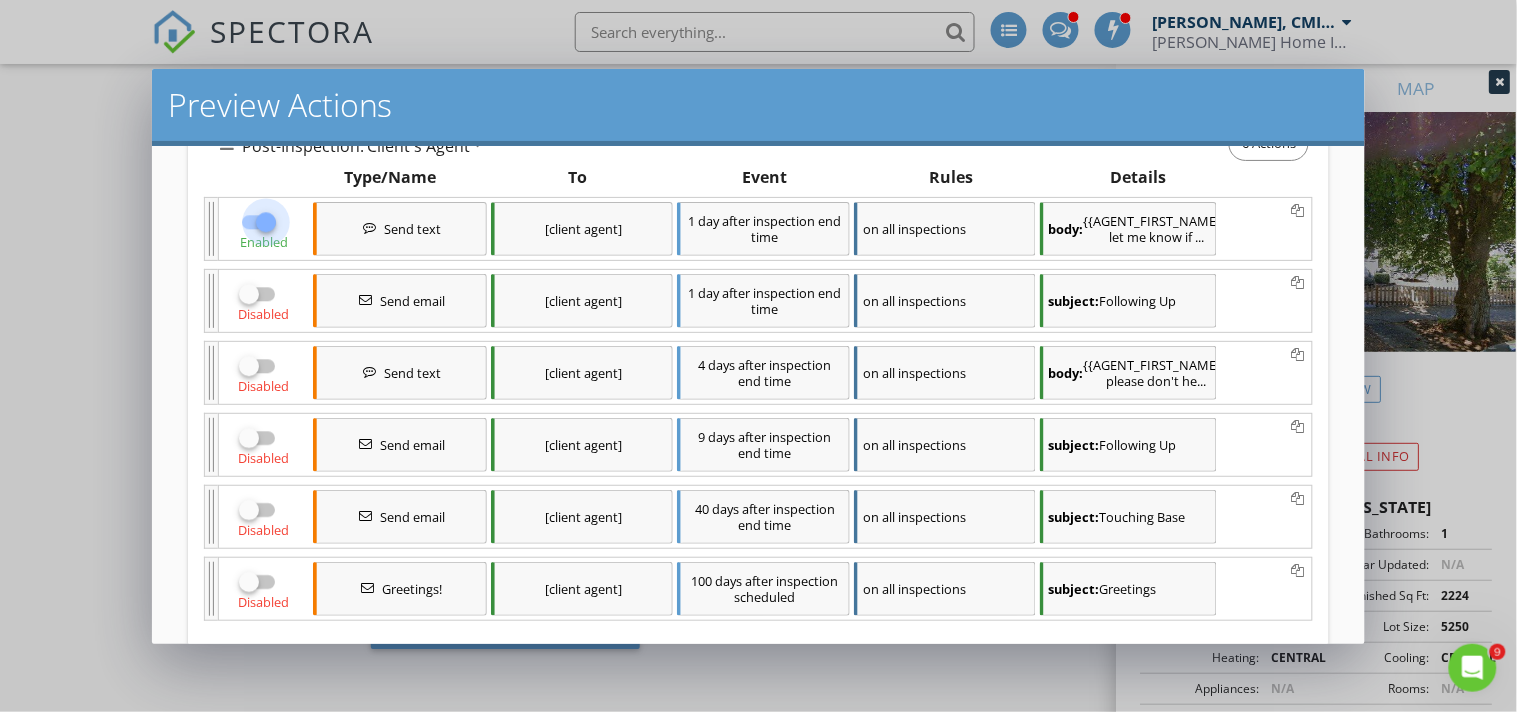 click at bounding box center [266, 222] 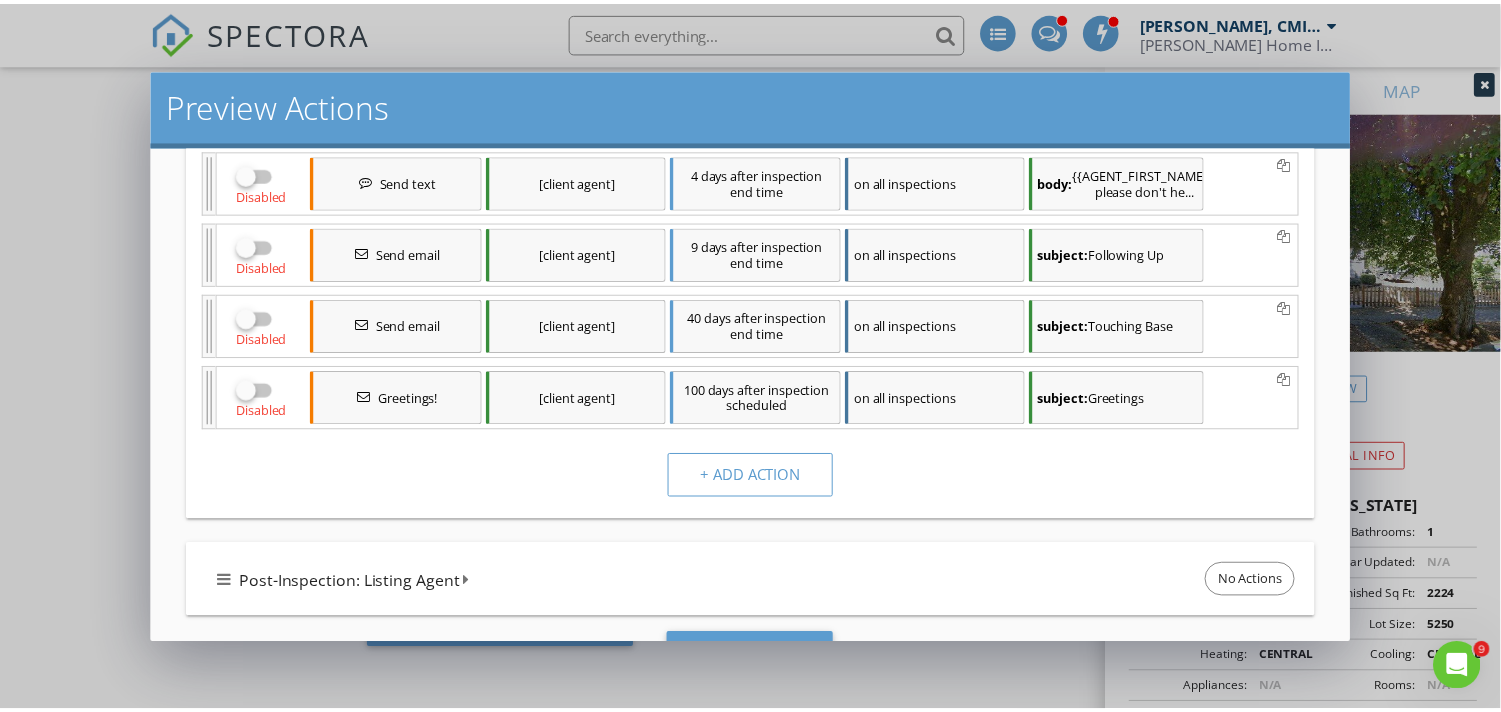 scroll, scrollTop: 1675, scrollLeft: 0, axis: vertical 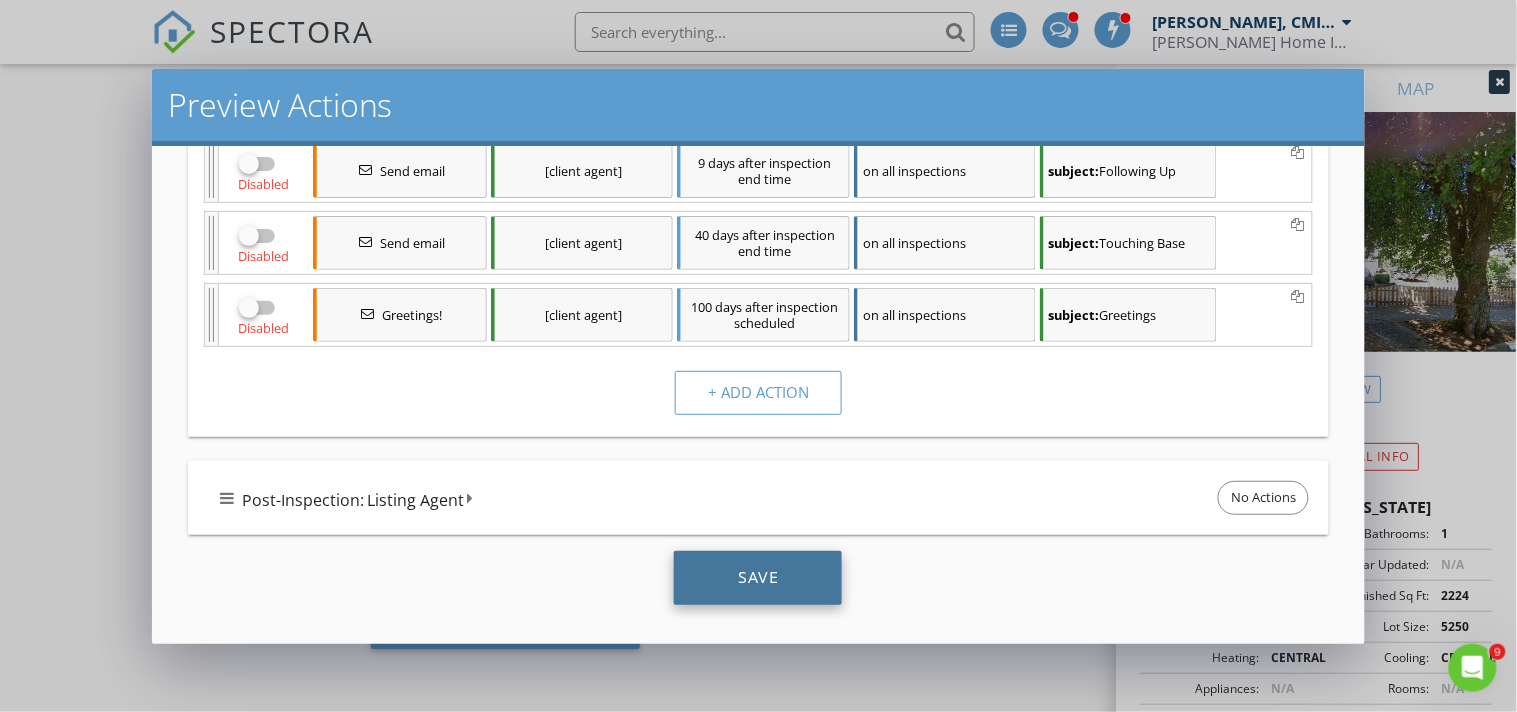 click on "Save" at bounding box center [758, 578] 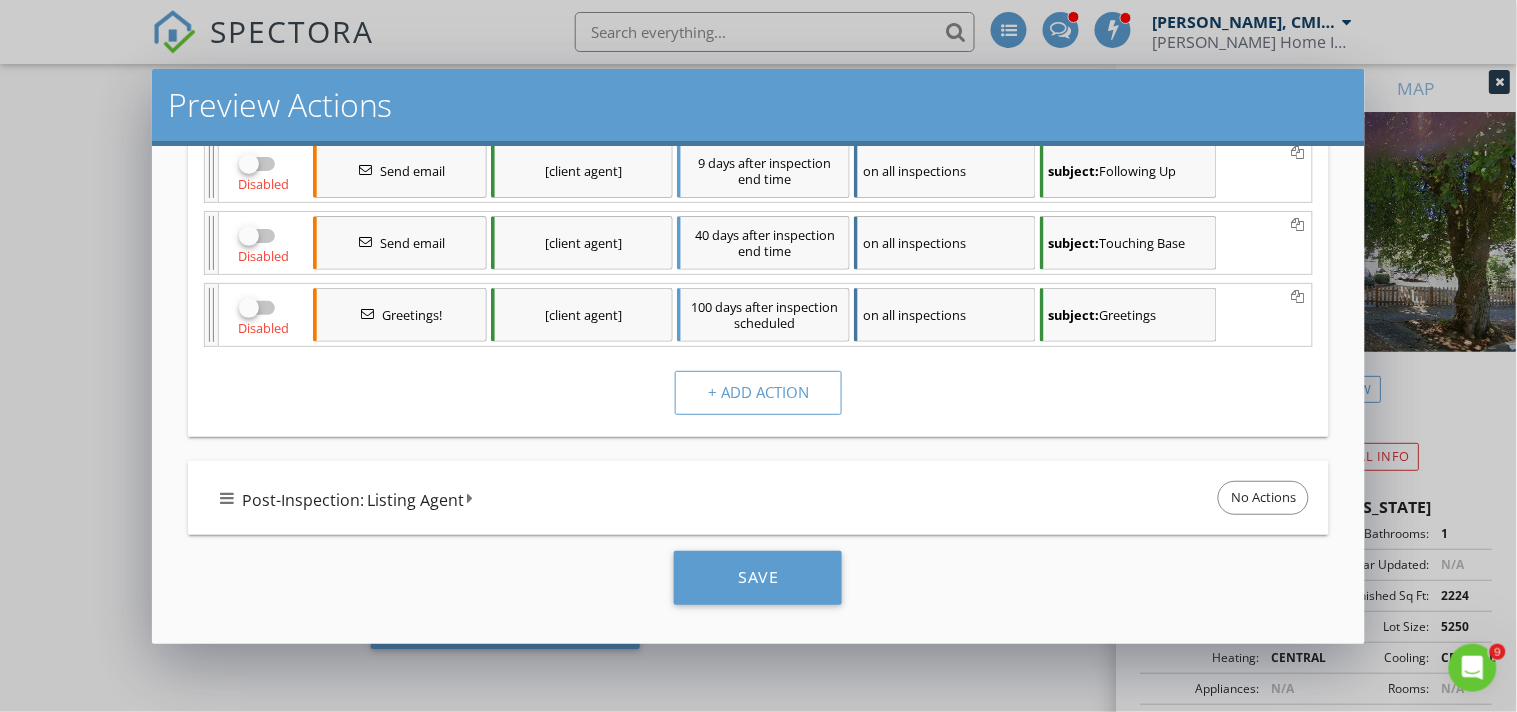 checkbox on "true" 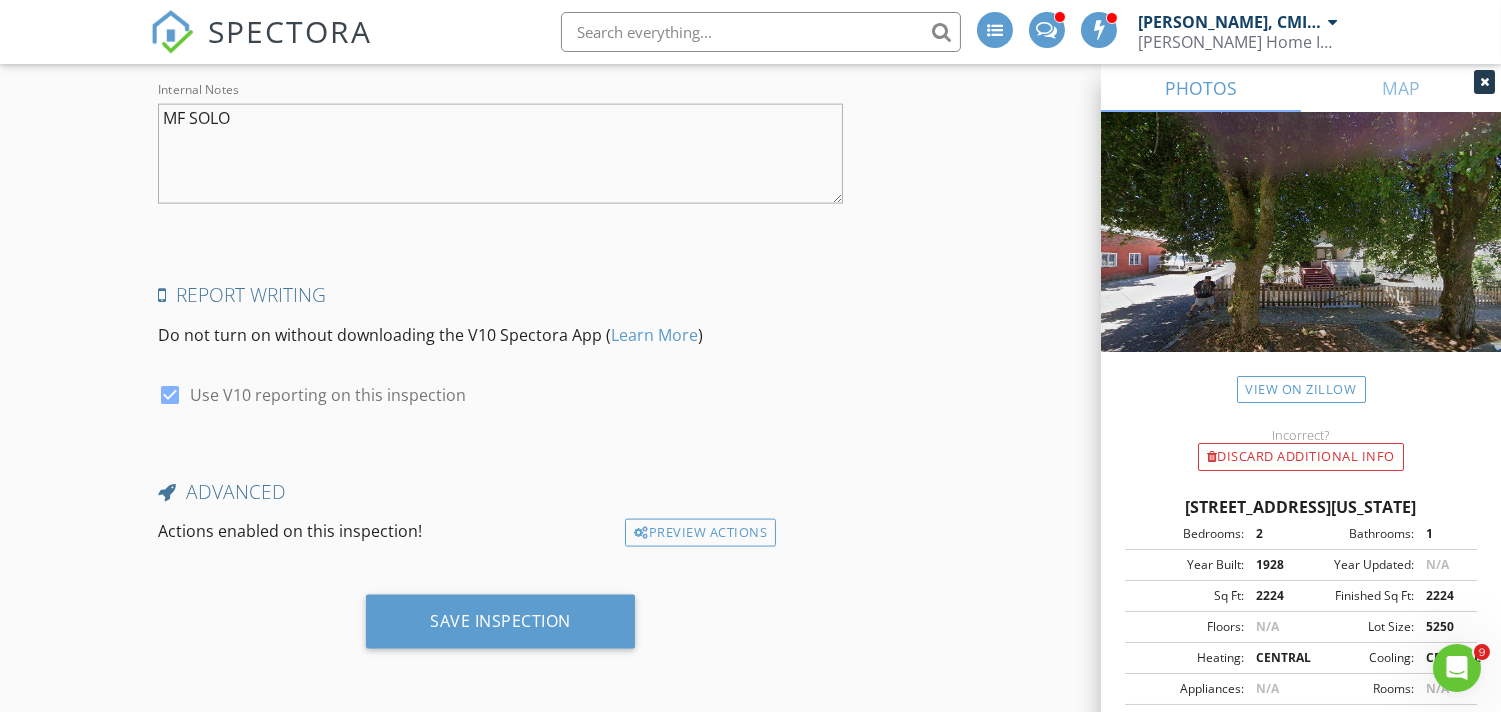 click on "INSPECTOR(S)
check_box_outline_blank   Justin Nickelsen, CMI, ACI, CPI     check_box   Michael Frey   PRIMARY   Michael Frey arrow_drop_down   check_box_outline_blank Michael Frey specifically requested
Date/Time
07/17/2025 1:00 PM
Location
Address Search       Address 101 Jefferson St   Unit   City Oregon City   State OR   Zip 97045   County Clackamas     Square Feet 2224   Year Built 1928   Foundation Basement arrow_drop_down     Michael Frey     20.4 miles     (34 minutes)
client
check_box Enable Client CC email for this inspection   Client Search     check_box_outline_blank Client is a Company/Organization     First Name Frank   Last Name Rodriguez   Email fmr826@gmail.com   CC Email   Phone 775-240-8235         Tags         Notes   Private Notes
client
Client Search     check_box_outline_blank     First Name Mariah" at bounding box center (750, -2049) 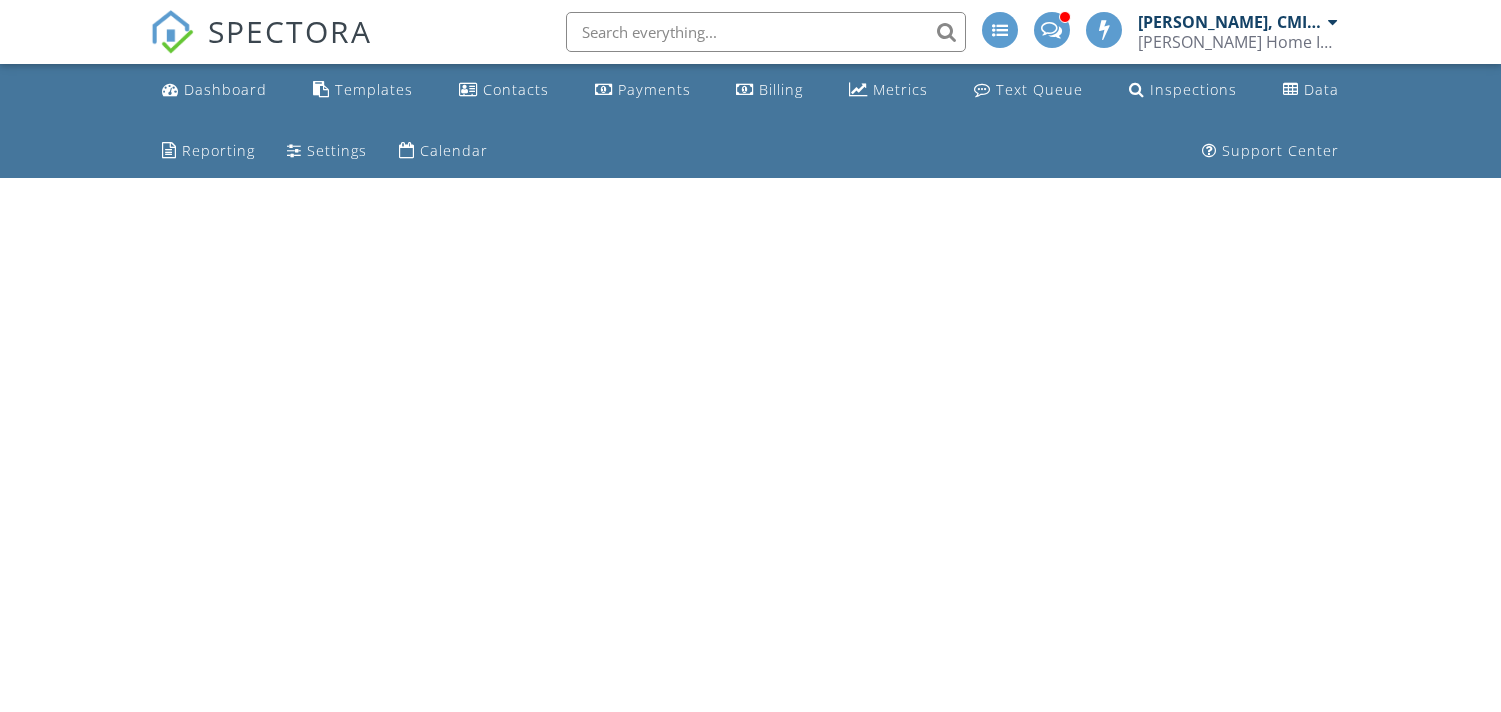 scroll, scrollTop: 0, scrollLeft: 0, axis: both 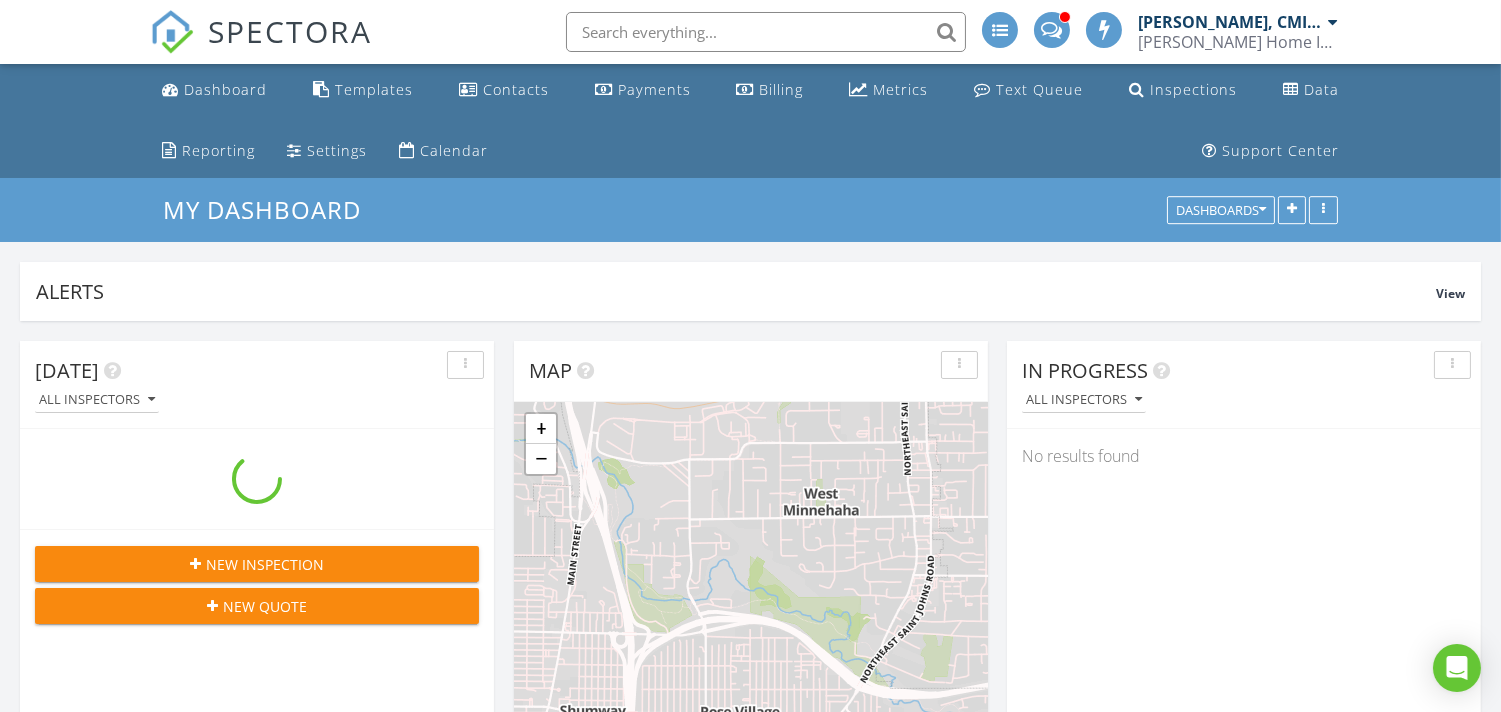 click at bounding box center (766, 32) 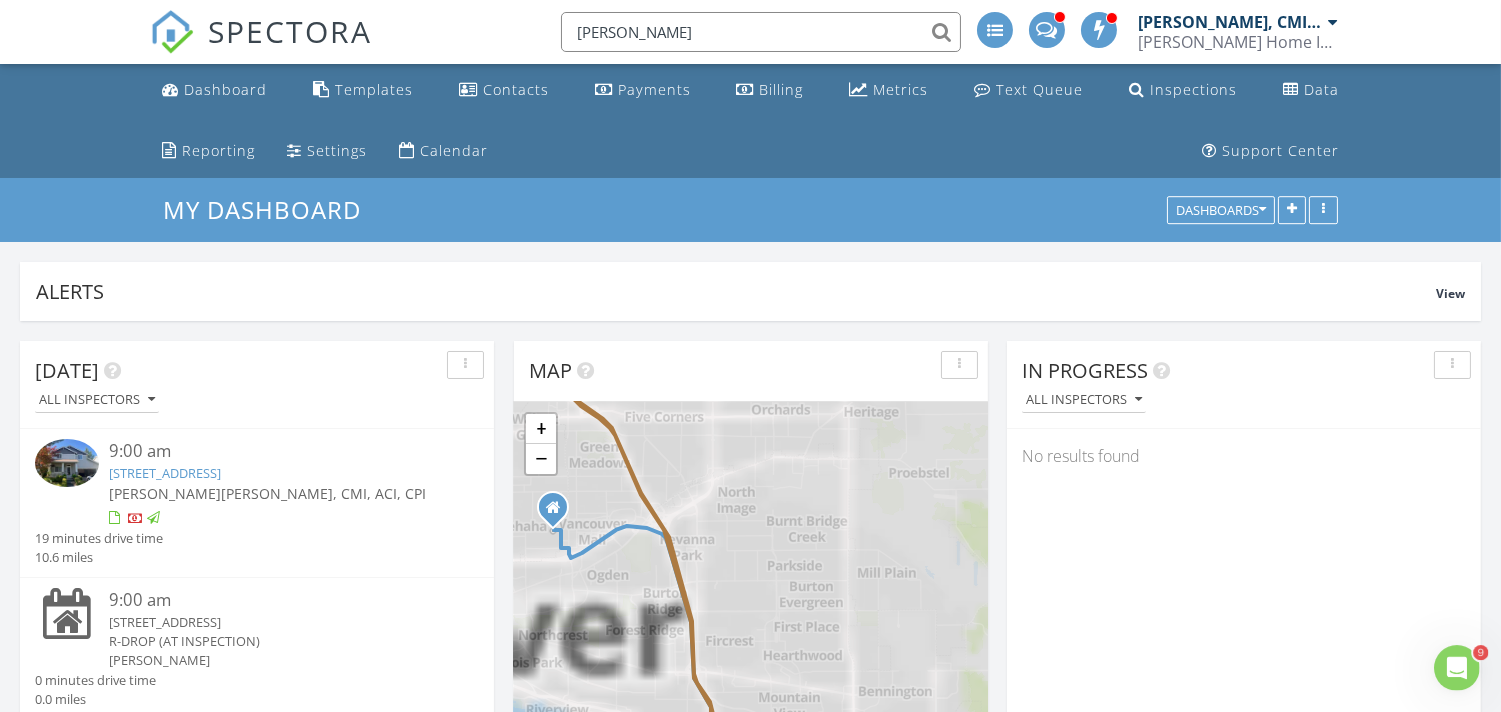 scroll, scrollTop: 0, scrollLeft: 0, axis: both 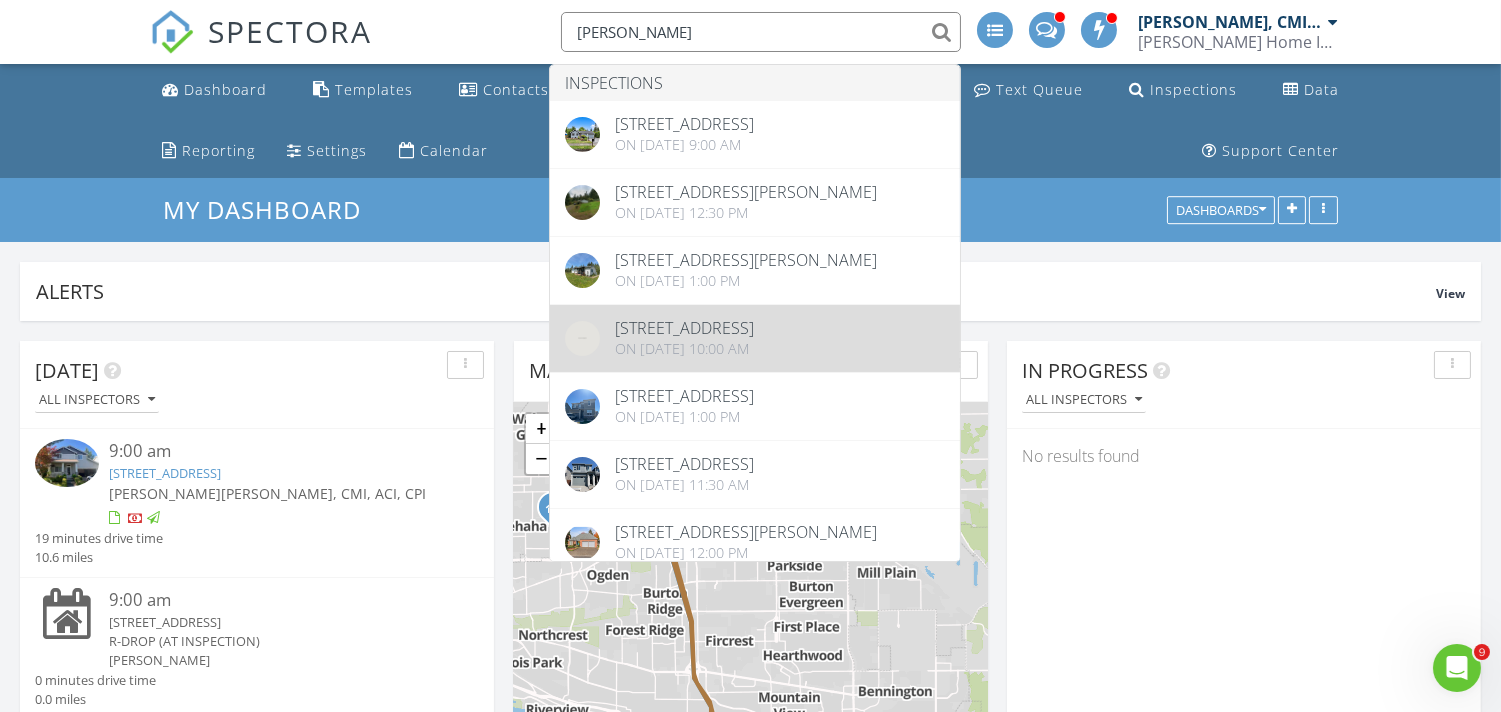 type on "shaw" 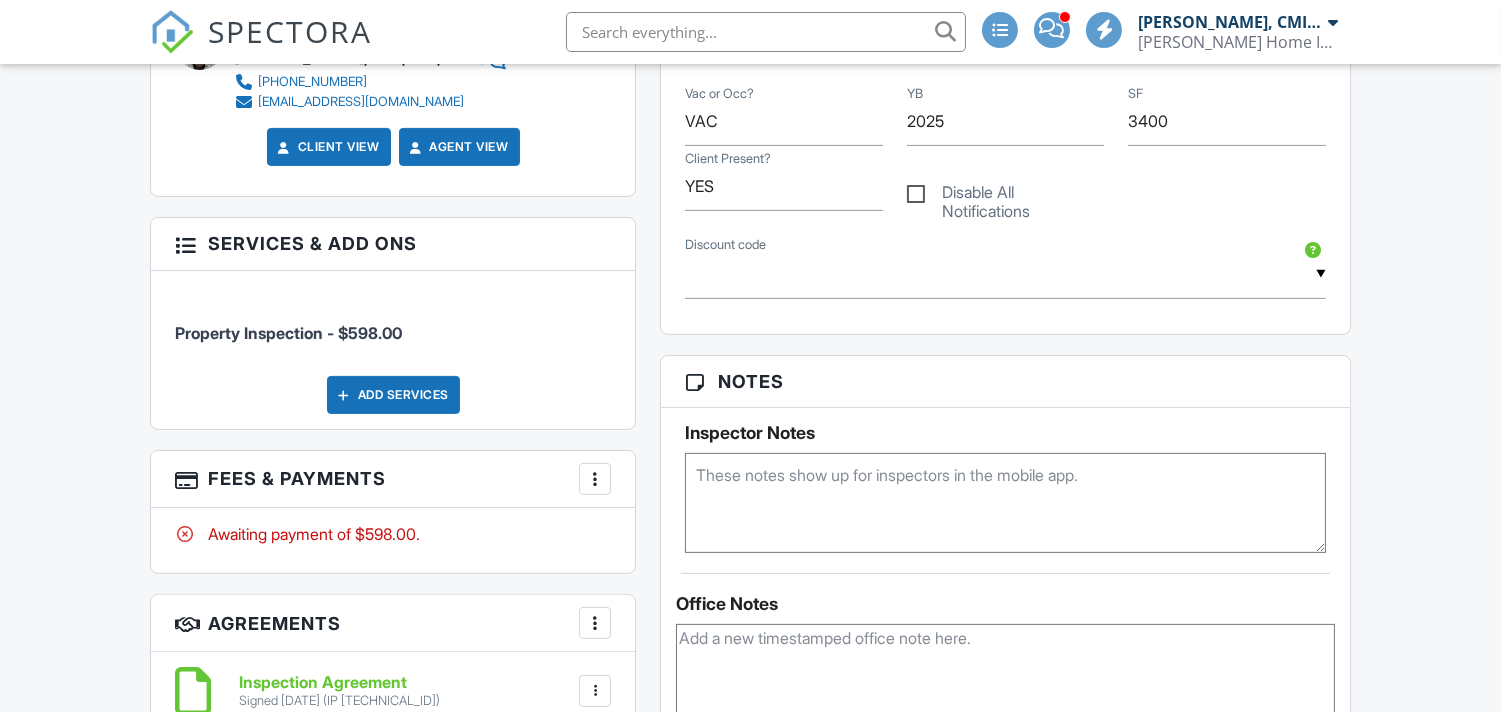 scroll, scrollTop: 888, scrollLeft: 0, axis: vertical 